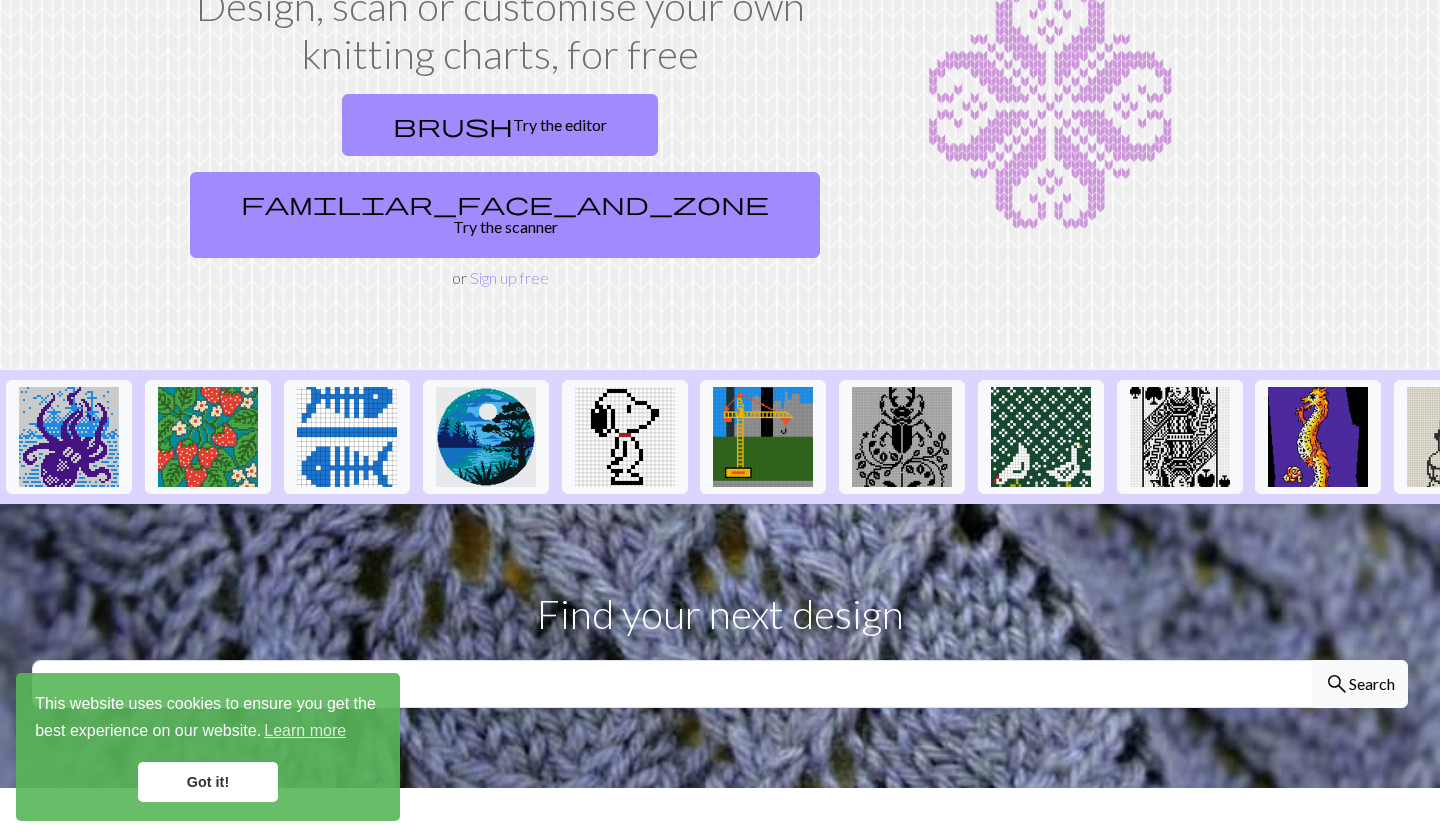 scroll, scrollTop: 203, scrollLeft: 1, axis: both 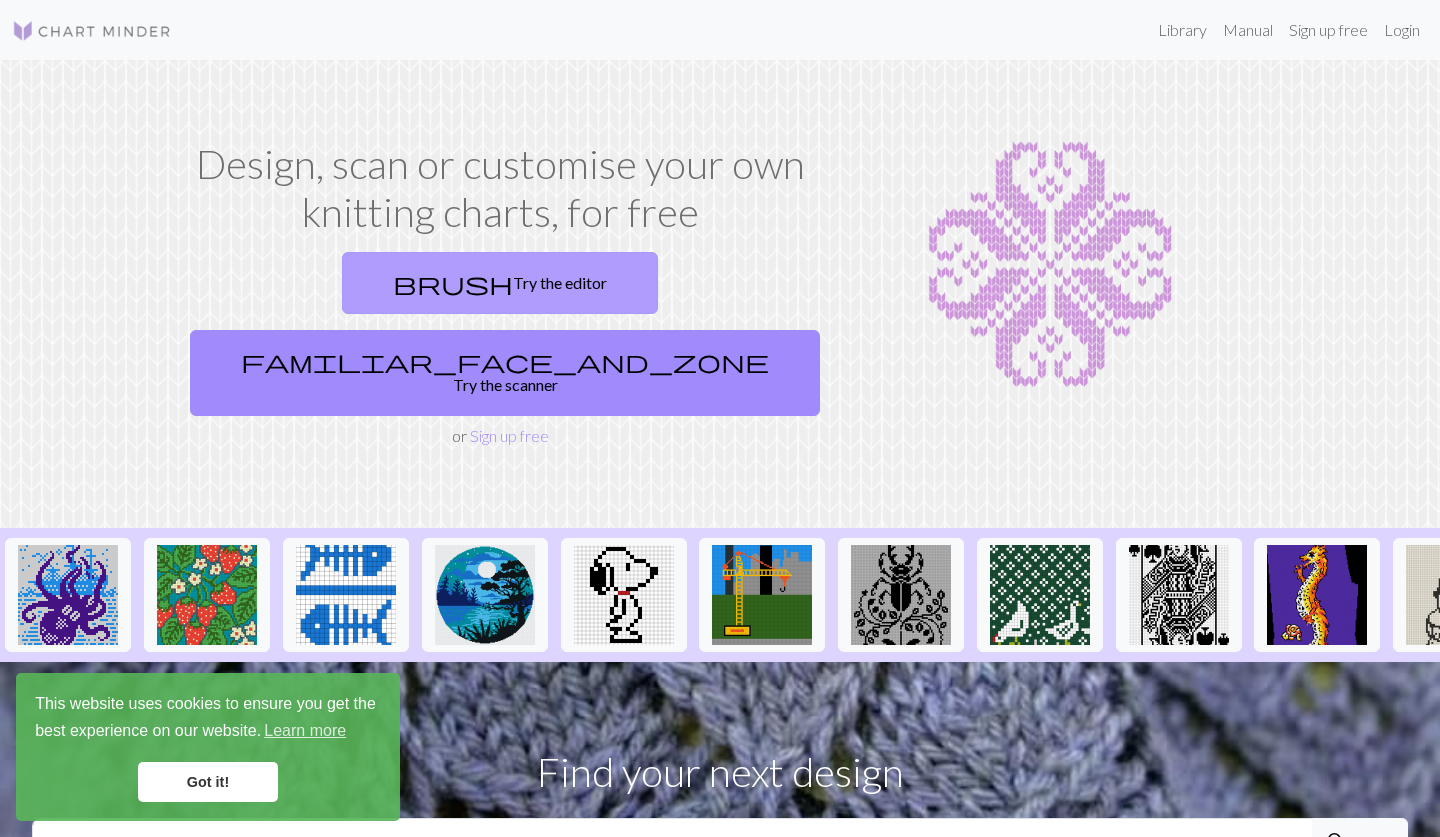 click on "brush  Try the editor" at bounding box center [500, 283] 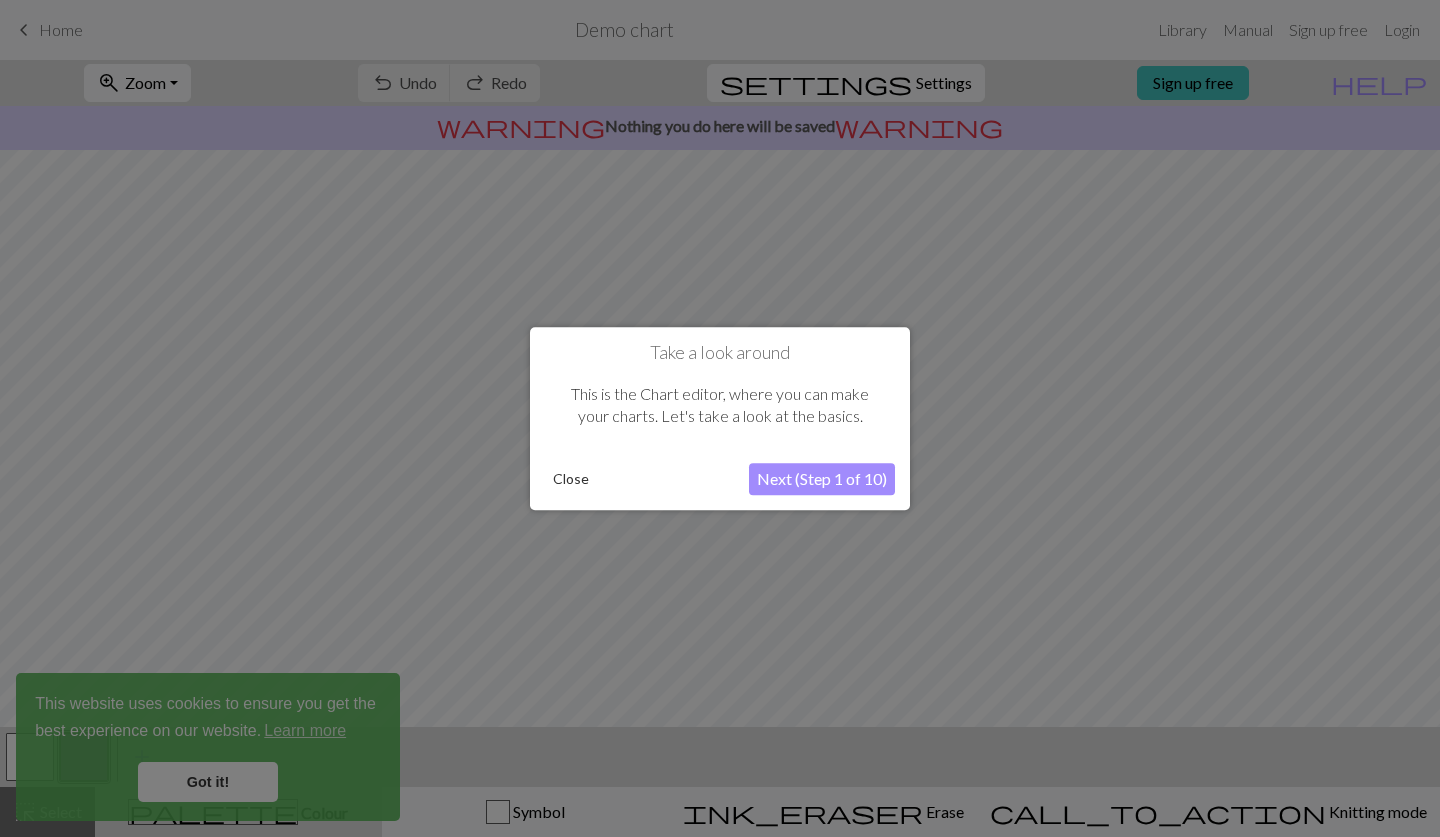 click on "Next (Step 1 of 10)" at bounding box center [822, 479] 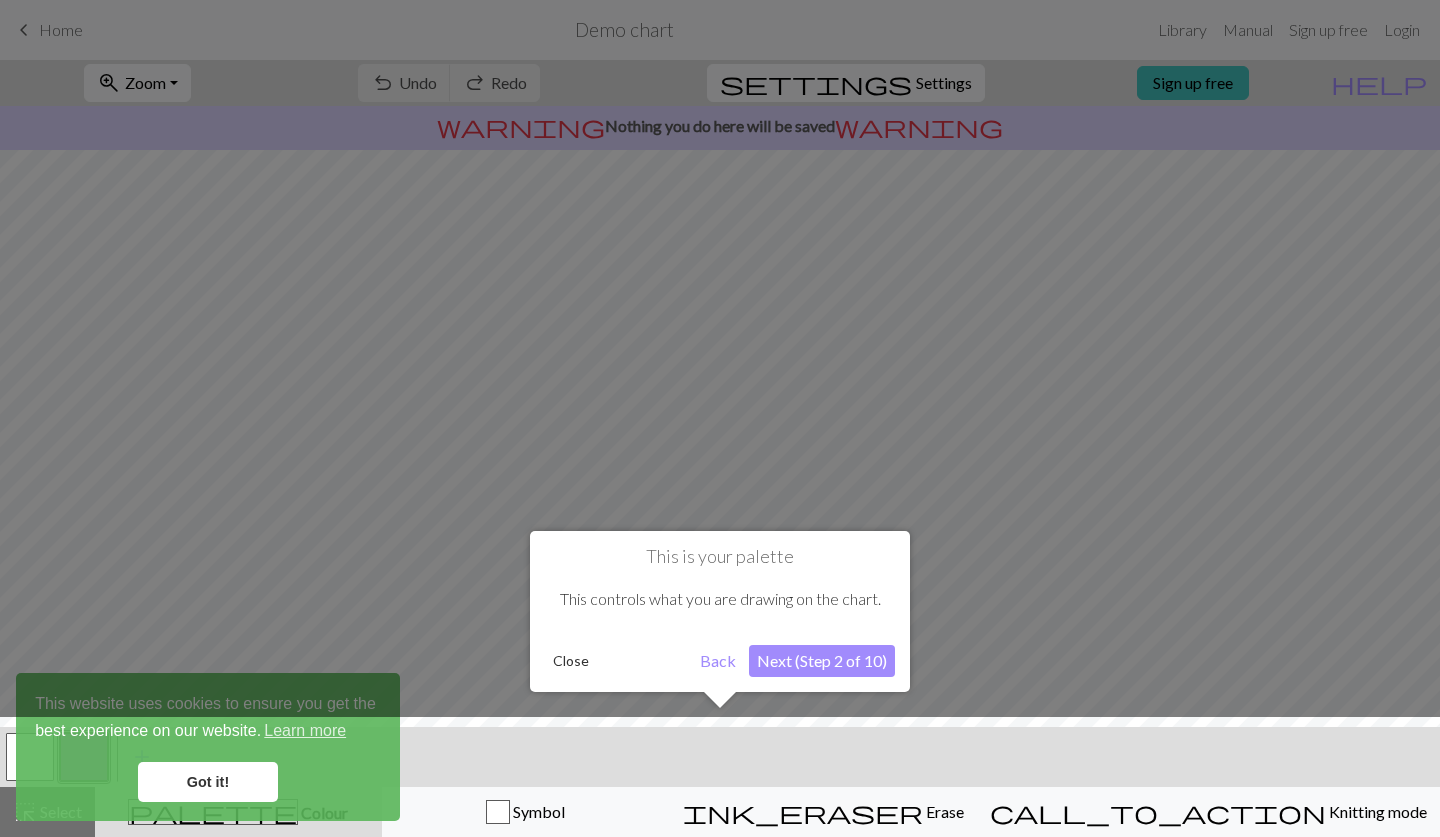 scroll, scrollTop: 0, scrollLeft: 0, axis: both 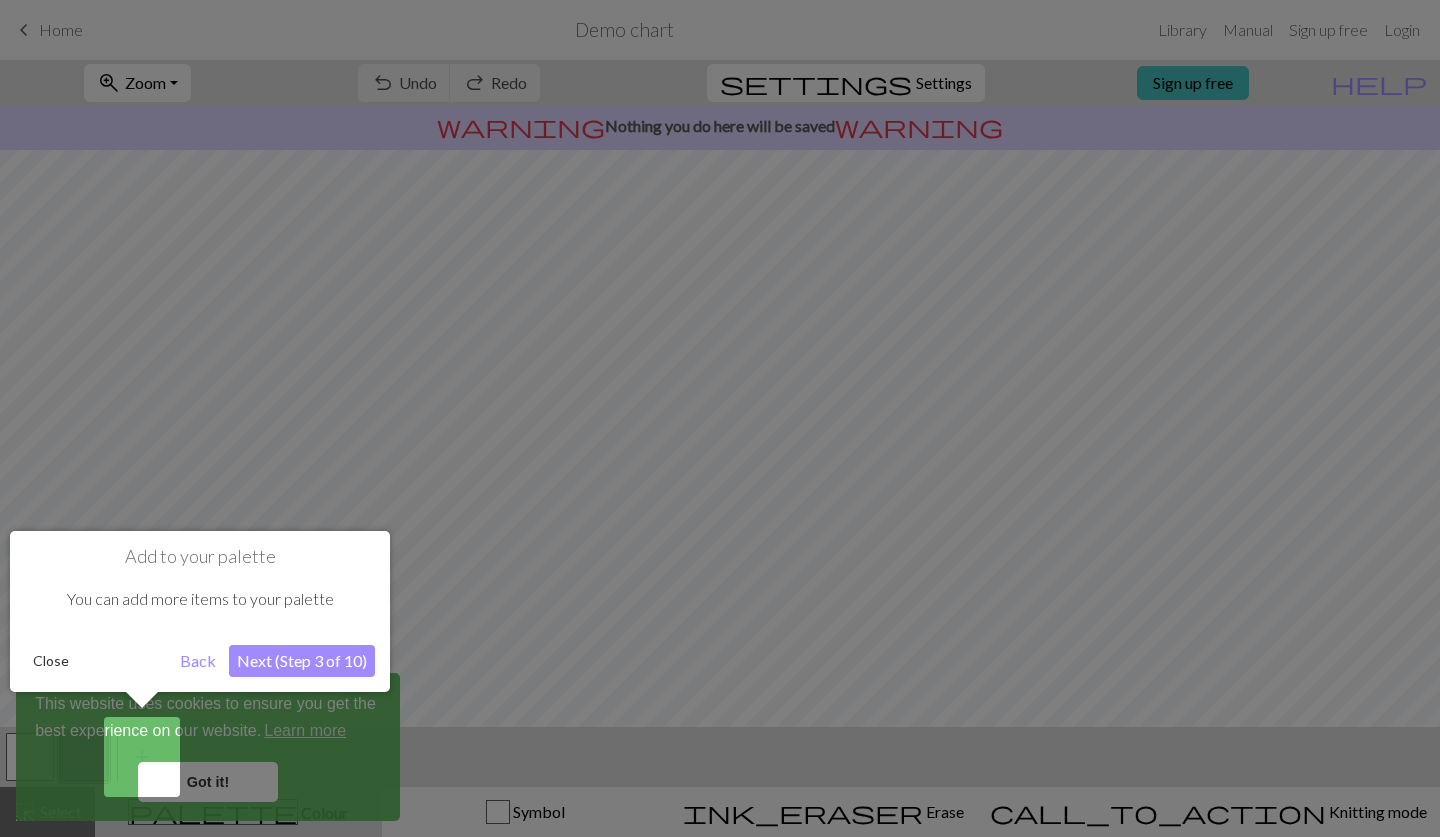 click on "Next (Step 3 of 10)" at bounding box center [302, 661] 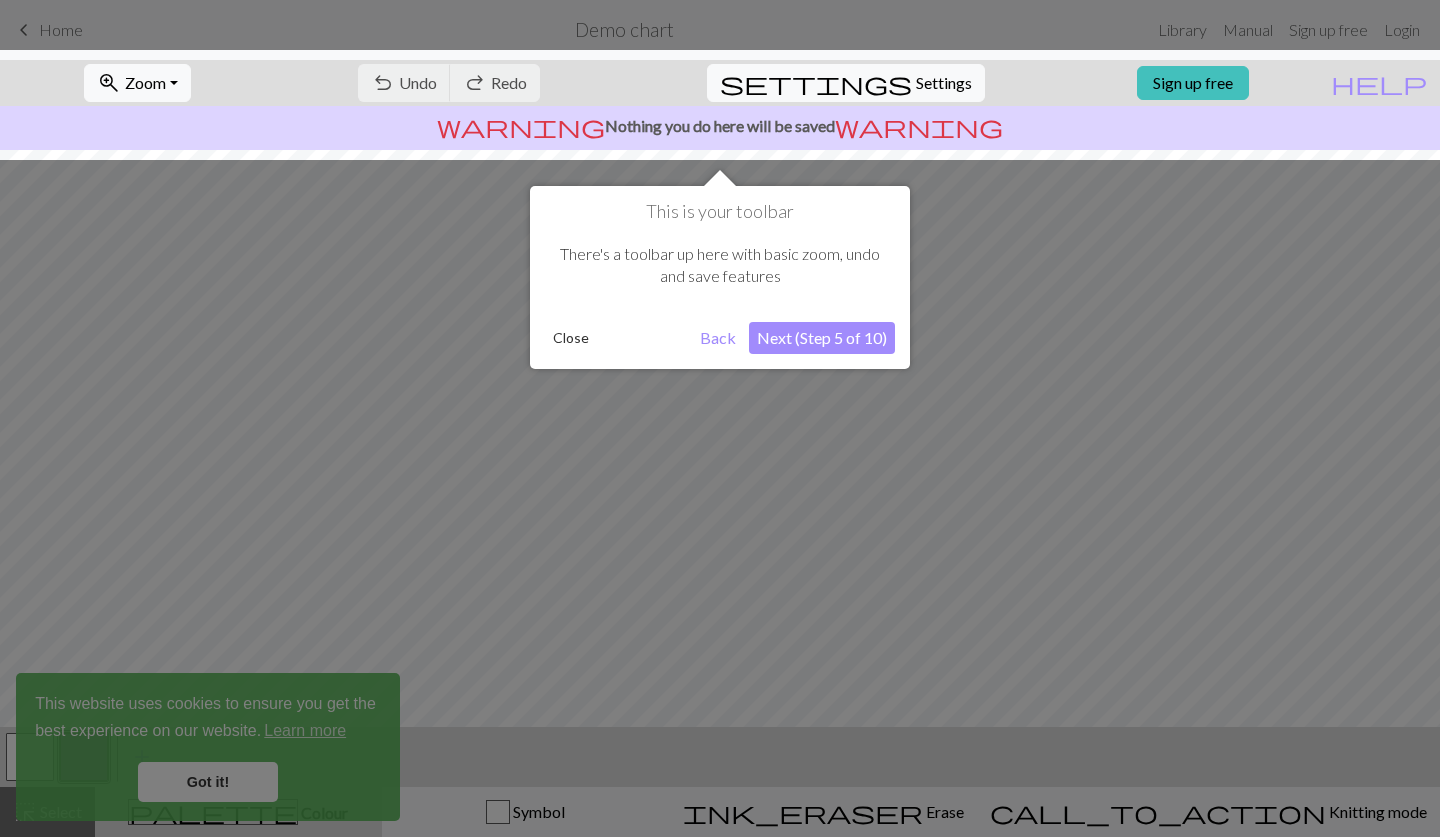 click on "Close" at bounding box center [571, 338] 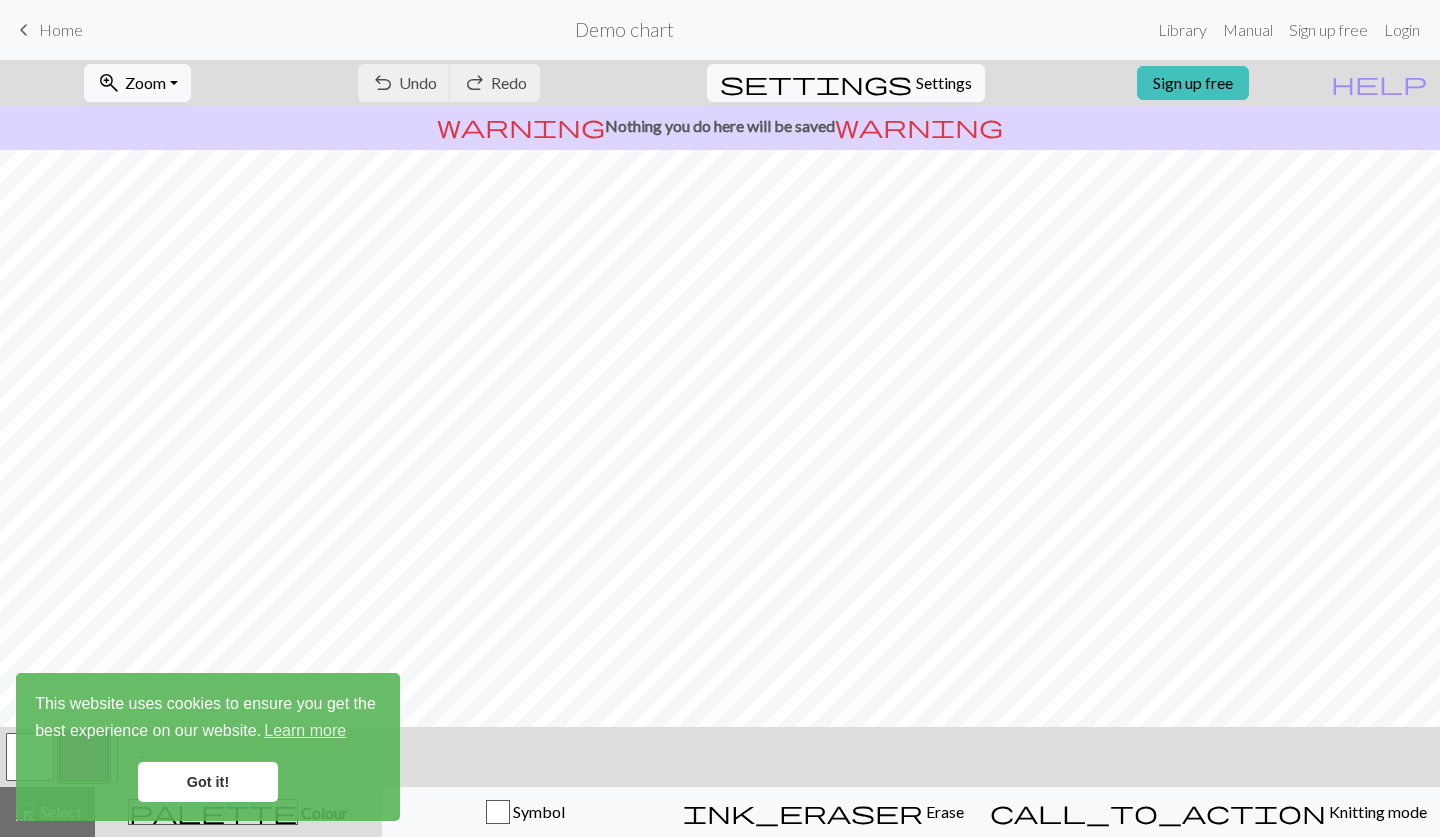 scroll, scrollTop: 153, scrollLeft: 0, axis: vertical 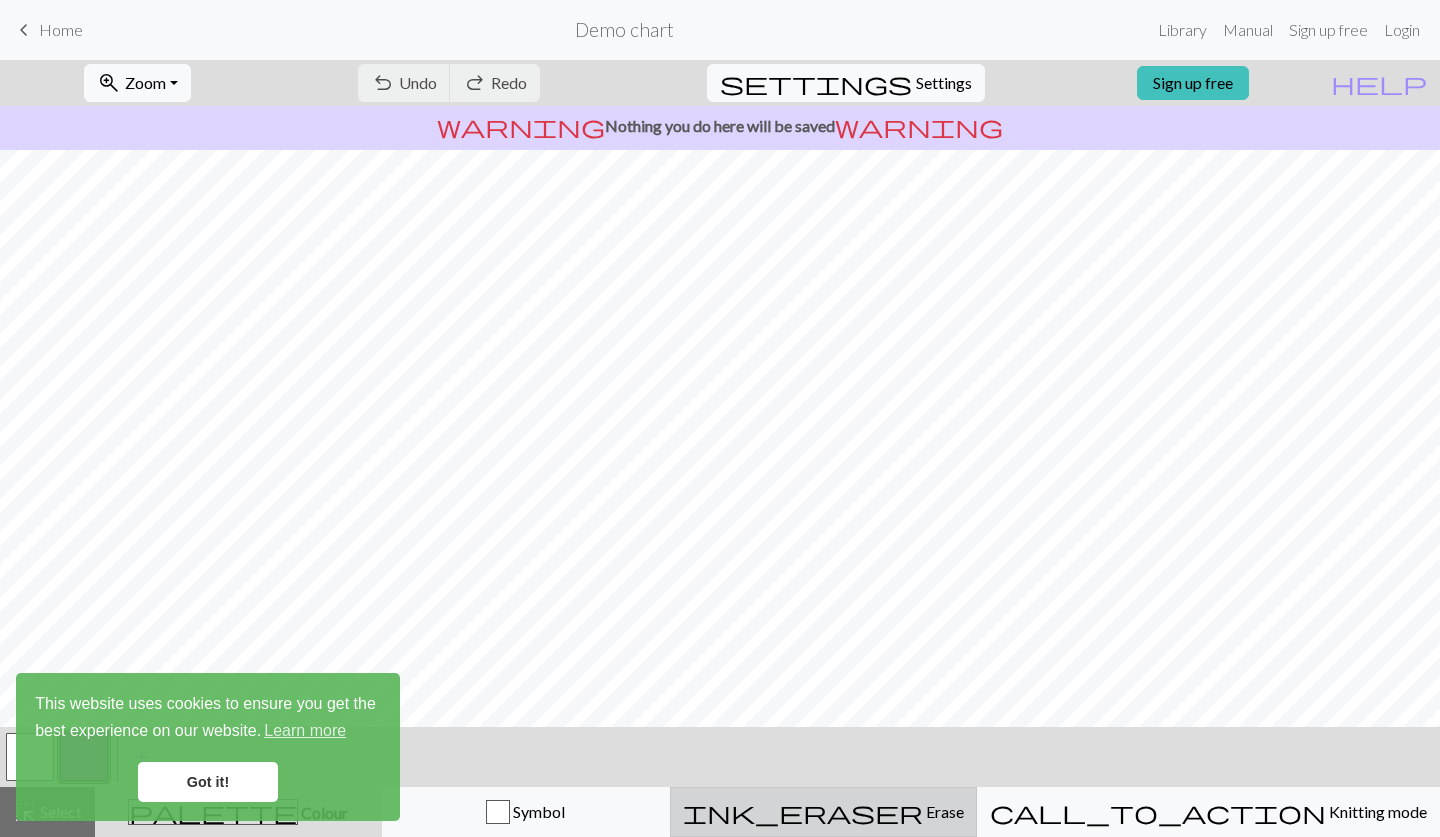 click on "ink_eraser   Erase   Erase" at bounding box center [823, 812] 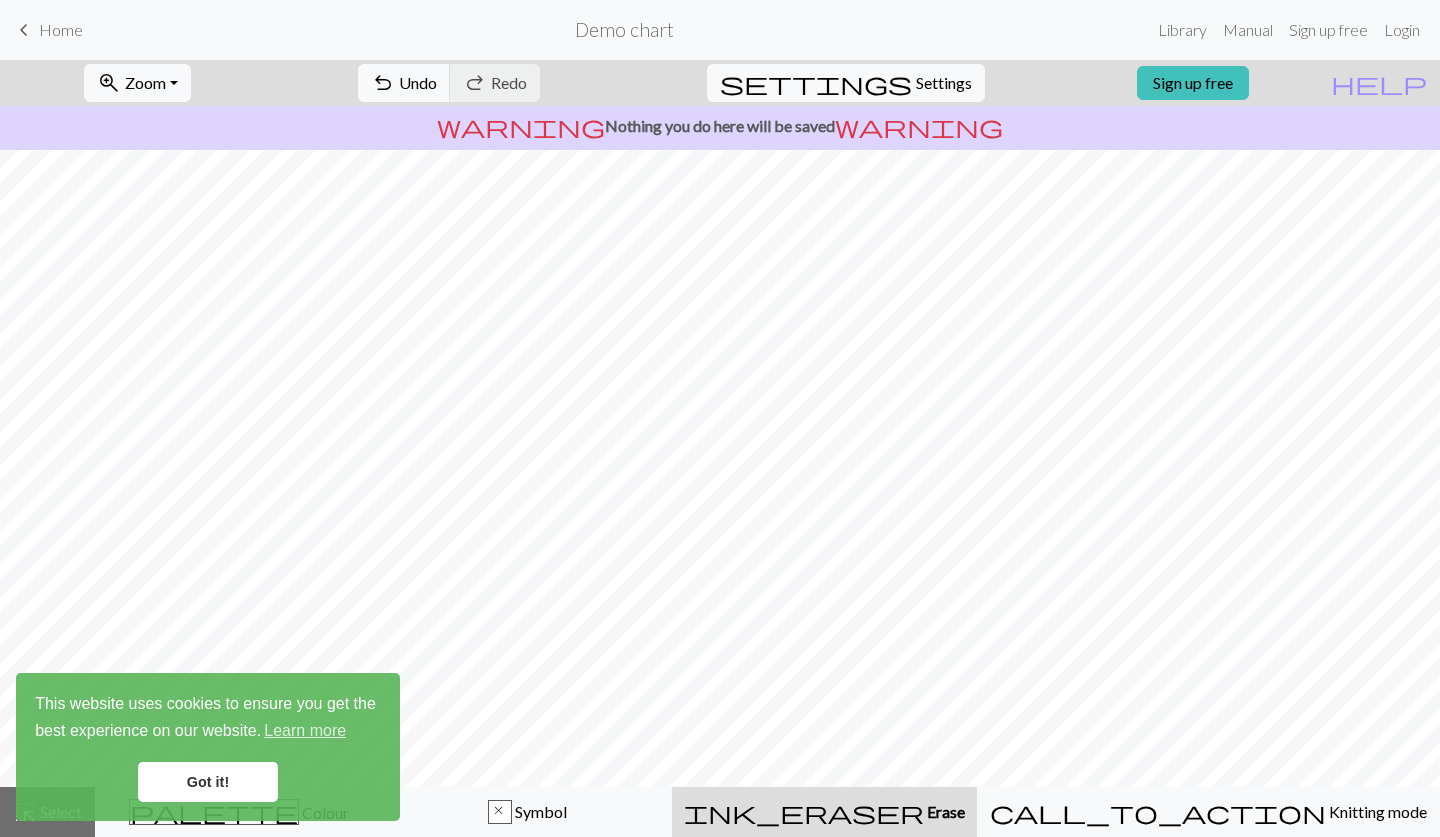 scroll, scrollTop: 0, scrollLeft: 0, axis: both 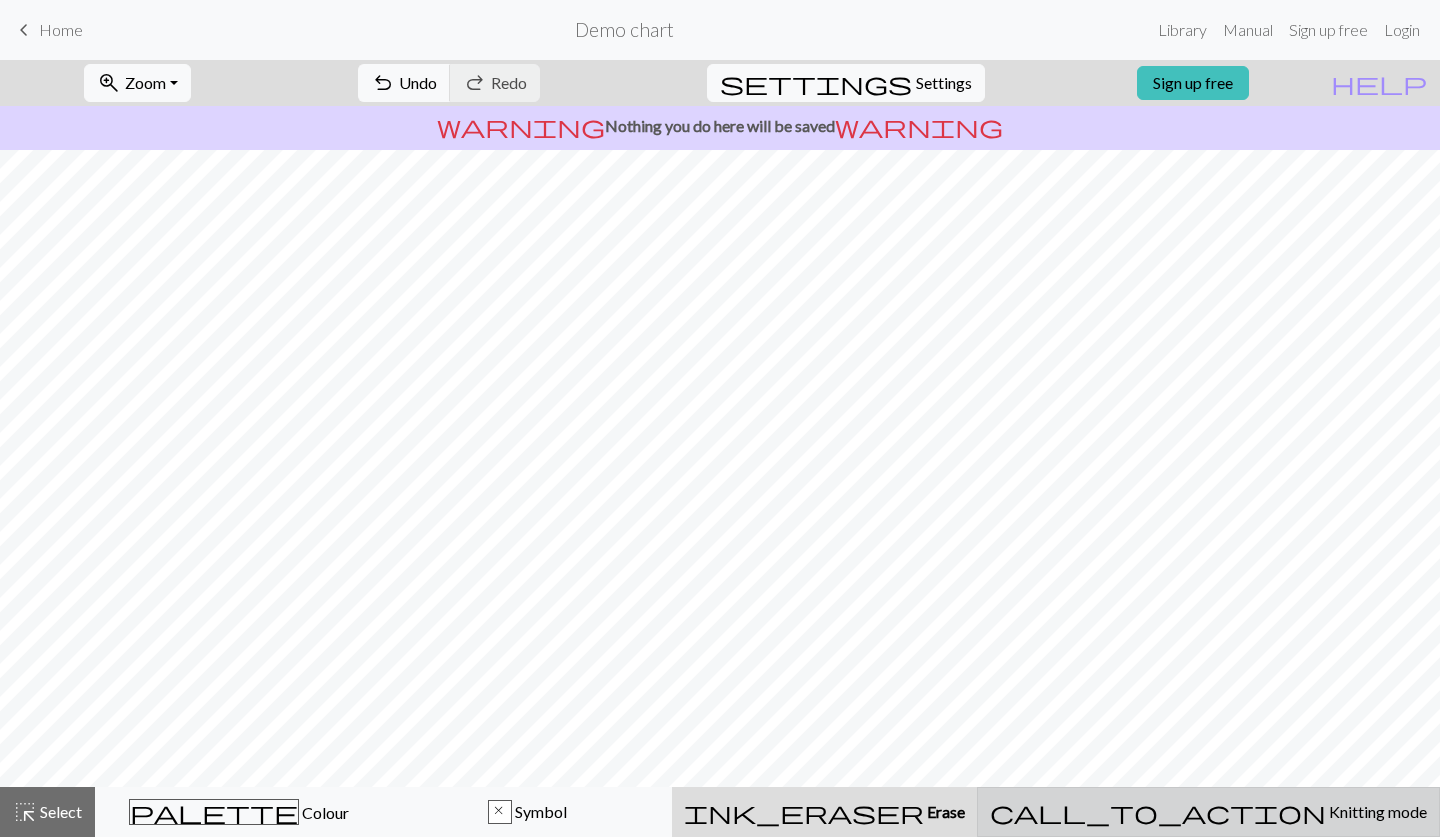 click on "call_to_action" at bounding box center (1158, 812) 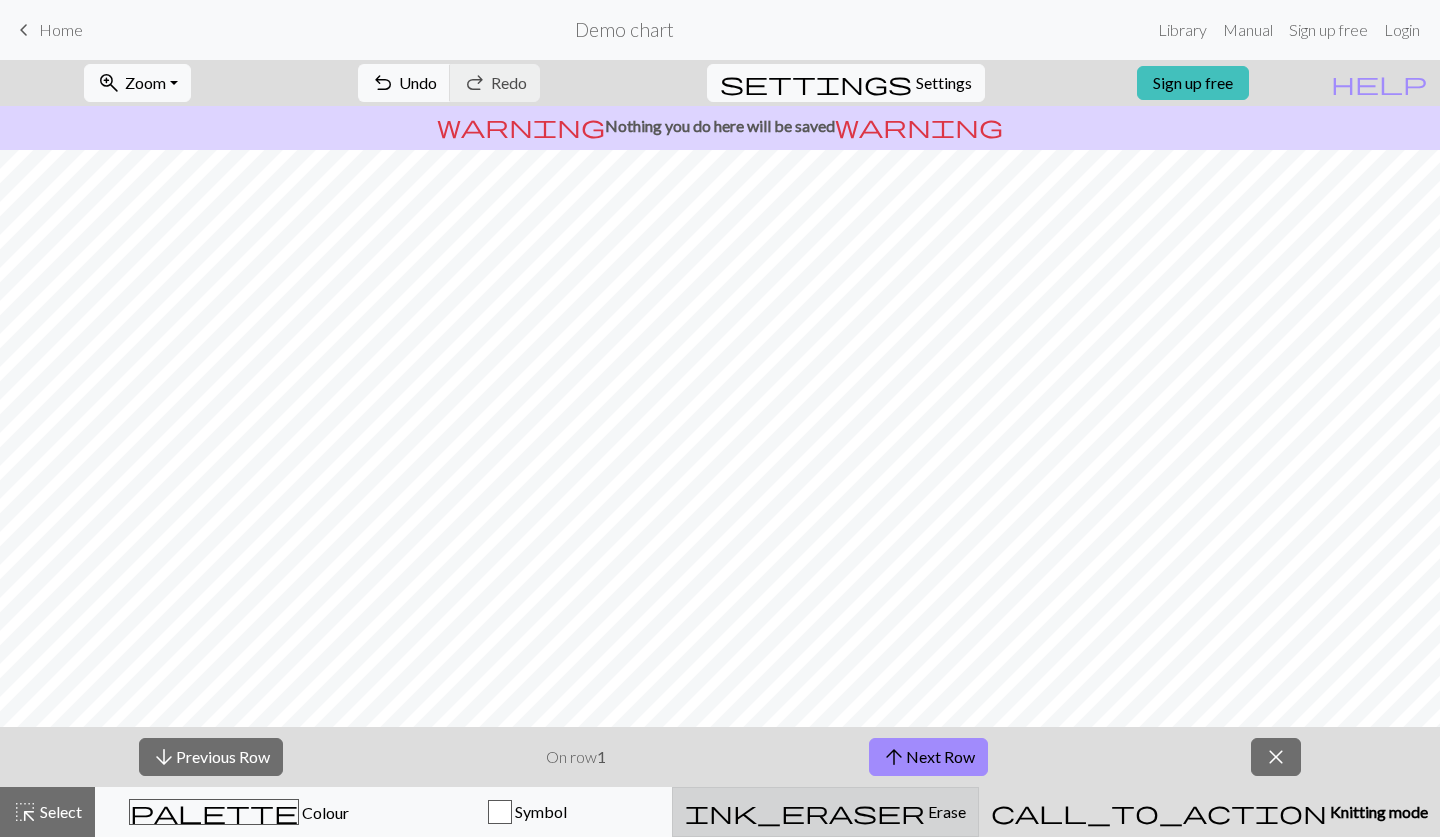 click on "ink_eraser   Erase   Erase" at bounding box center [825, 812] 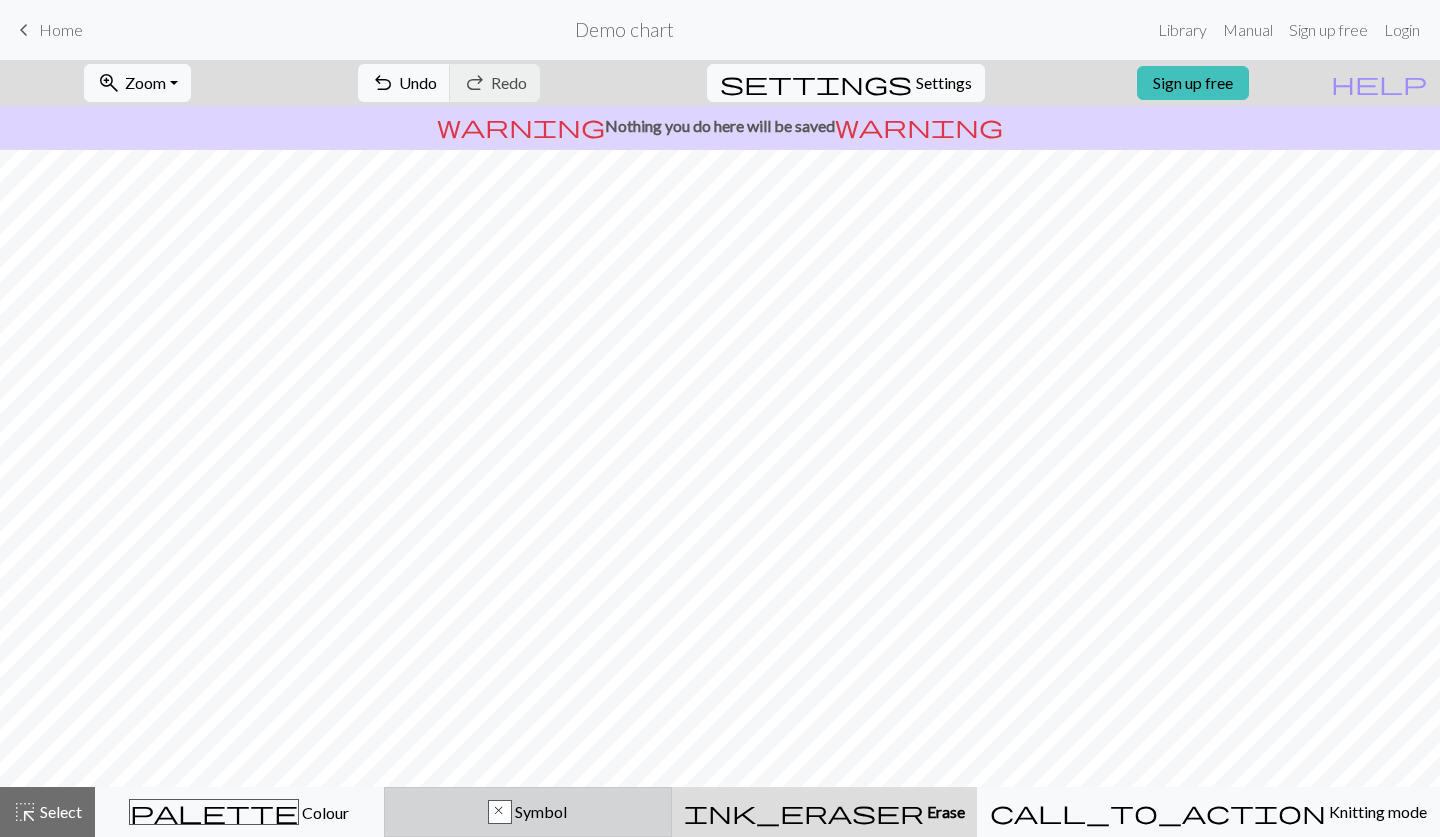 scroll, scrollTop: 0, scrollLeft: 0, axis: both 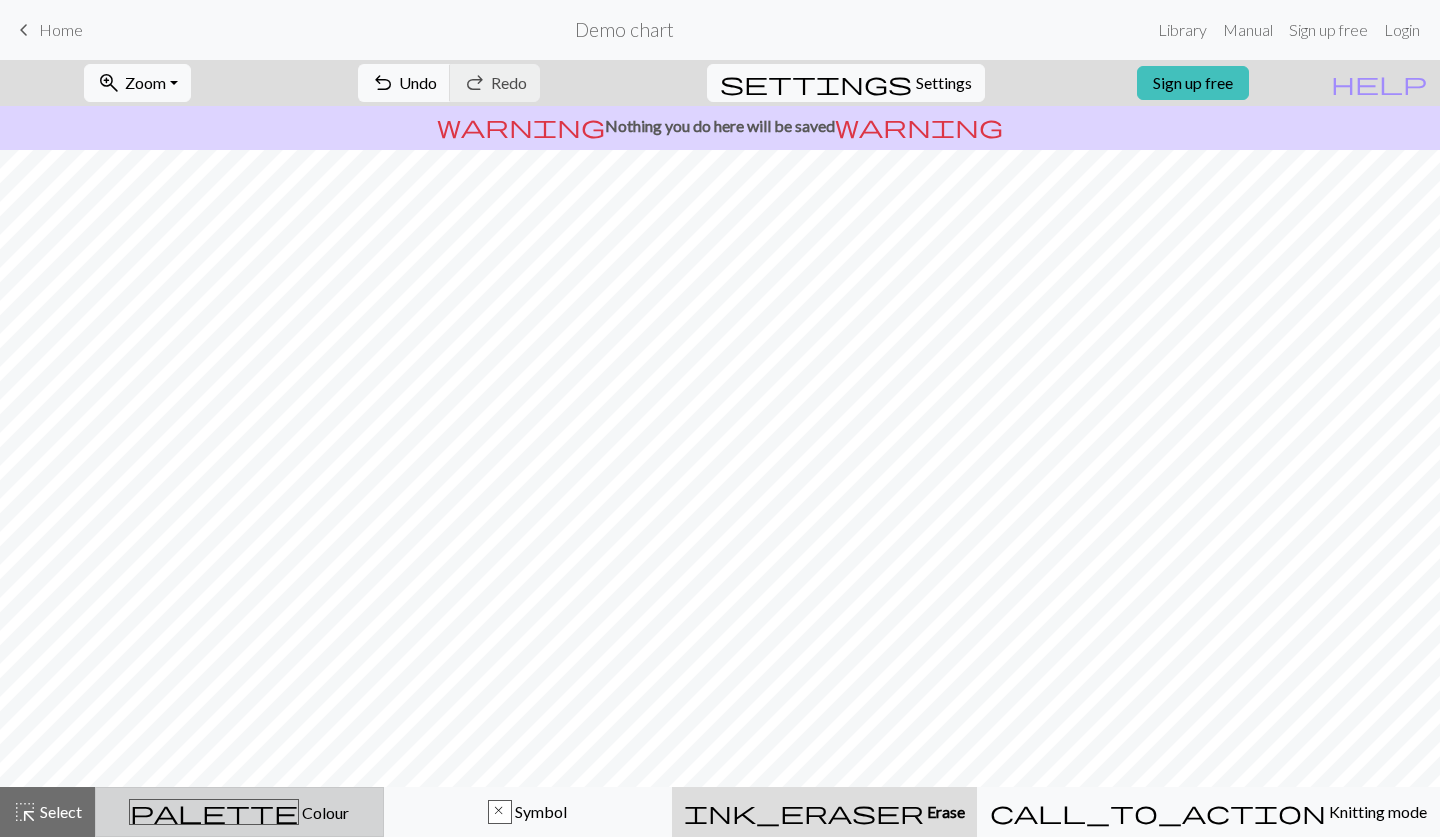 click on "Colour" at bounding box center [324, 812] 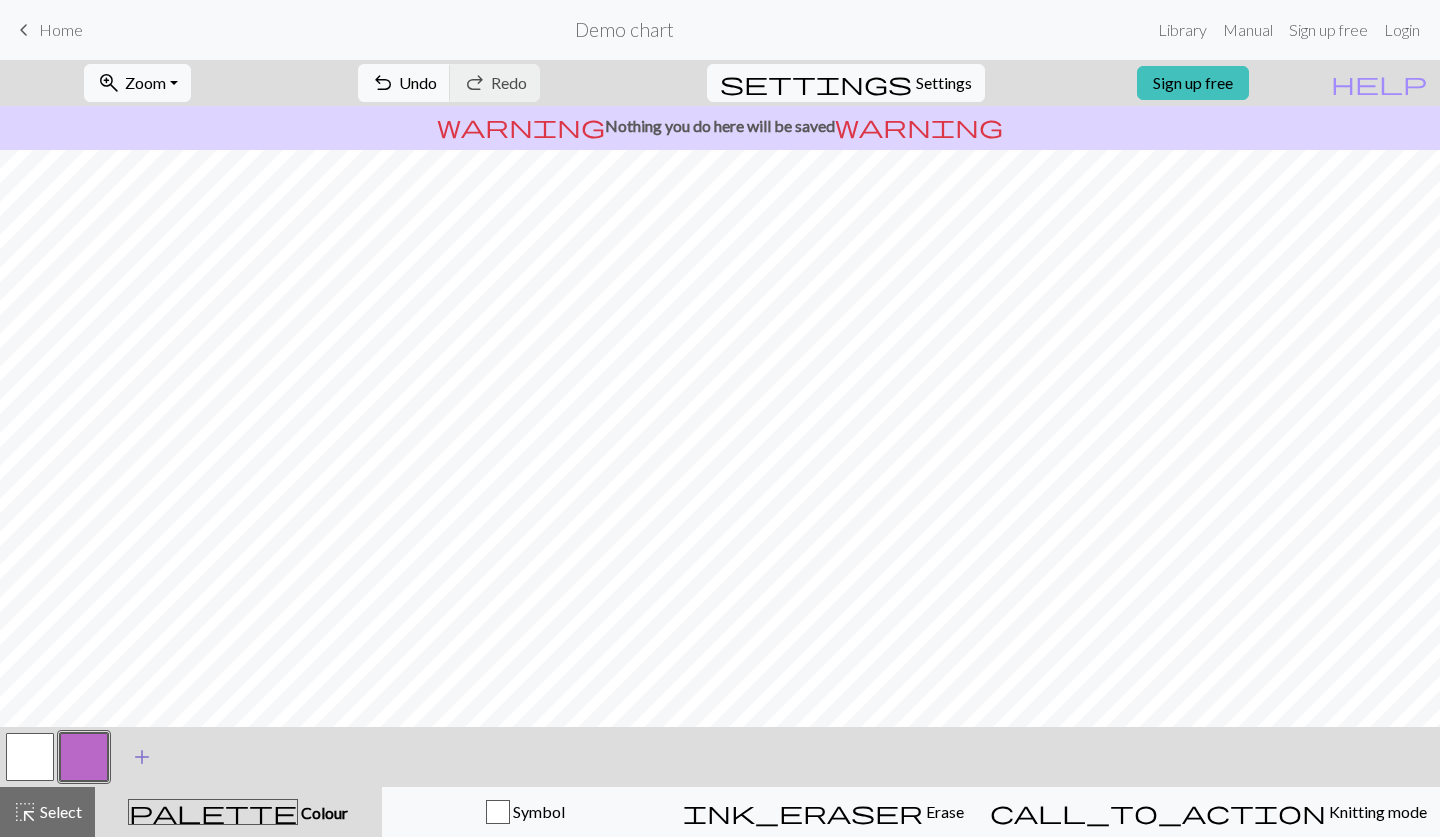click on "add" at bounding box center (142, 757) 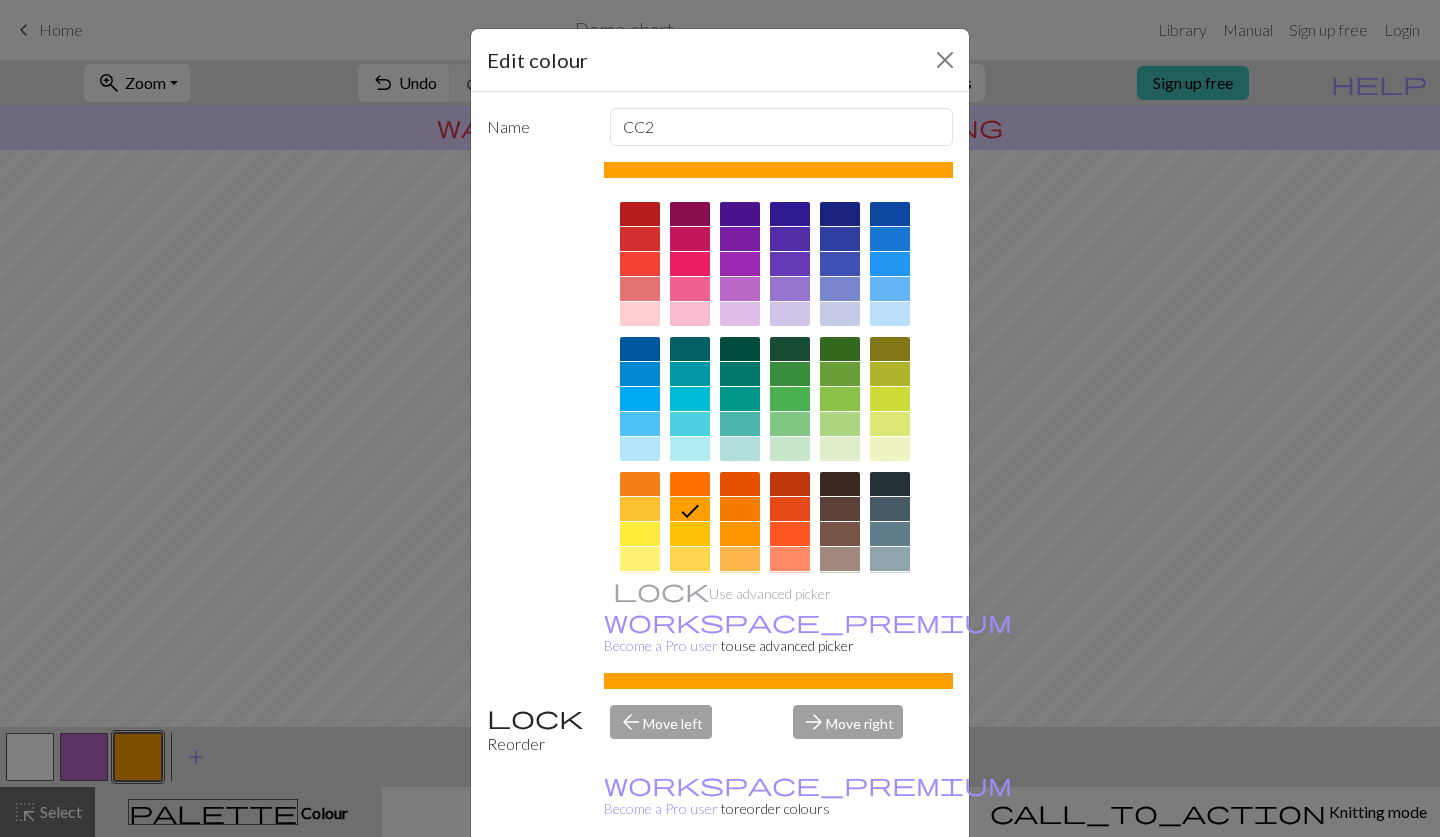 click at bounding box center [640, 214] 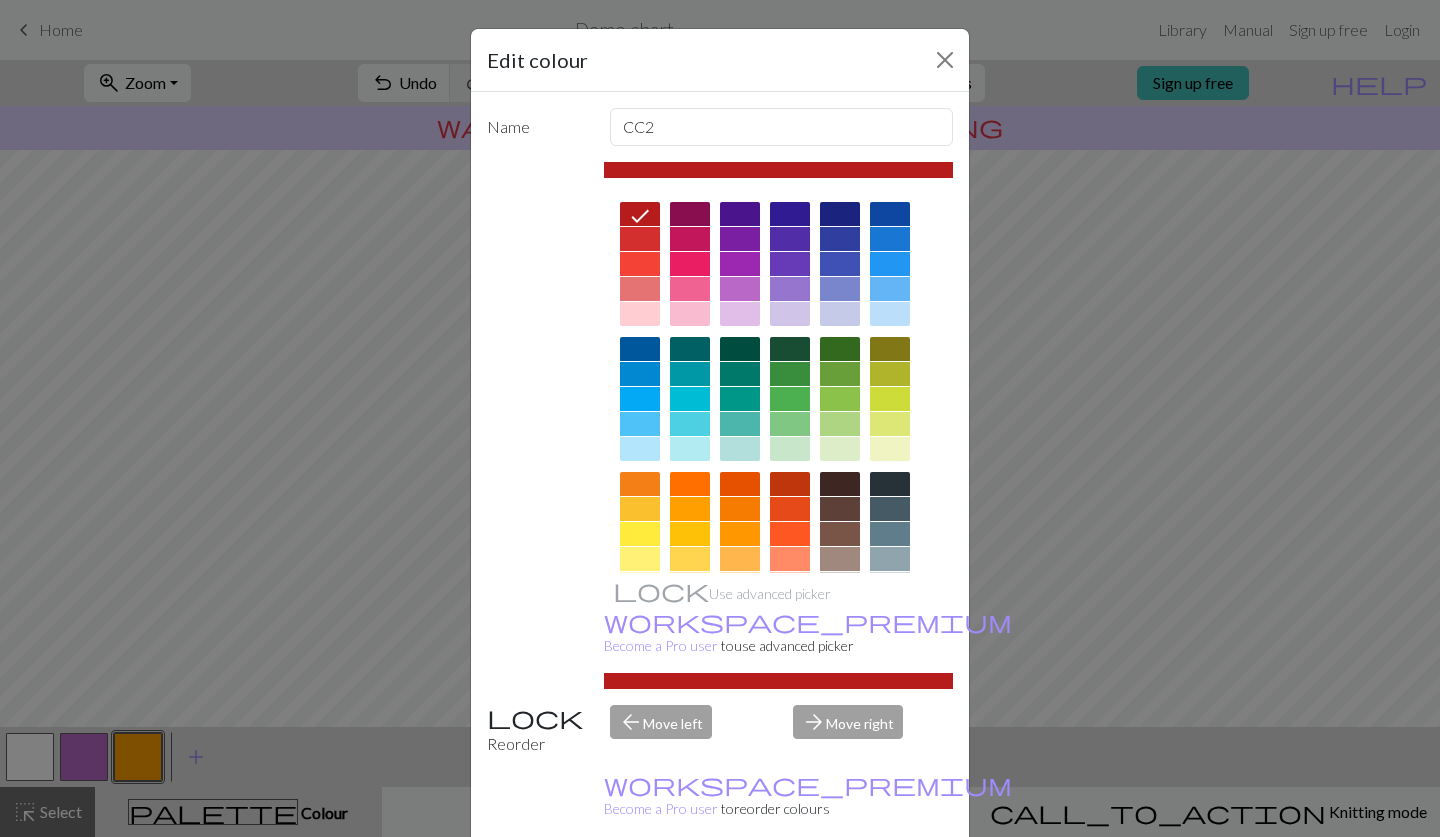 click on "arrow_forward Move right" at bounding box center (873, 730) 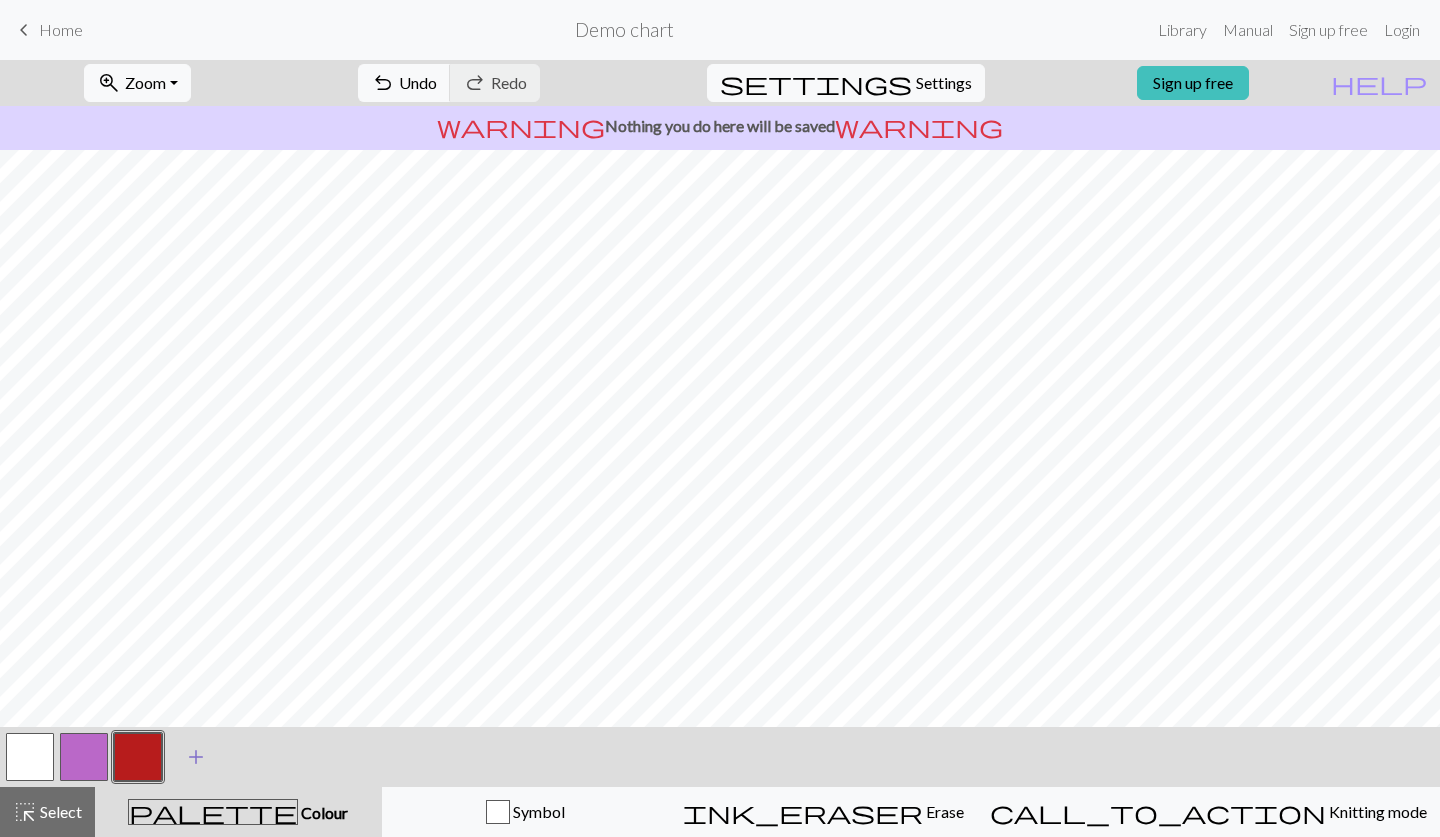 click on "add" at bounding box center (196, 757) 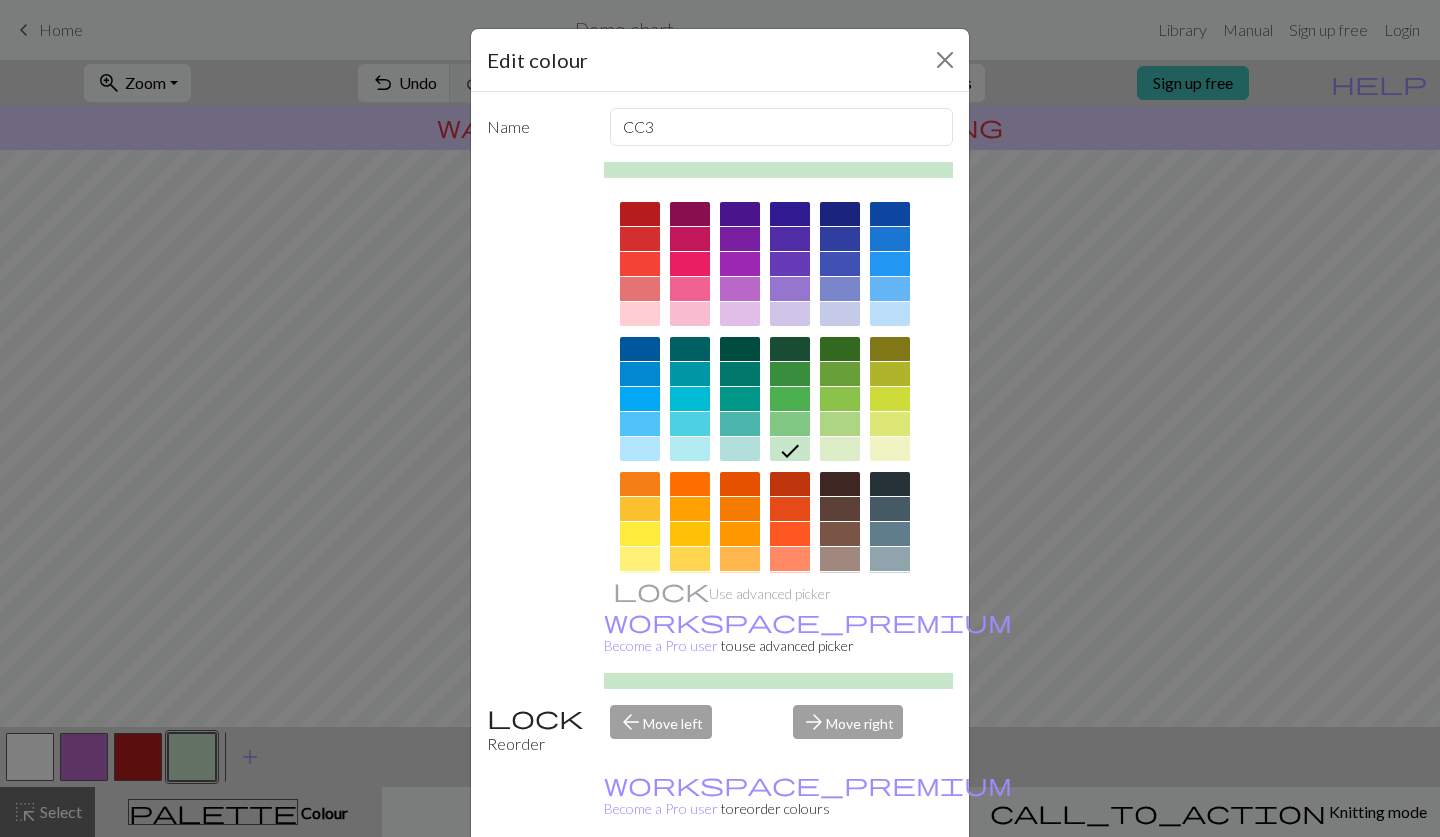 click at bounding box center [790, 214] 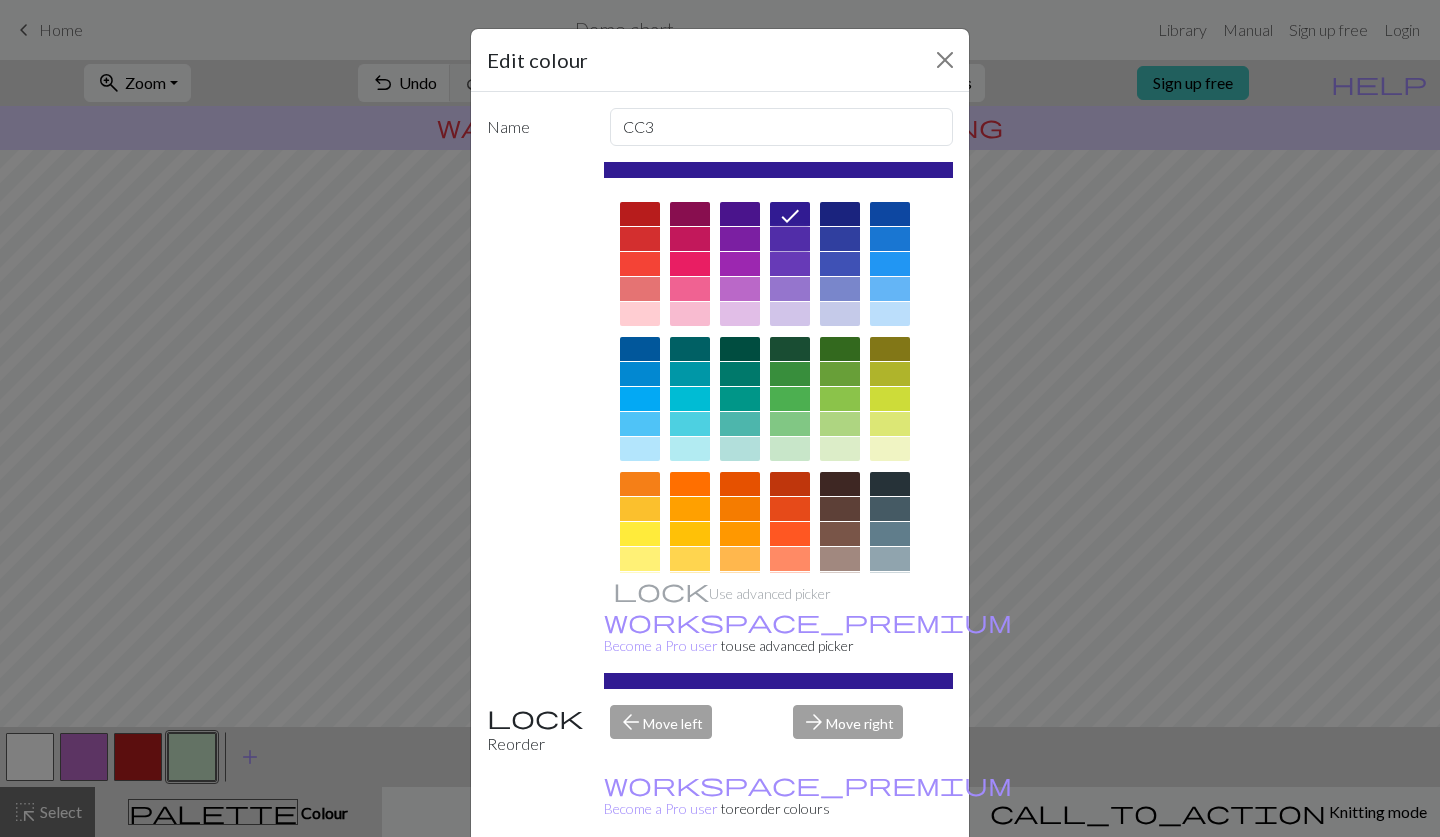 click at bounding box center (790, 239) 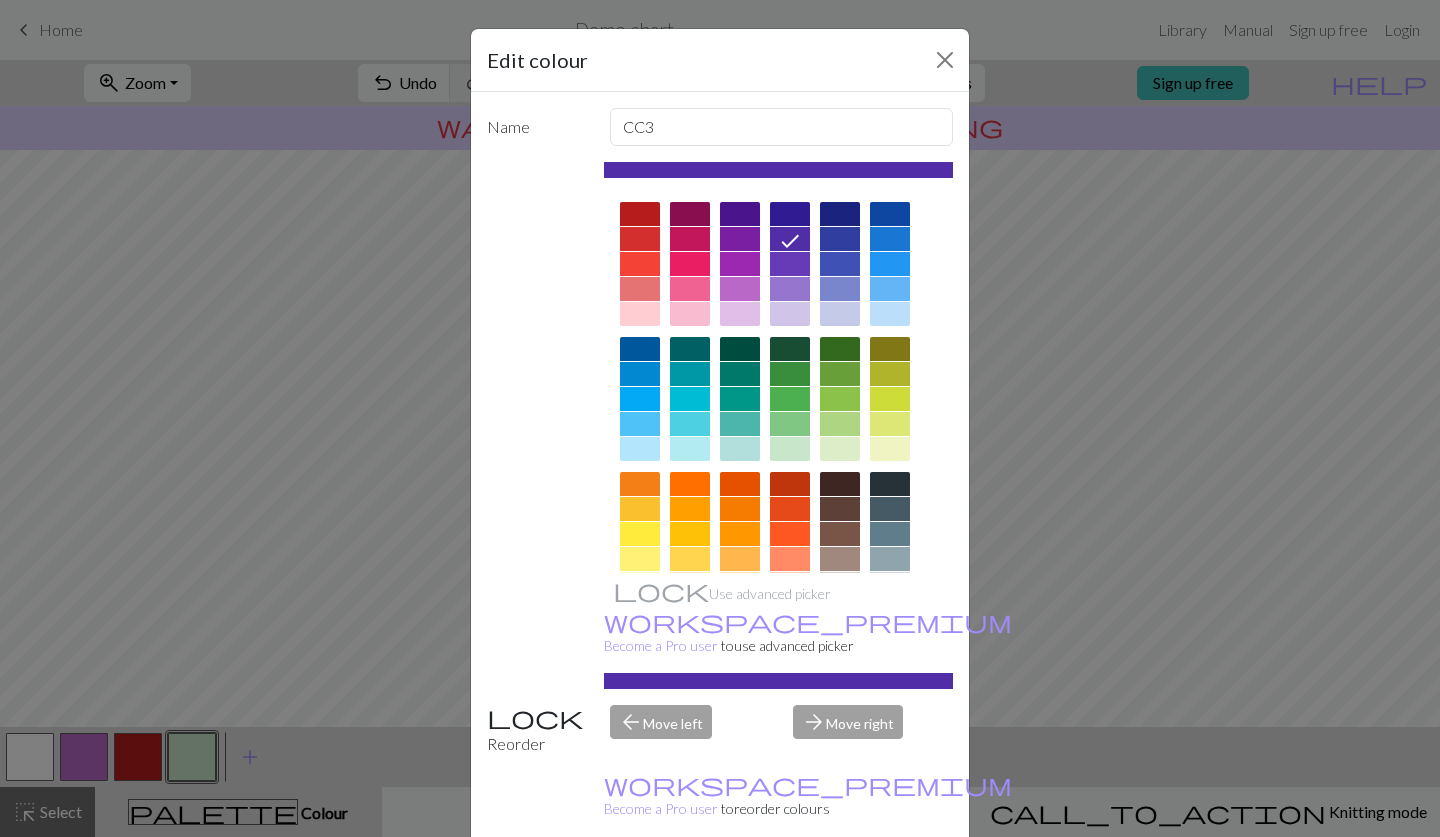 click on "Done" at bounding box center (840, 888) 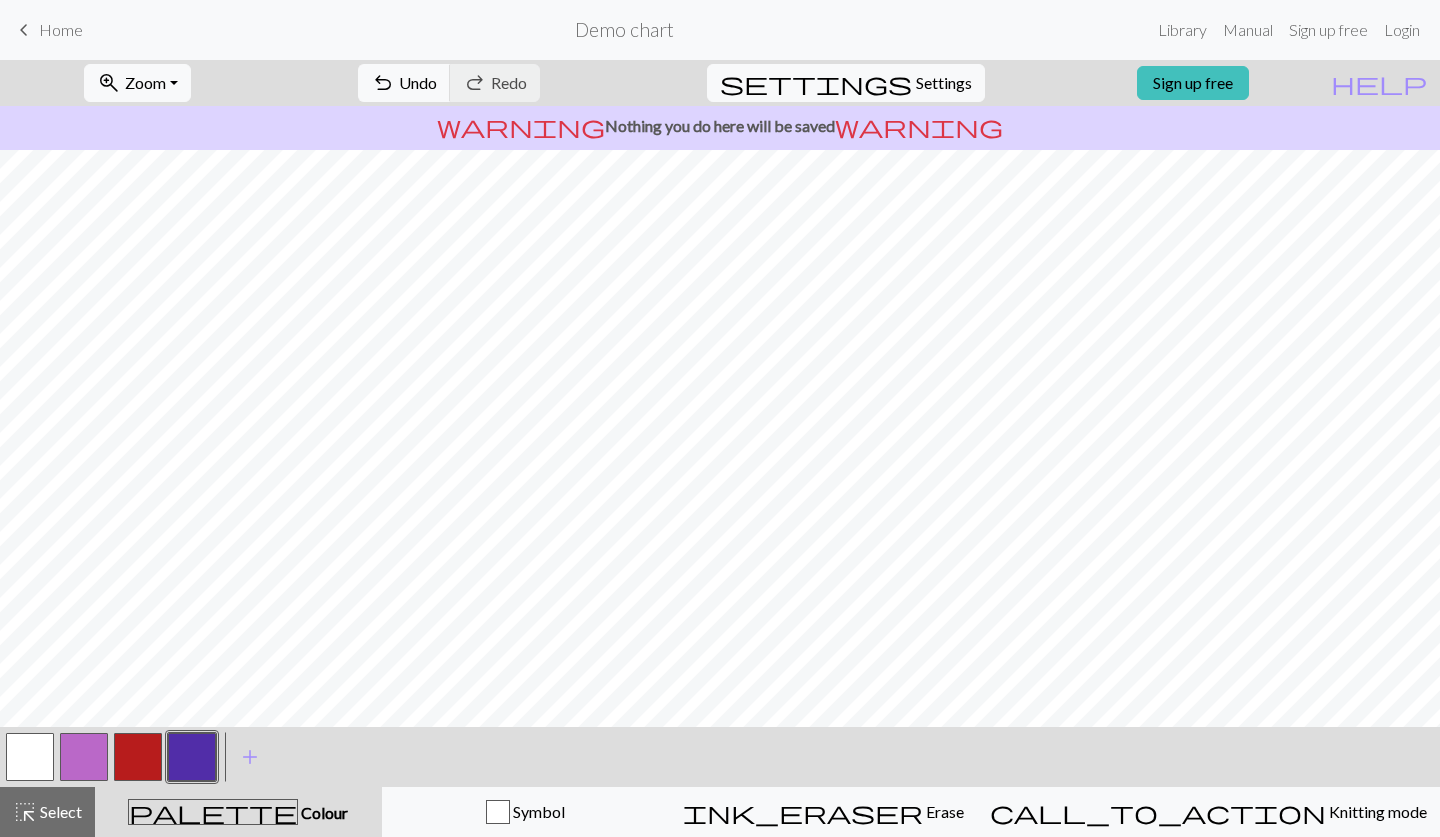 click at bounding box center [138, 757] 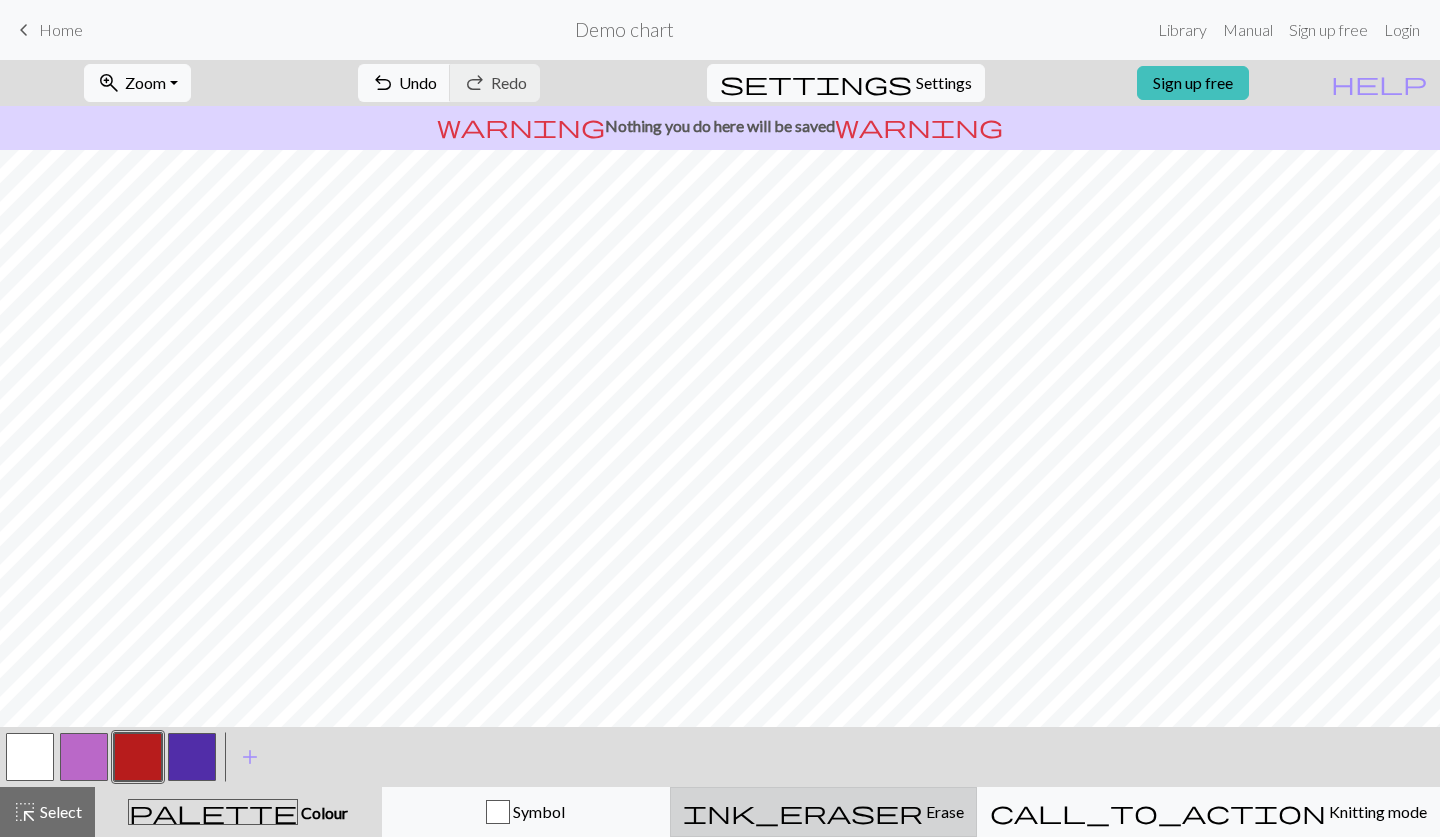 click on "ink_eraser   Erase   Erase" at bounding box center (823, 812) 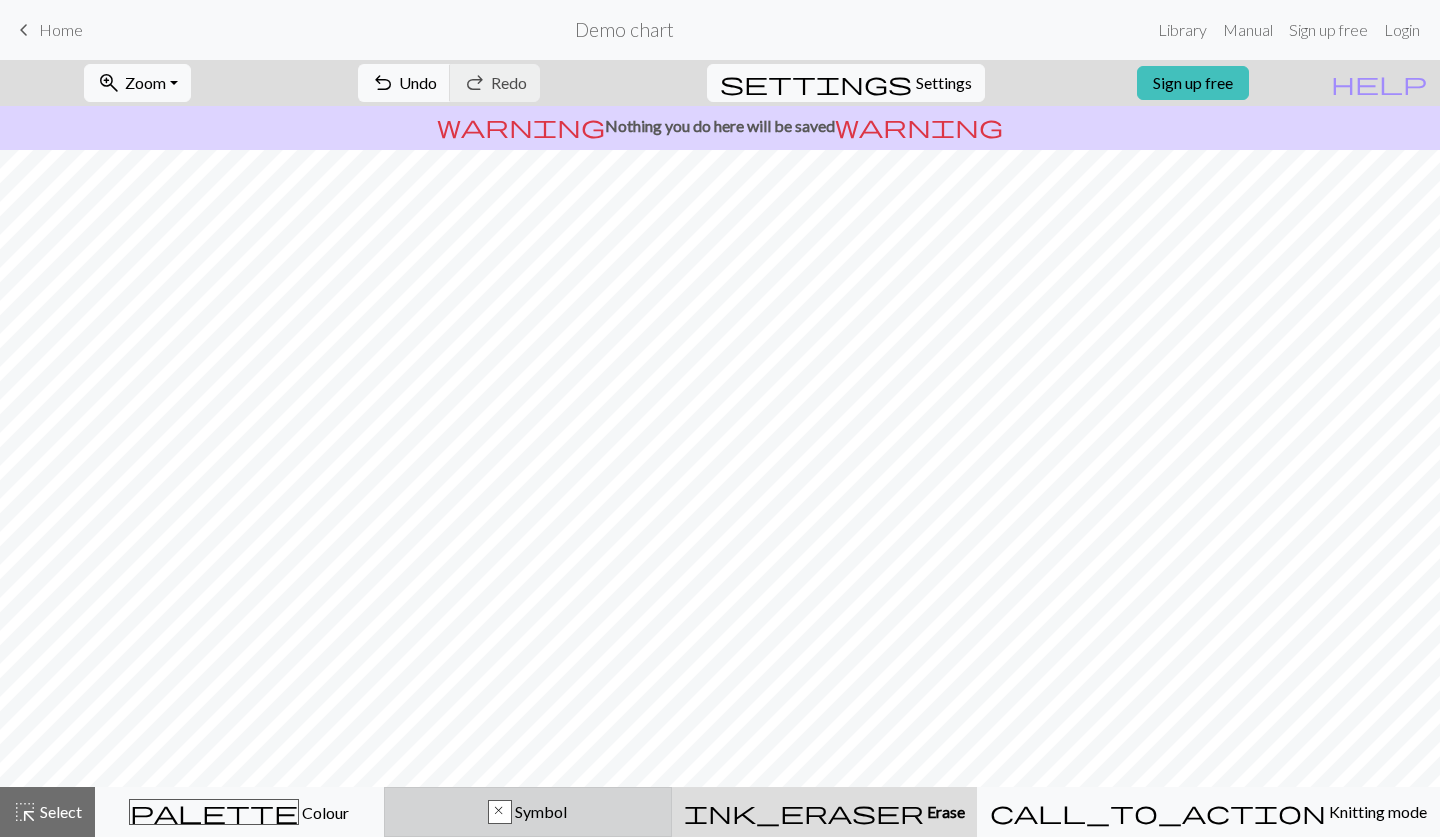 click on "x   Symbol" at bounding box center [528, 812] 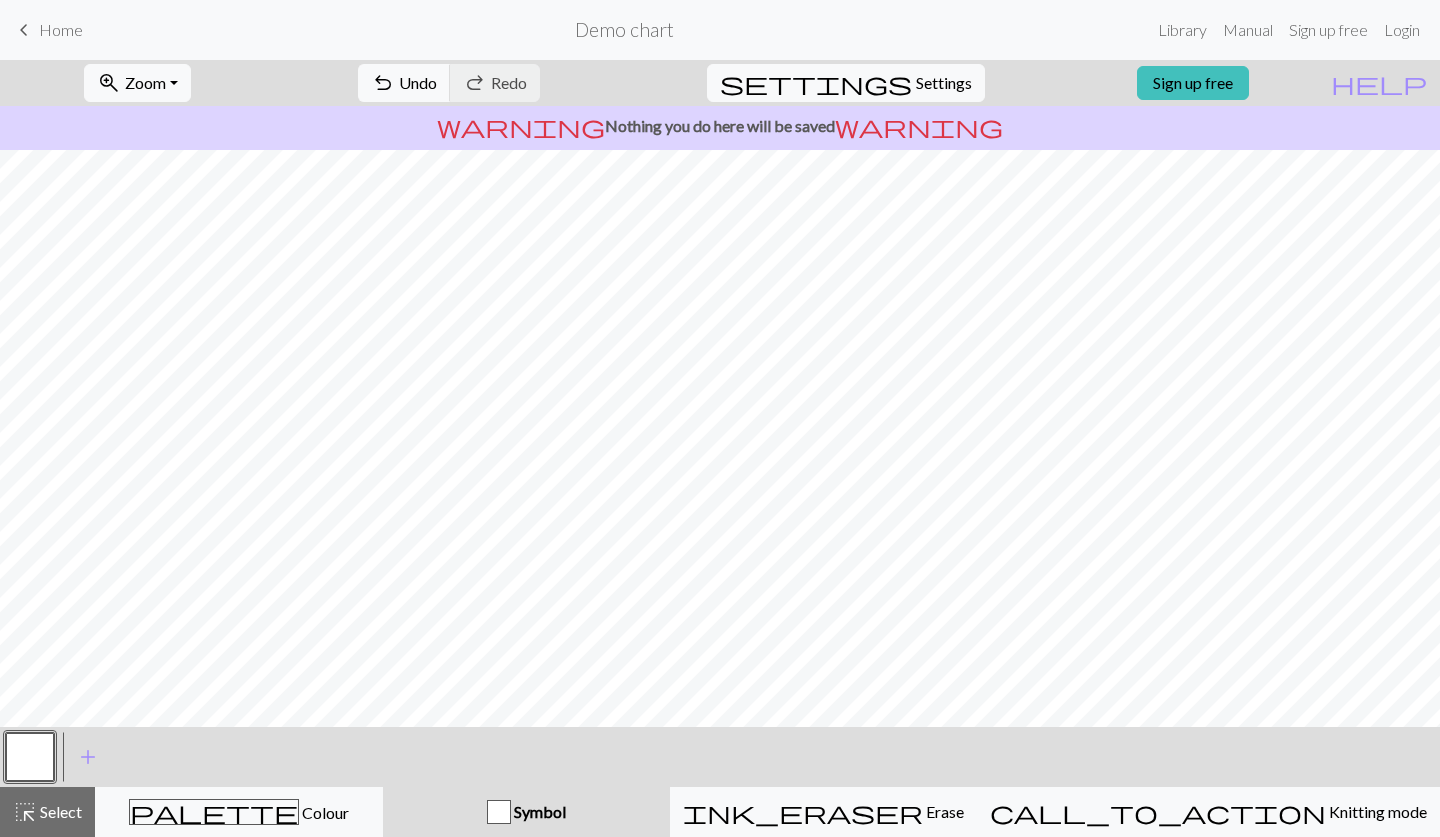 click on "Symbol" at bounding box center (538, 811) 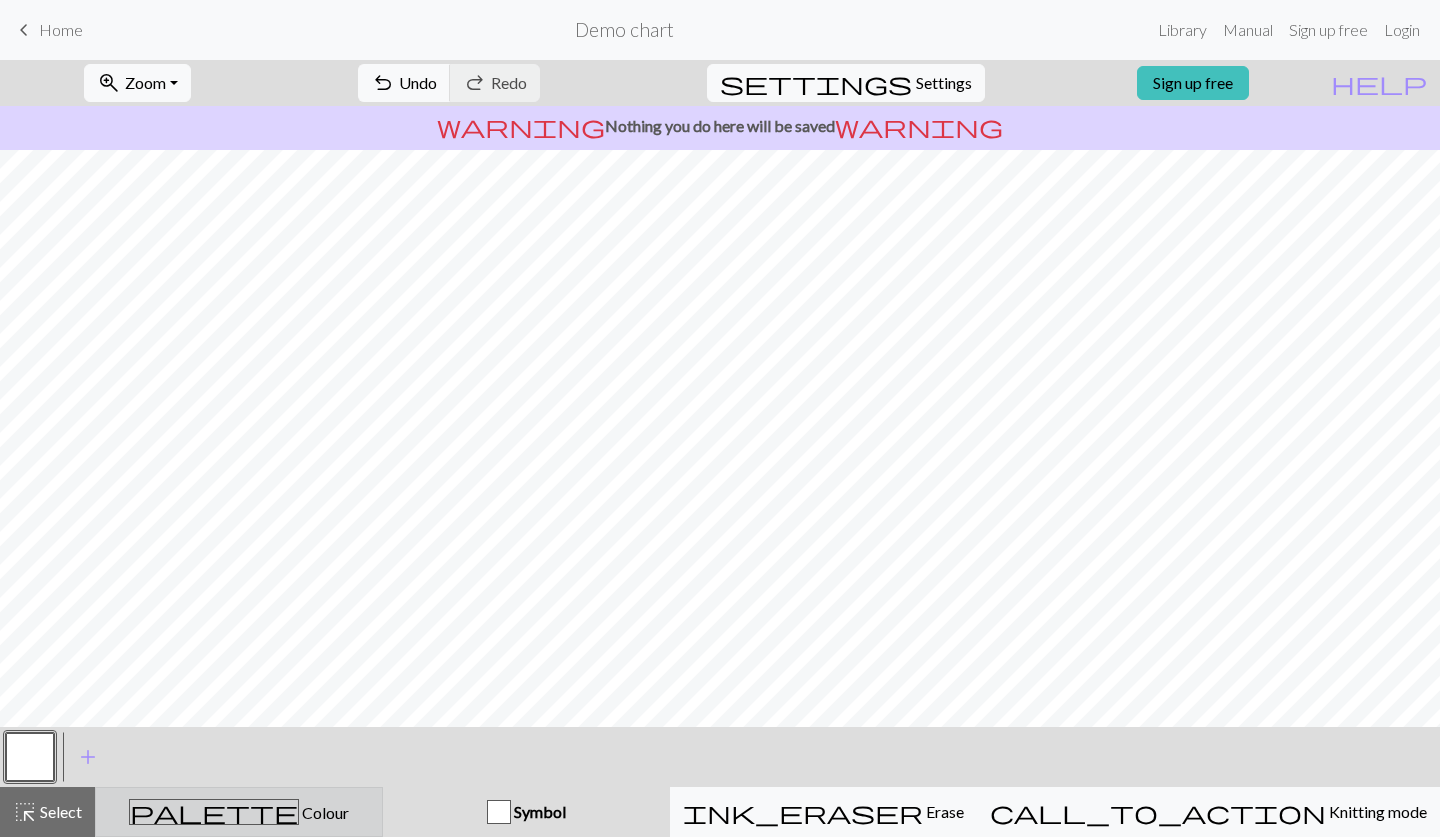 click on "palette   Colour   Colour" at bounding box center (239, 812) 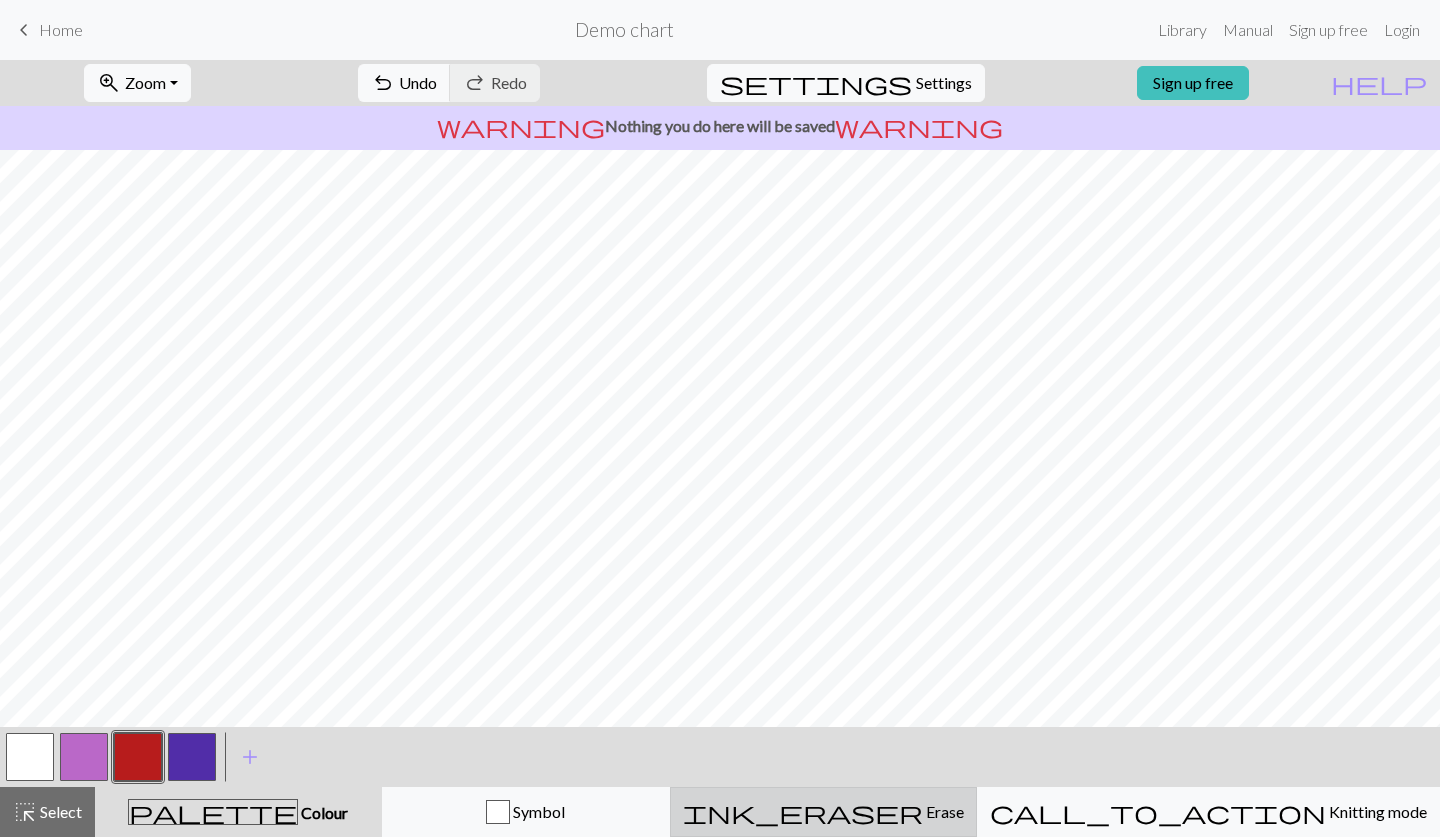 click on "ink_eraser   Erase   Erase" at bounding box center [823, 812] 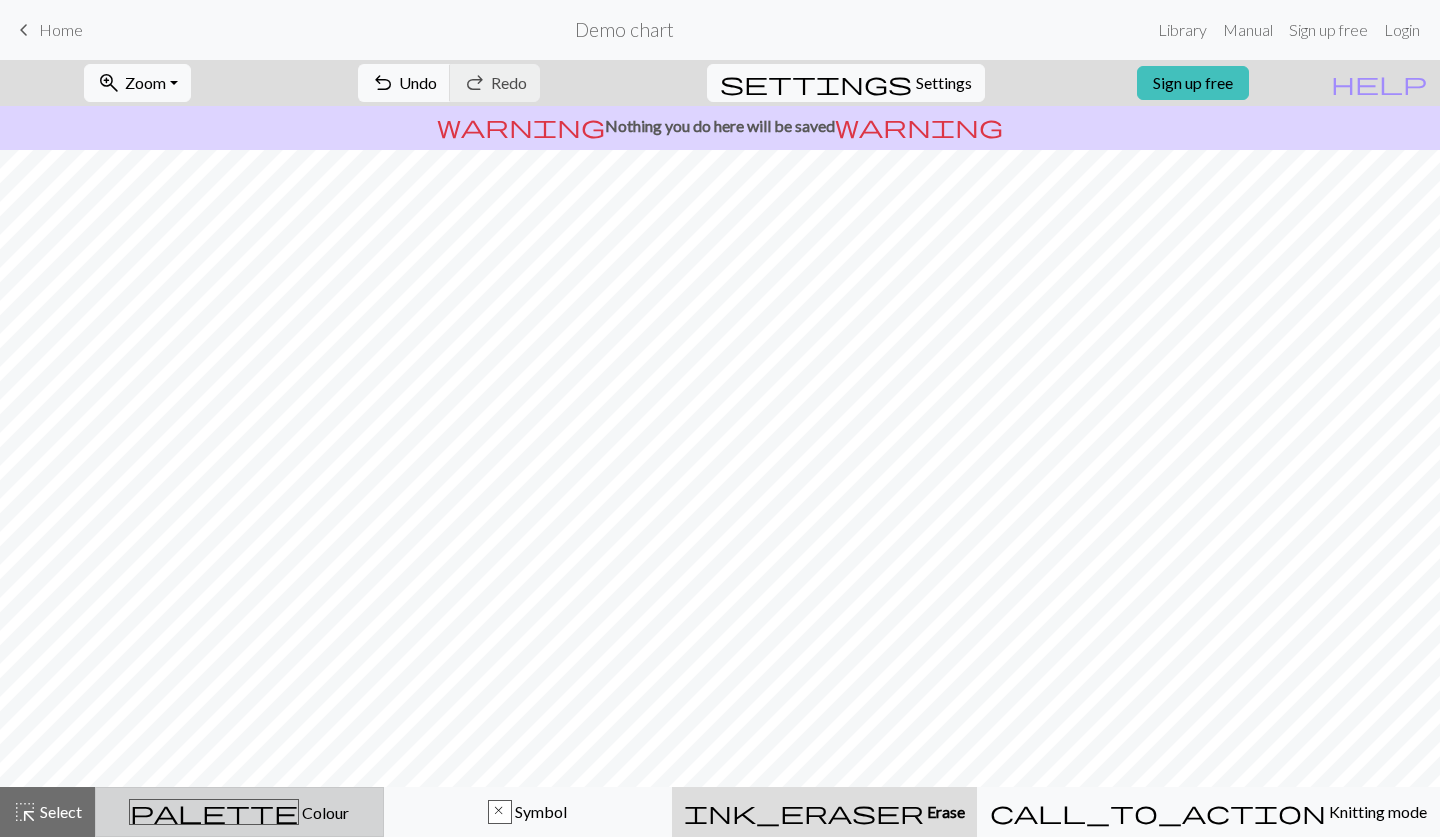 scroll, scrollTop: 7, scrollLeft: 0, axis: vertical 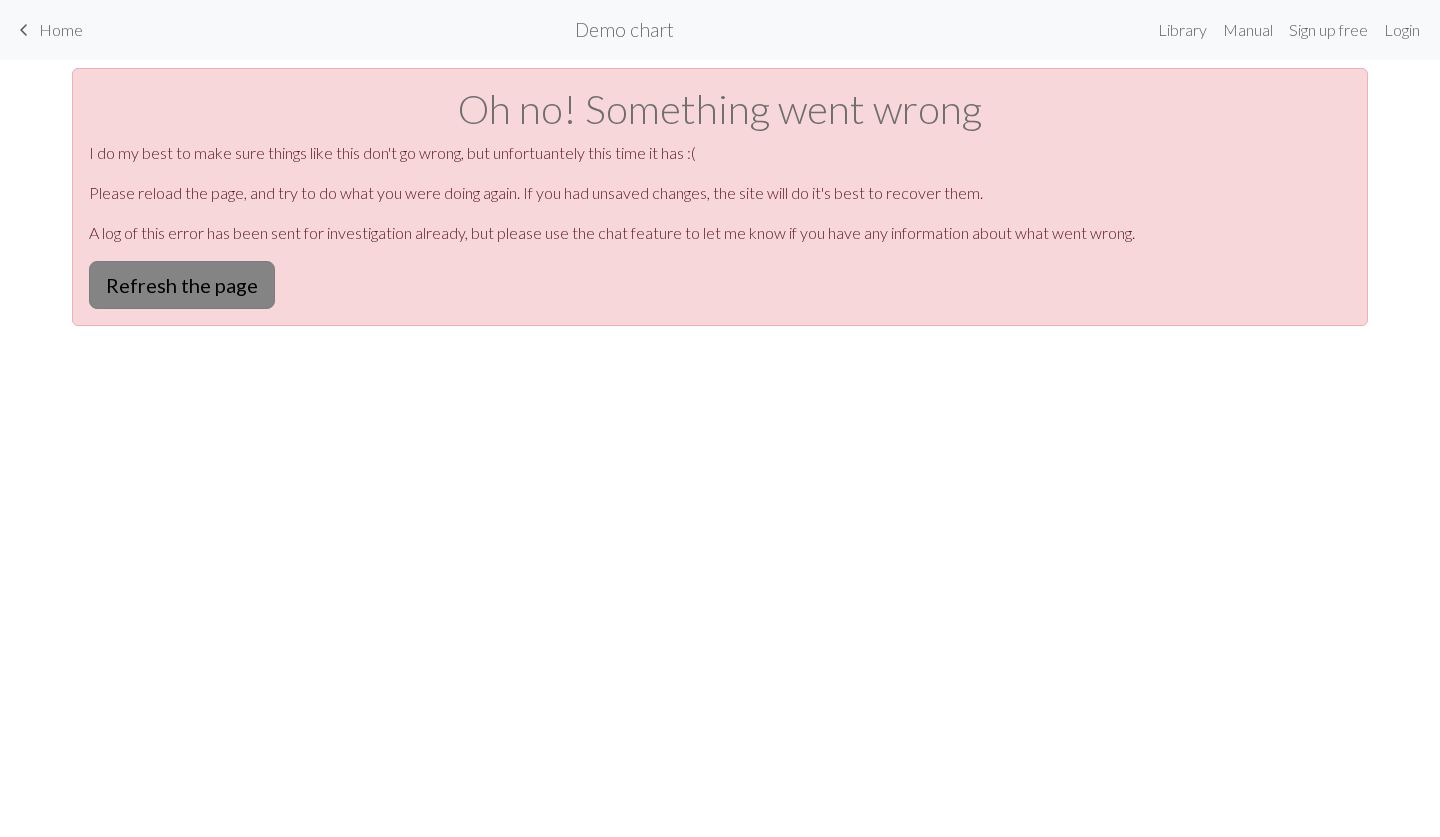 click on "Refresh the page" at bounding box center (182, 285) 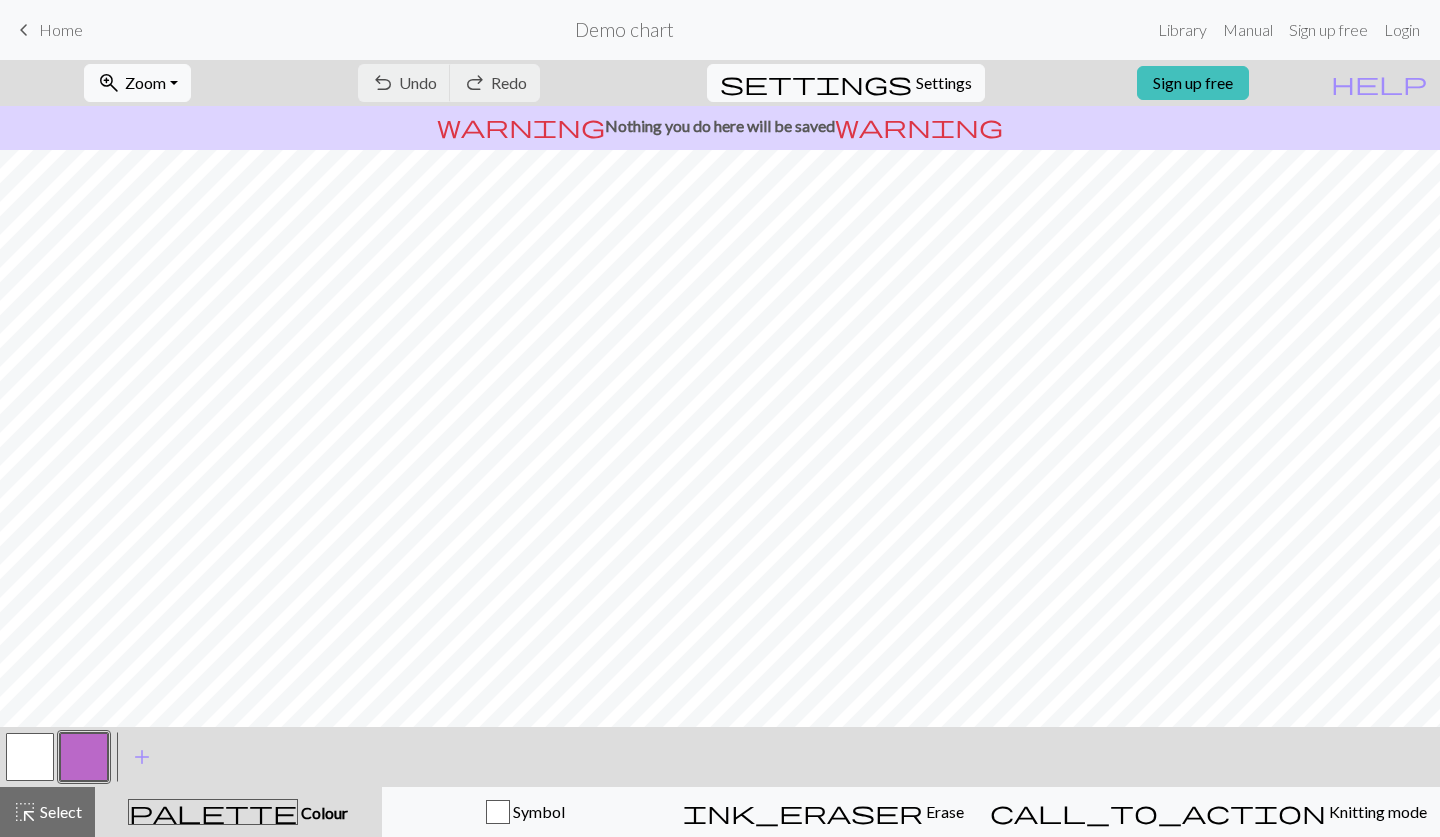 scroll, scrollTop: 0, scrollLeft: 0, axis: both 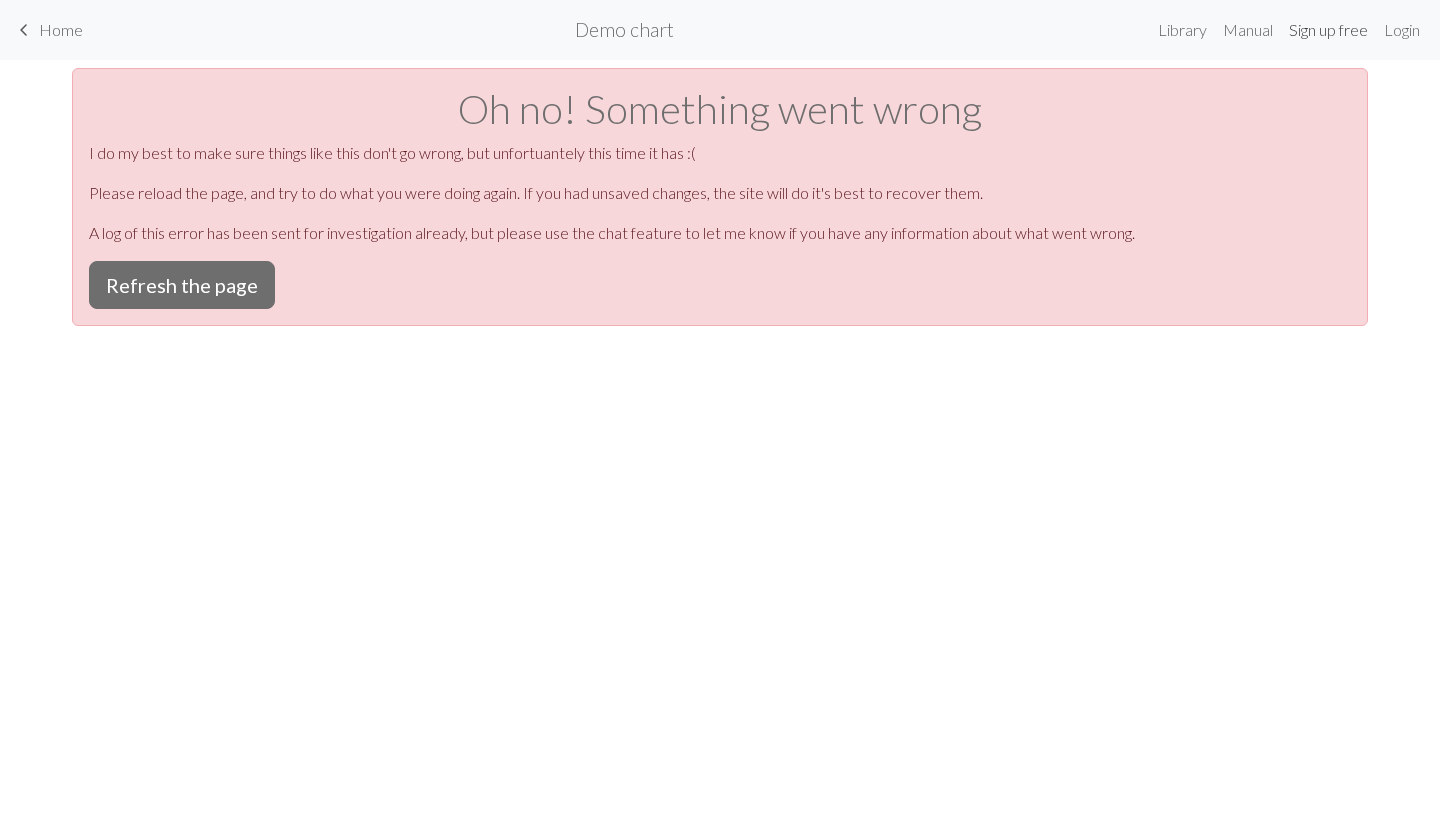click on "Sign up free" at bounding box center (1328, 30) 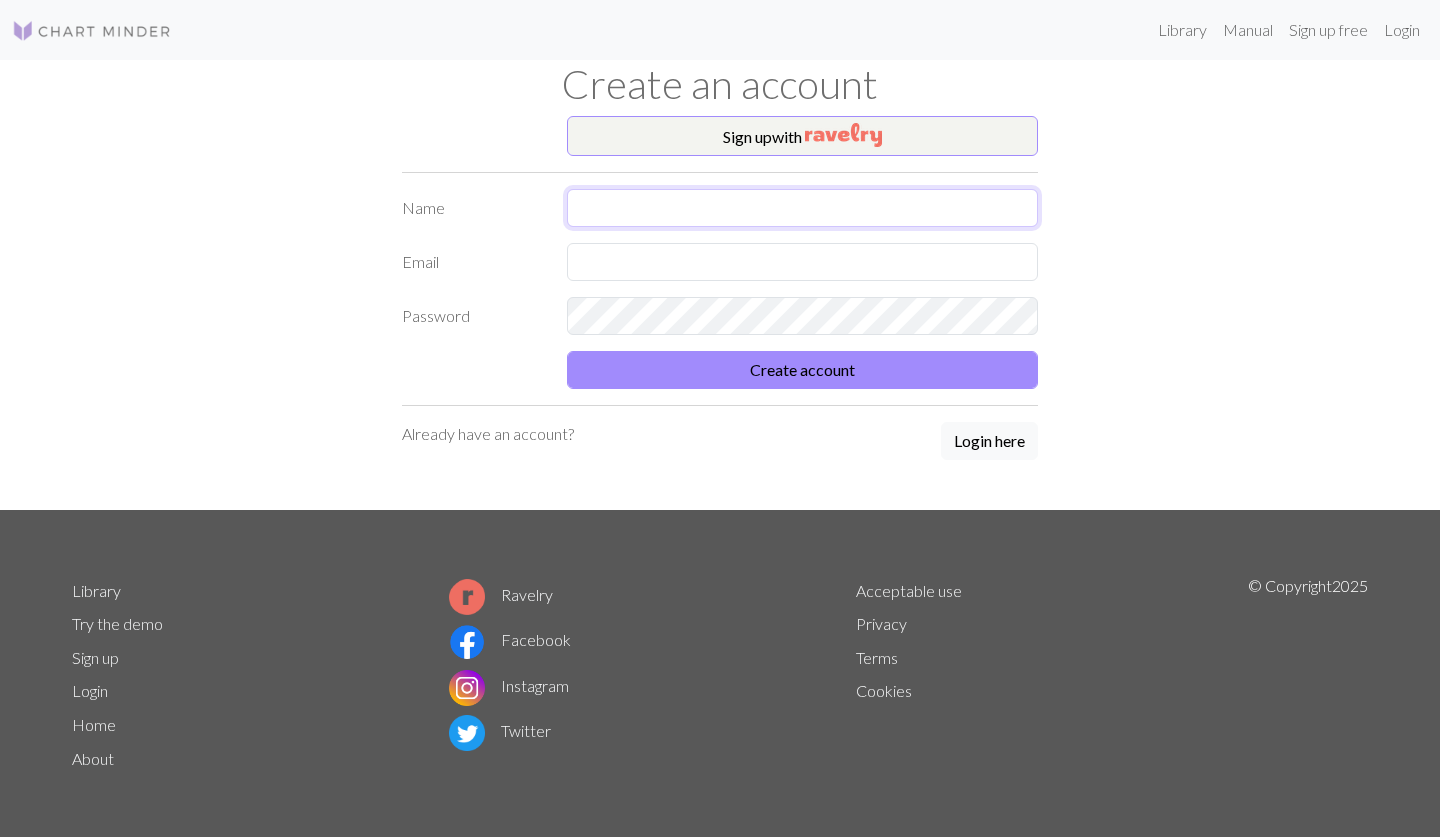 click at bounding box center (802, 208) 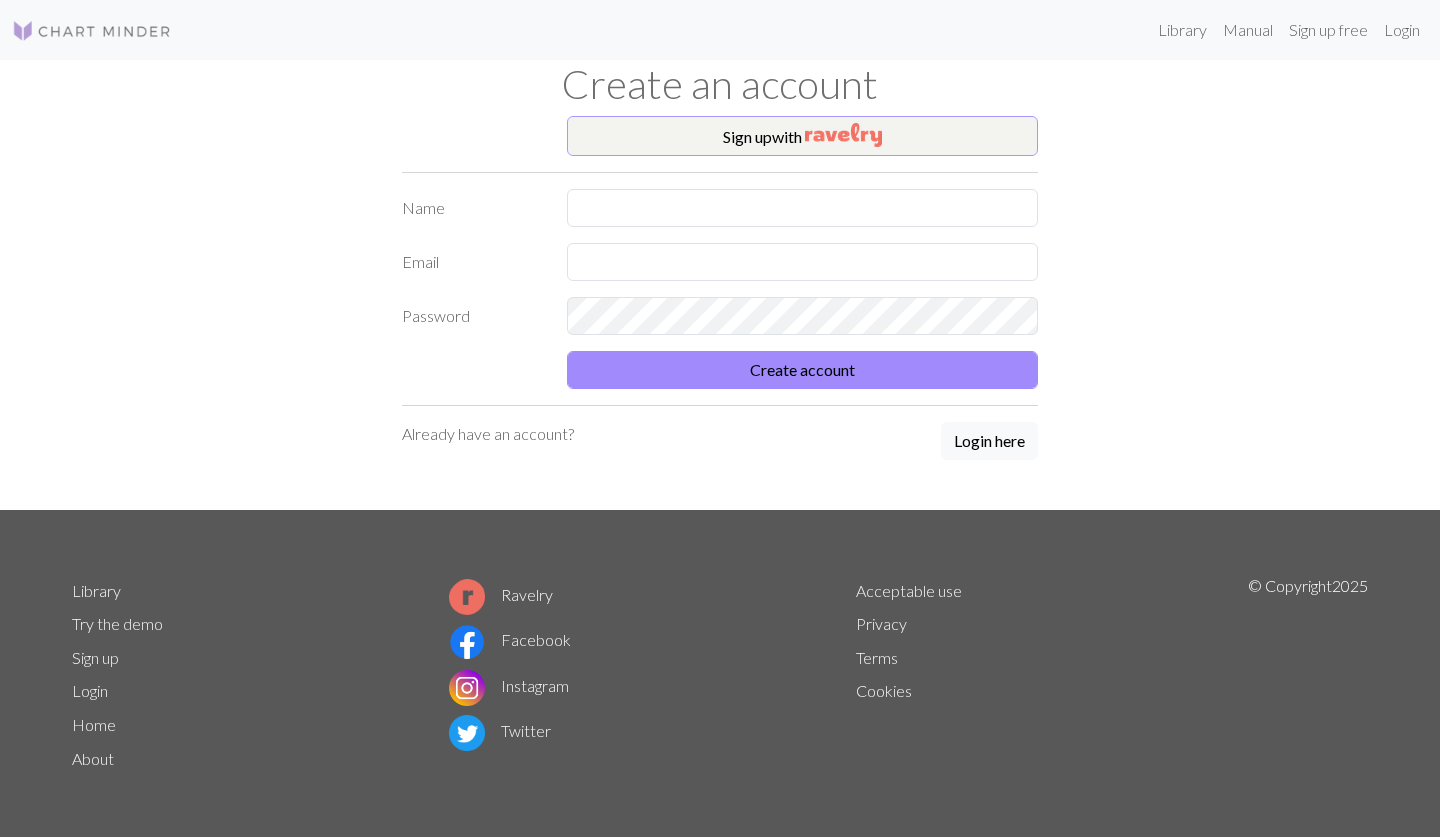 click on "Sign up  with" at bounding box center (802, 136) 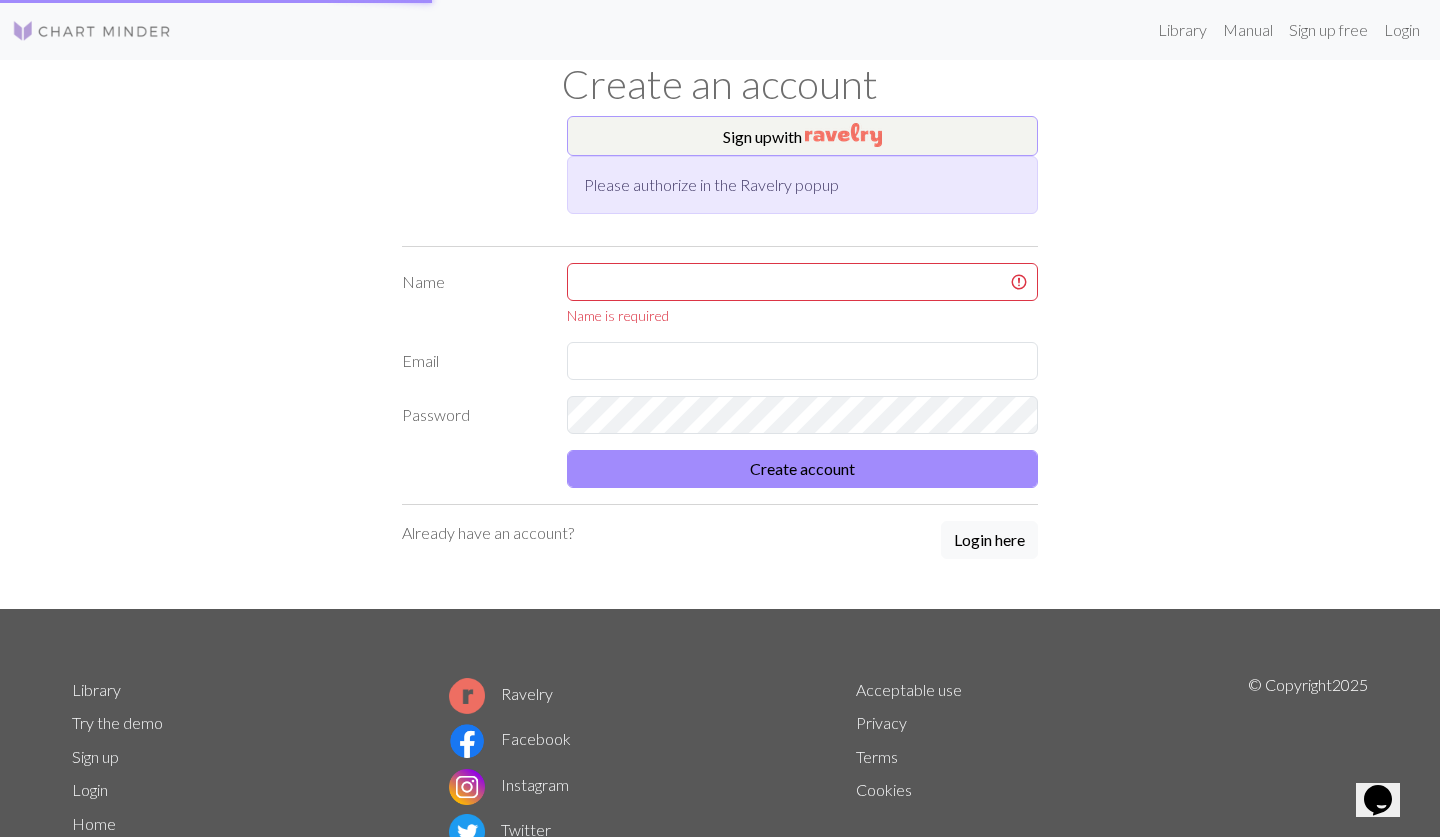 scroll, scrollTop: 0, scrollLeft: 0, axis: both 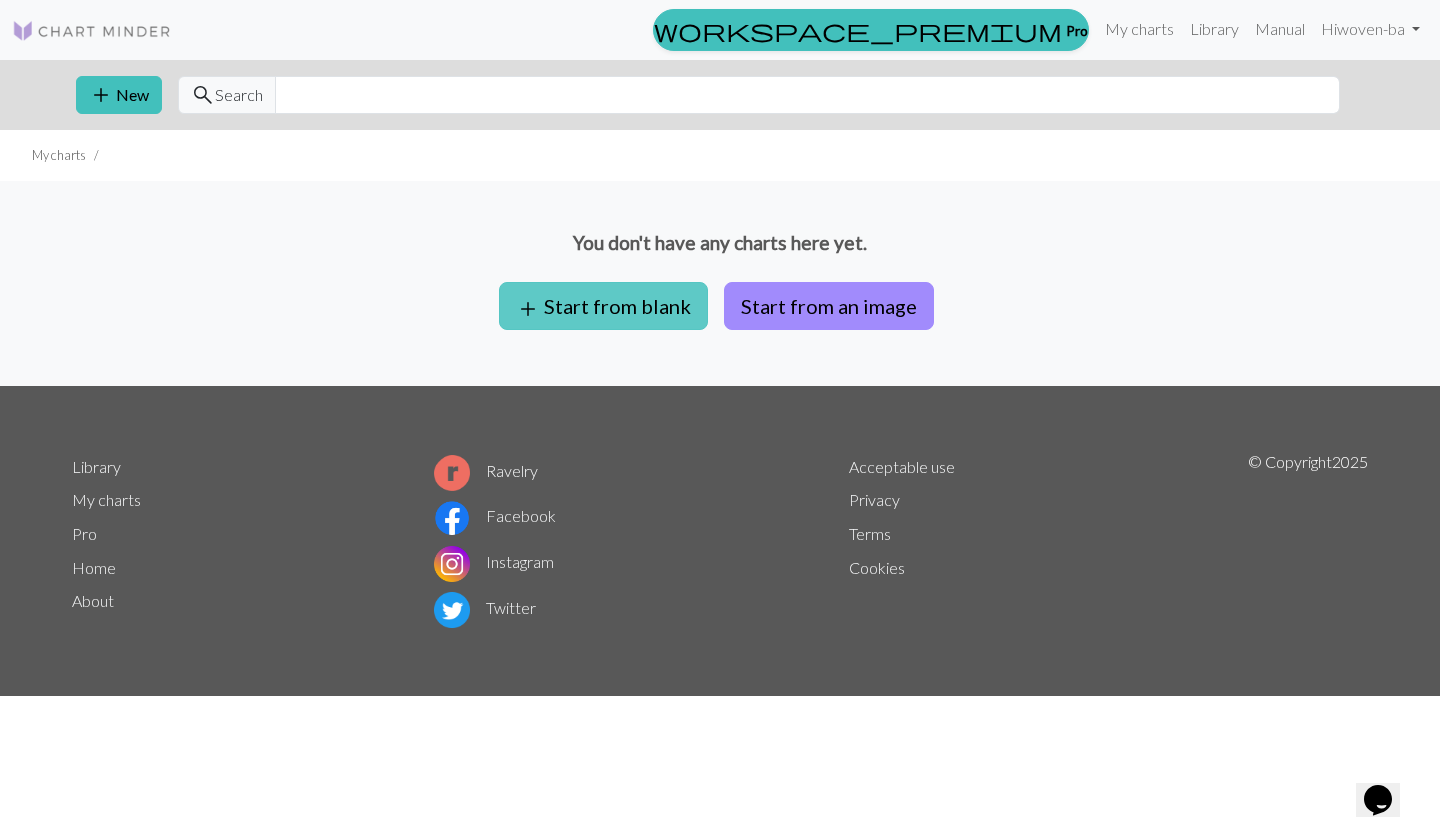 click on "add   Start from blank" at bounding box center (603, 306) 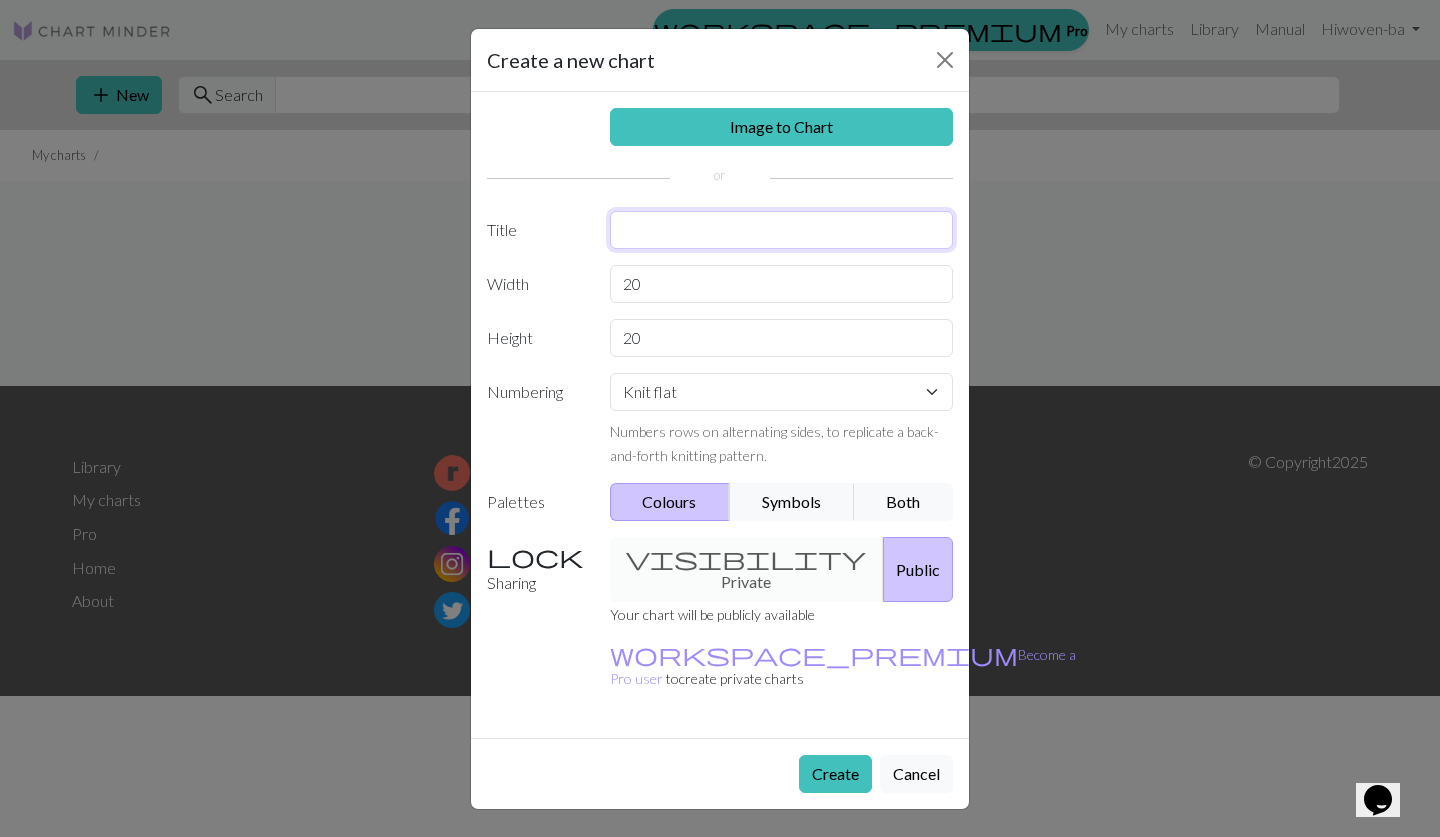 click at bounding box center (782, 230) 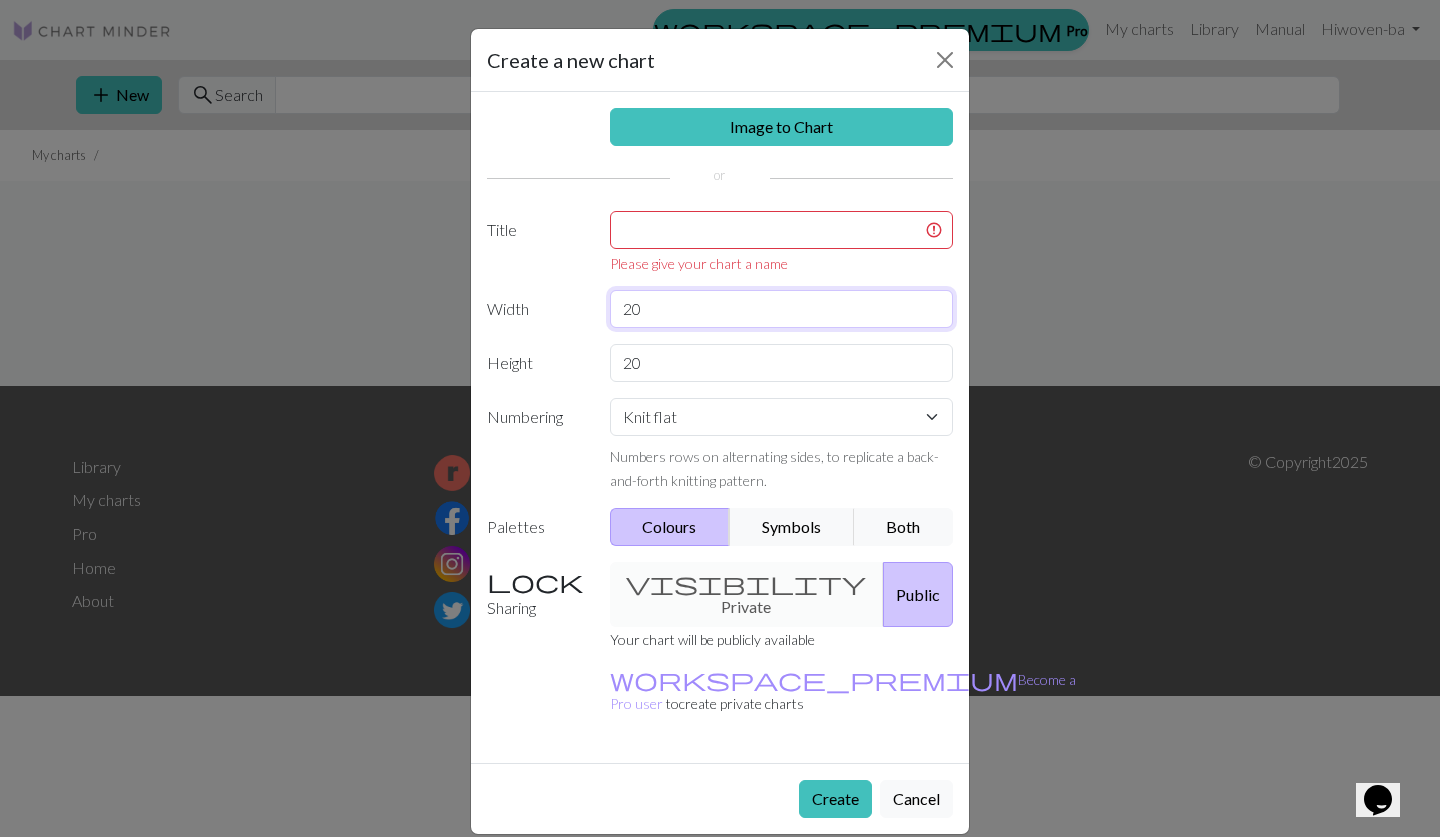 click on "20" at bounding box center (782, 309) 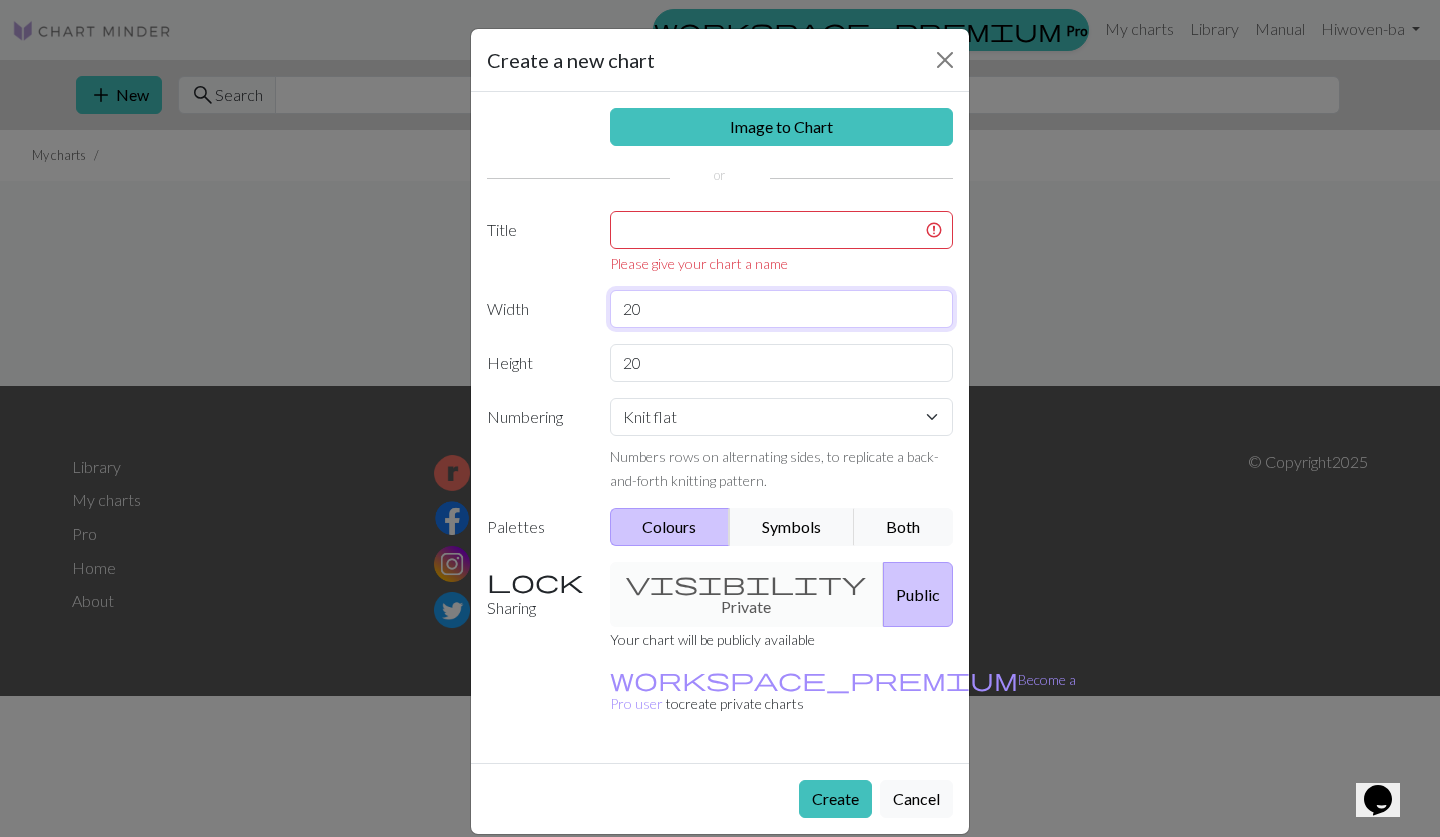 type on "2" 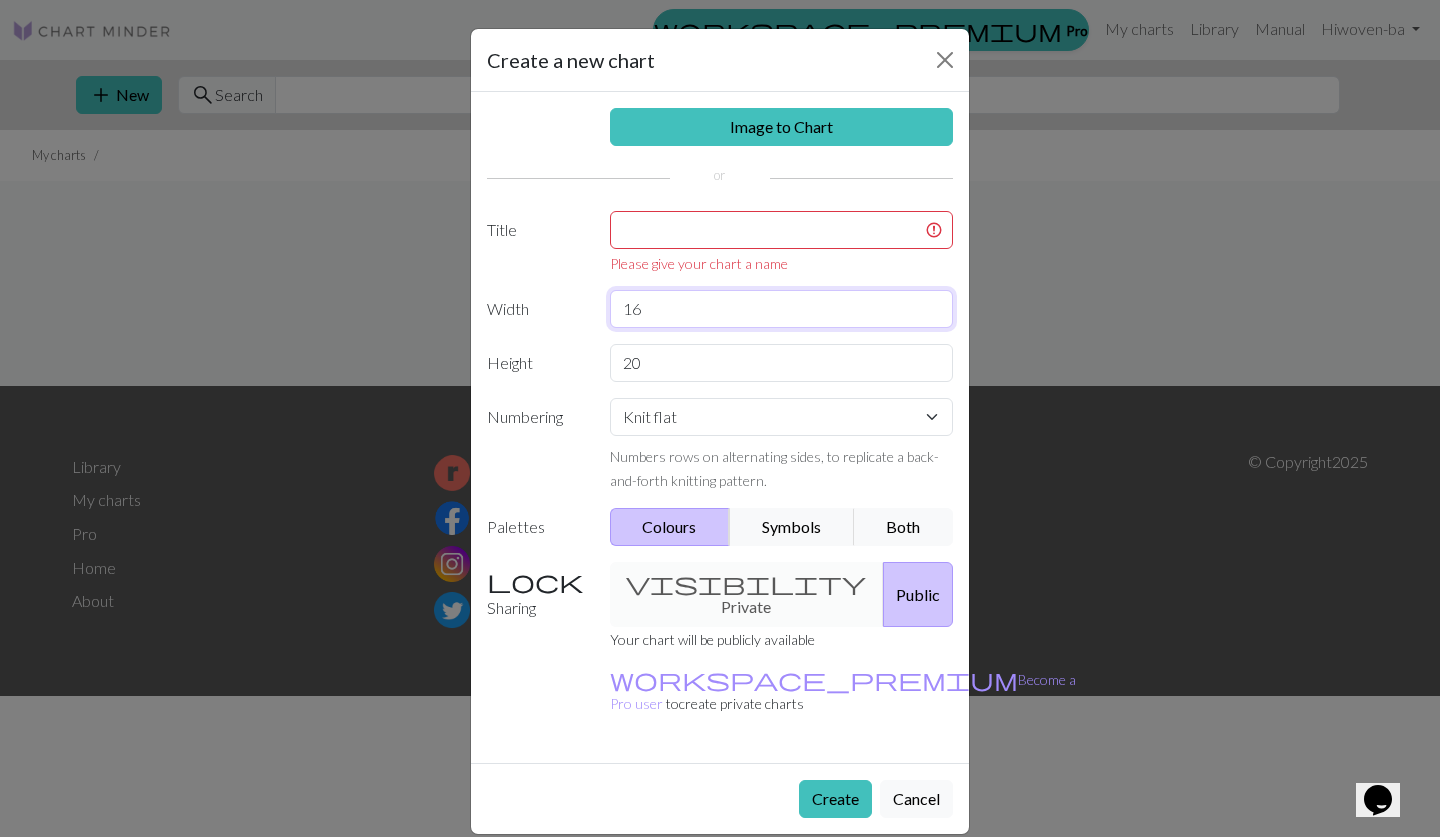 type on "1" 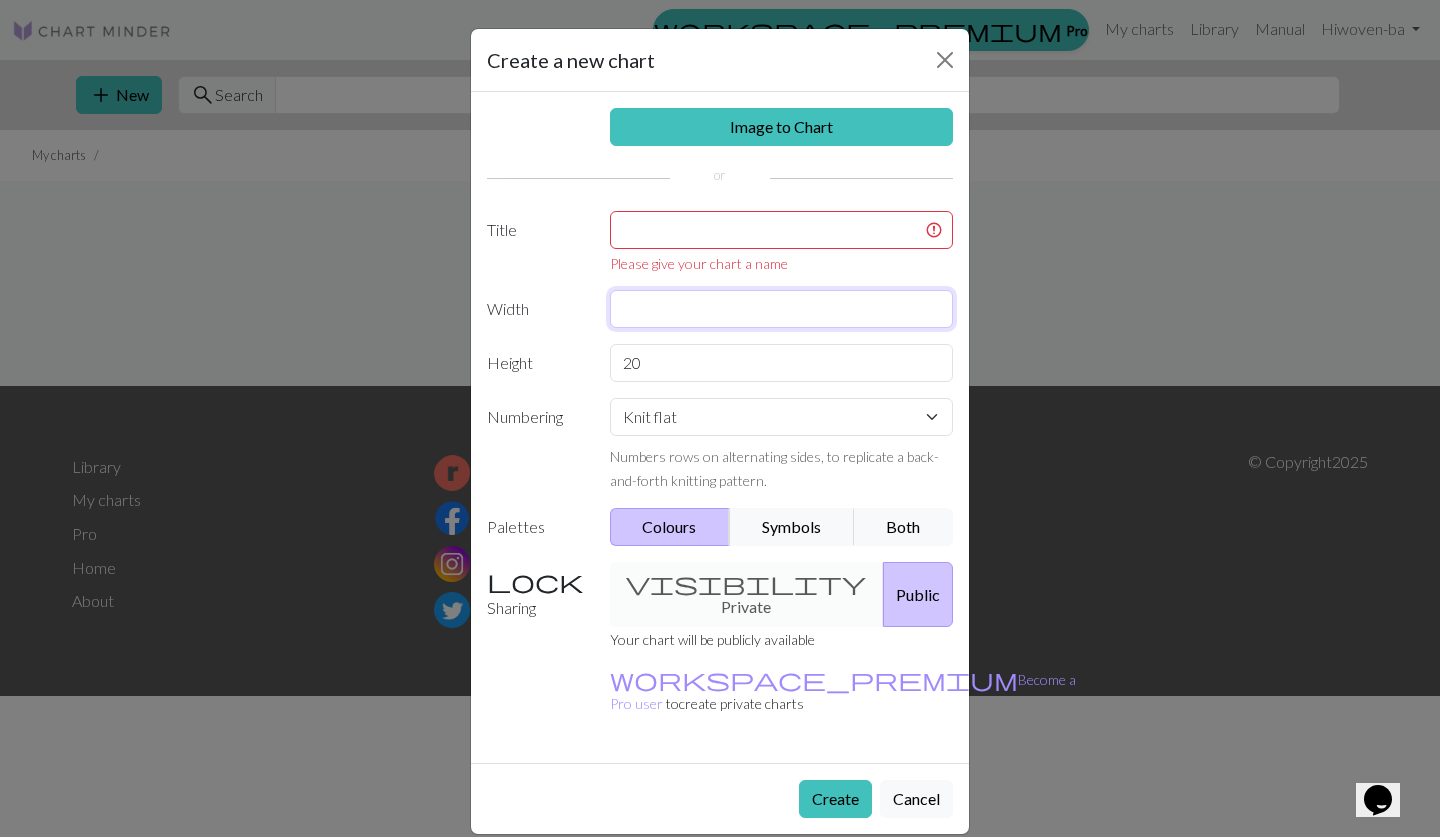type 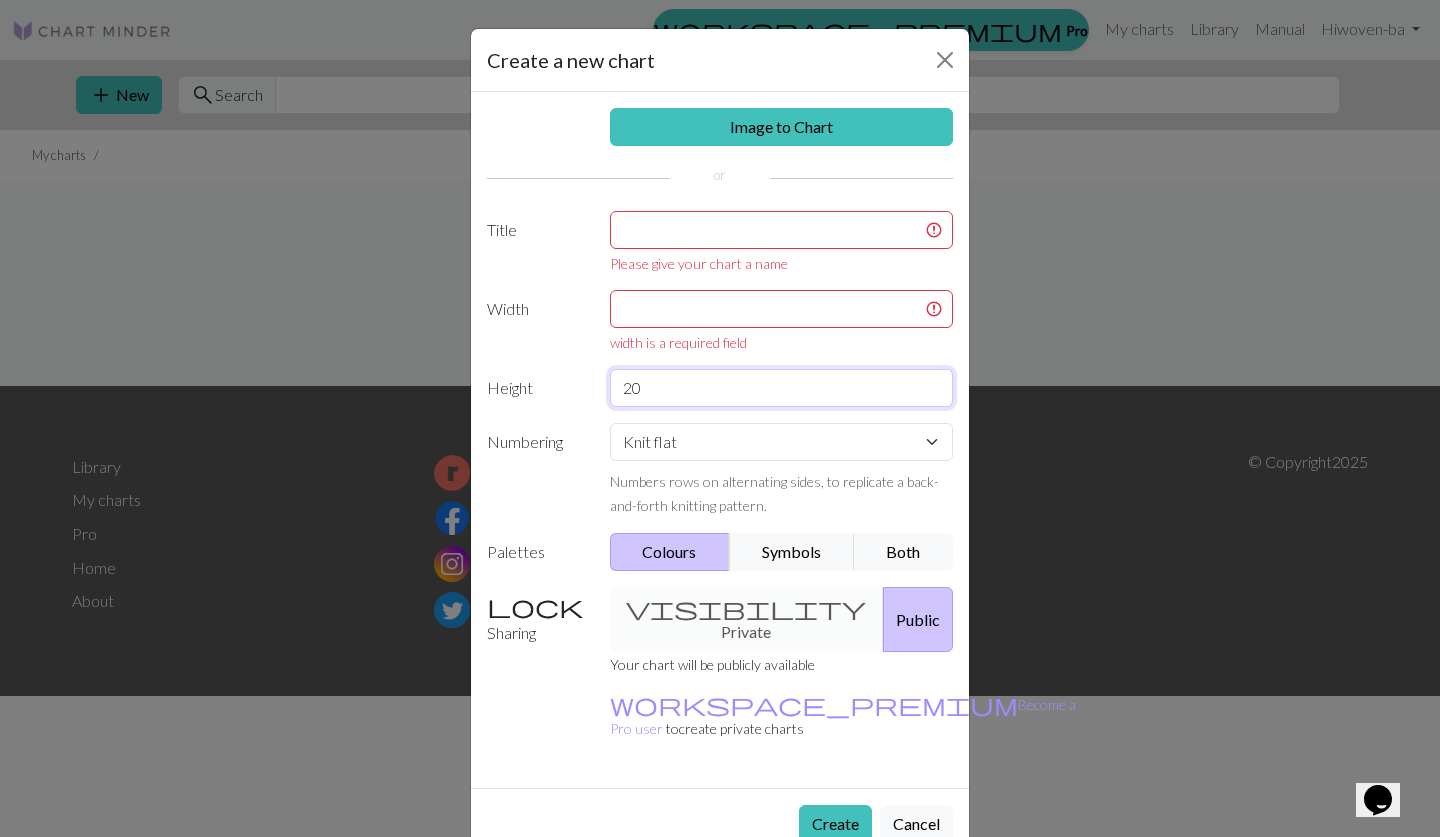 click on "Image to Chart Title Please give your chart a name Width width is a required field Height 20 Numbering Knit flat Knit in the round Lace knitting Cross stitch Numbers rows on alternating sides, to replicate a back-and-forth knitting pattern. Palettes Colours Symbols Both Sharing visibility  Private Public Your chart will be publicly available workspace_premium Become a Pro user   to  create private charts" at bounding box center [720, 440] 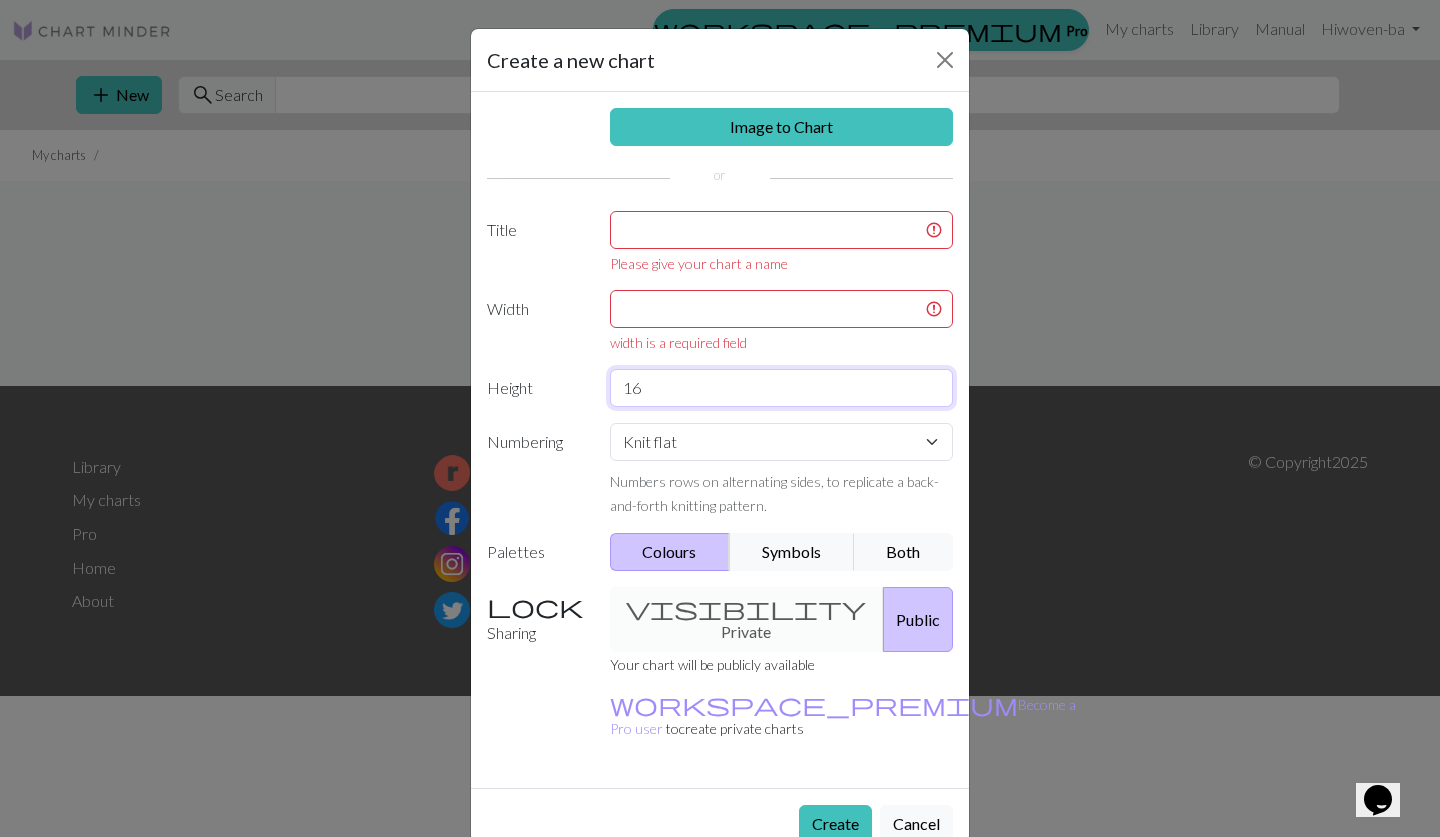 type on "16" 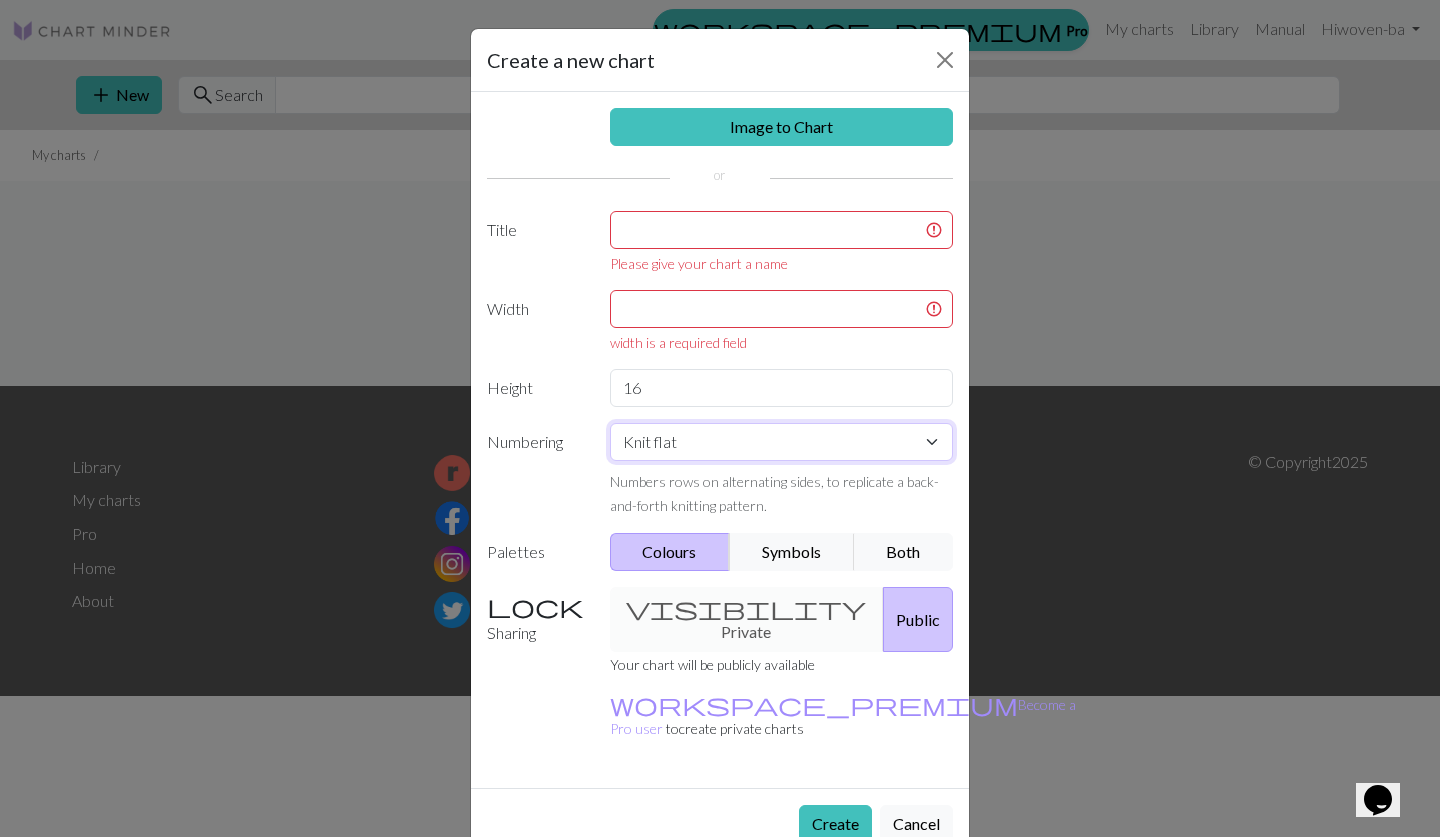 select on "round" 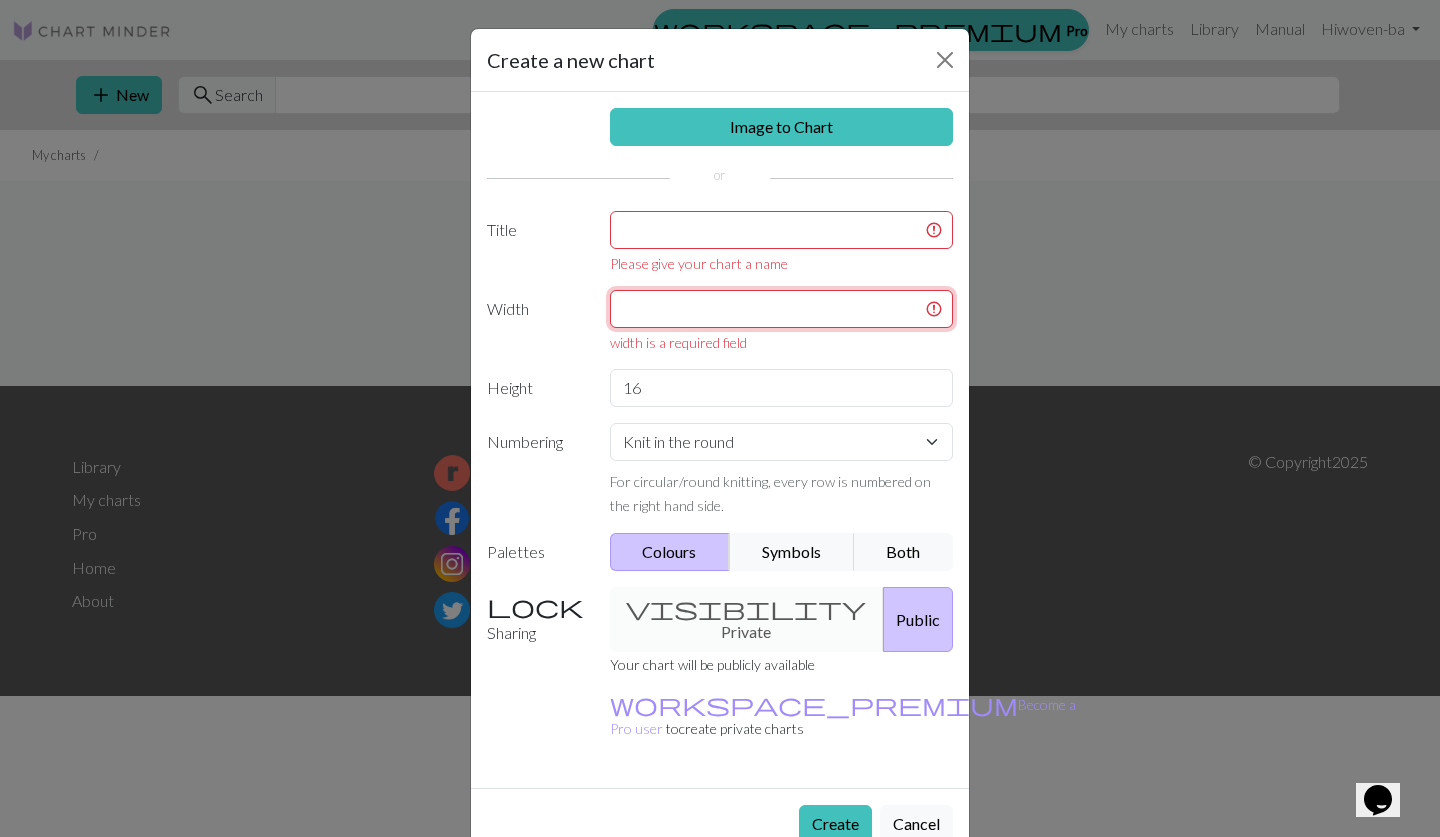 click at bounding box center (782, 309) 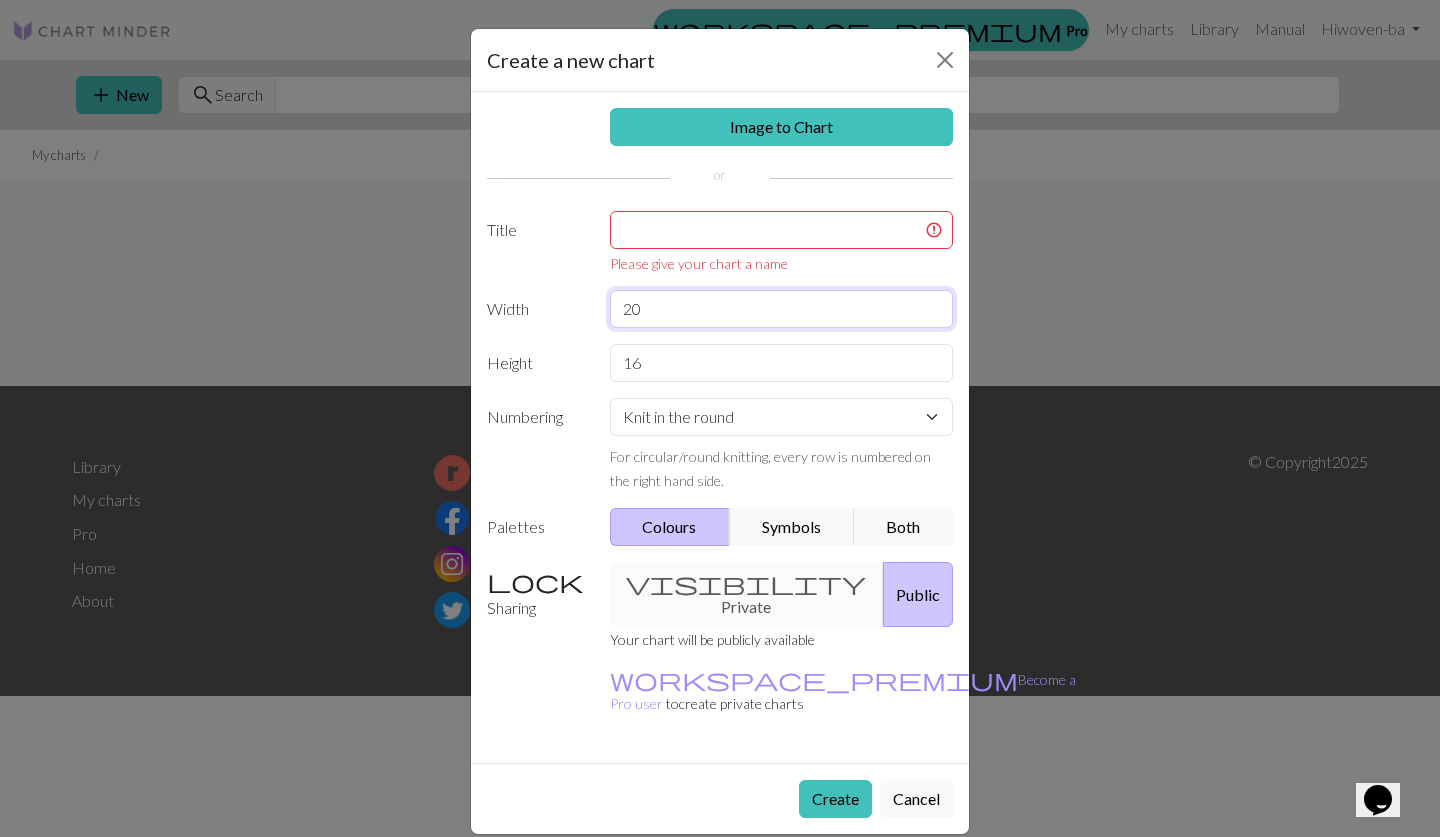 type on "2" 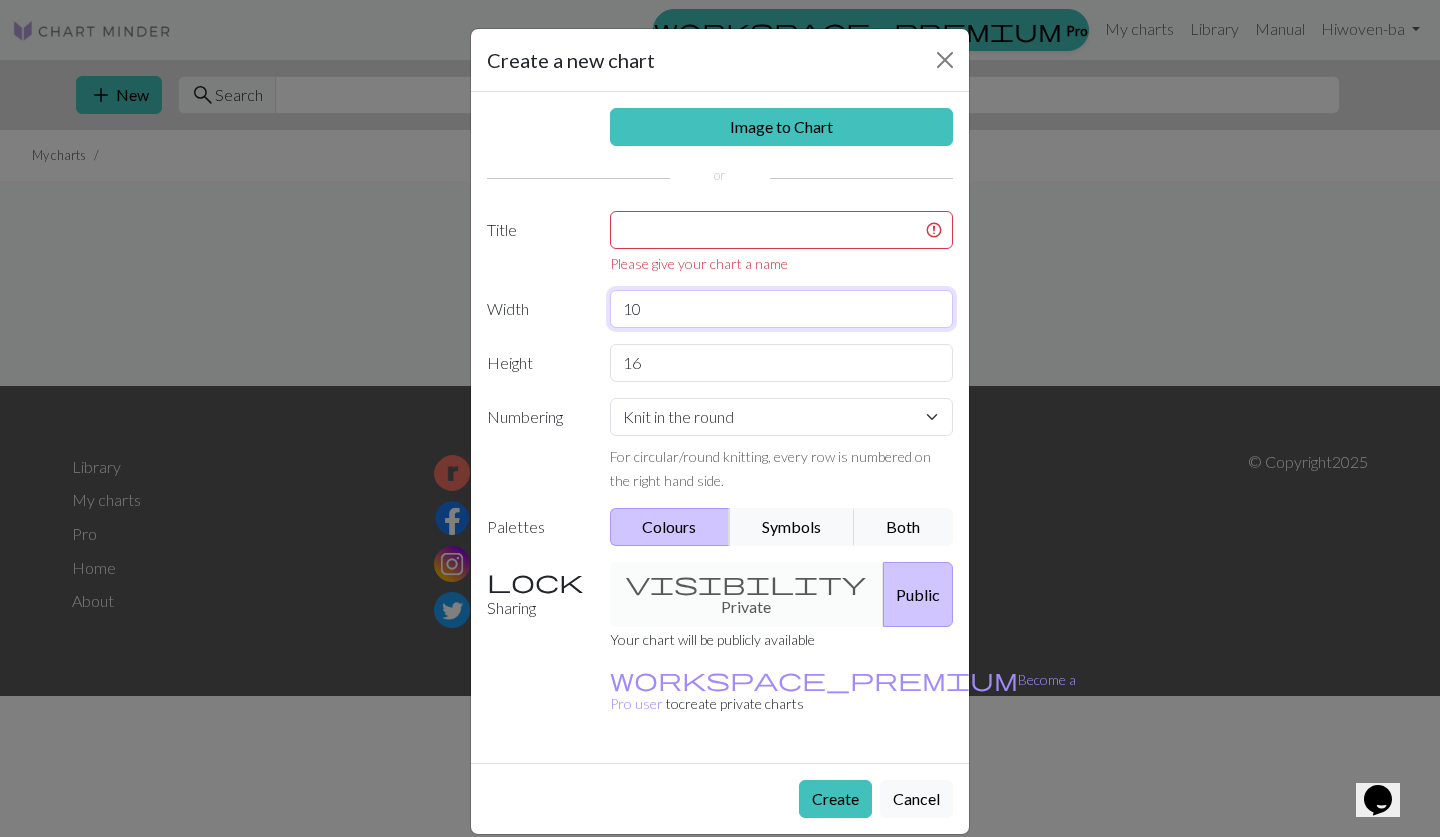 type on "1" 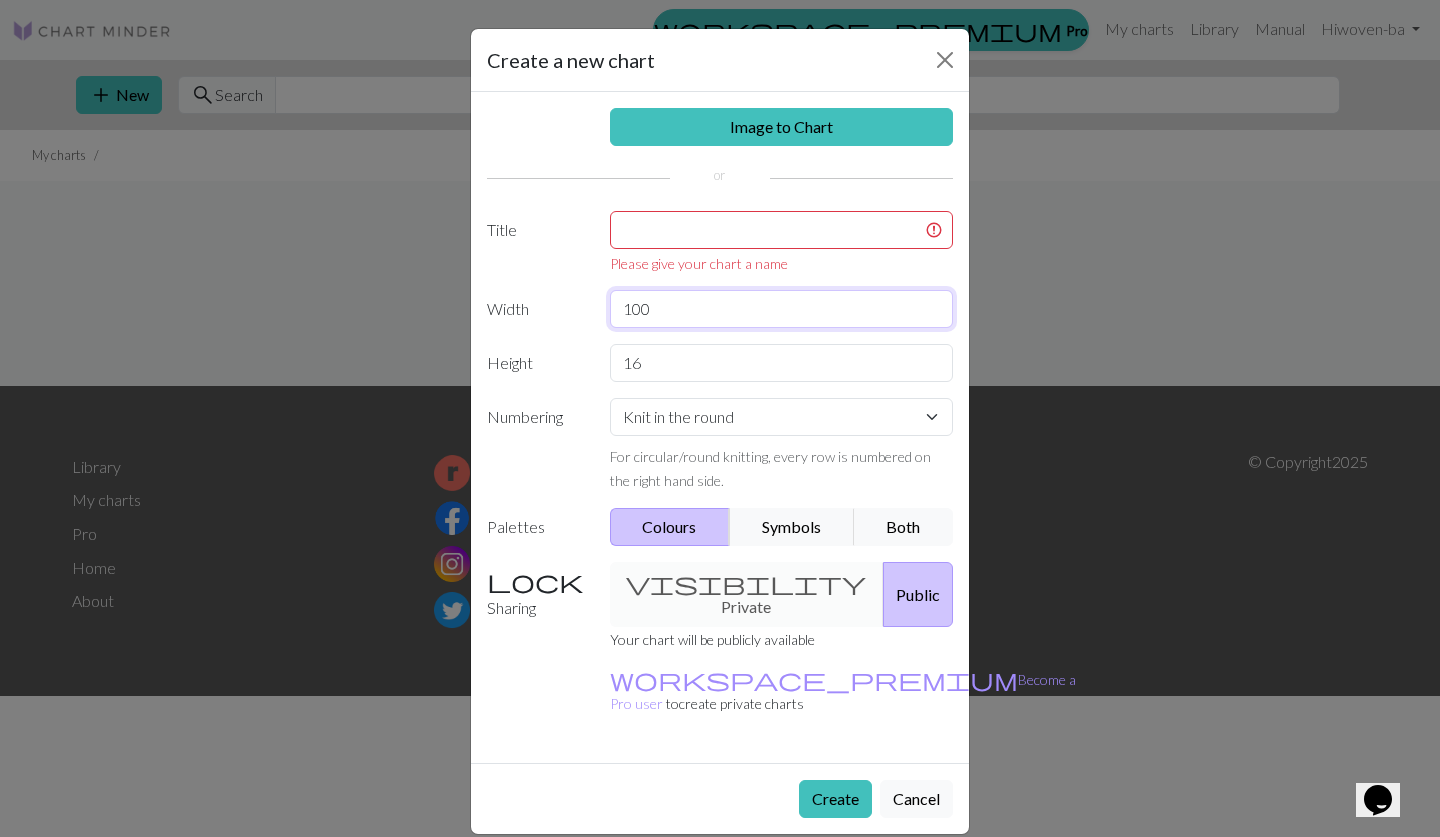 type on "100" 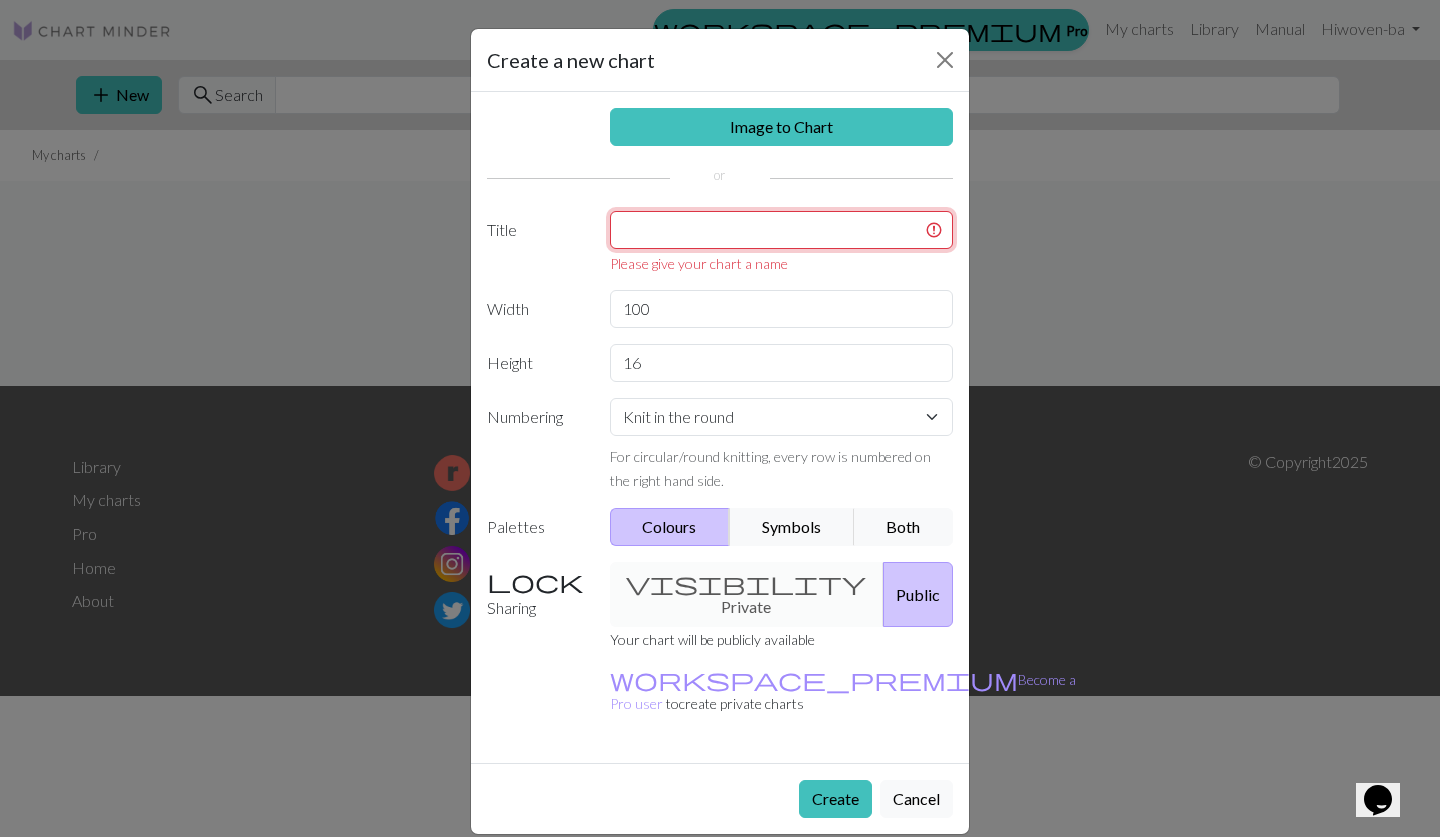 click at bounding box center (782, 230) 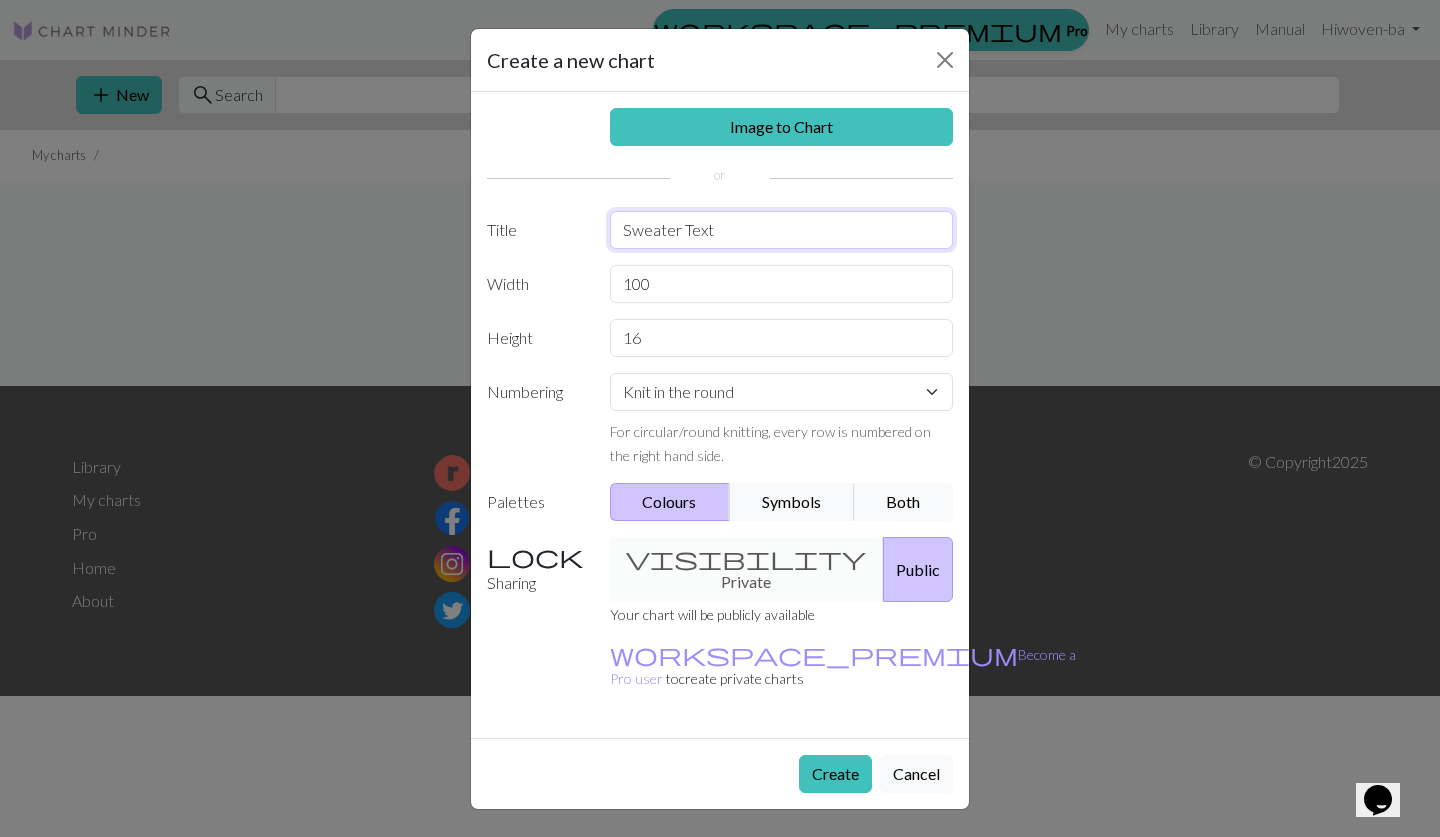 type on "Sweater Text" 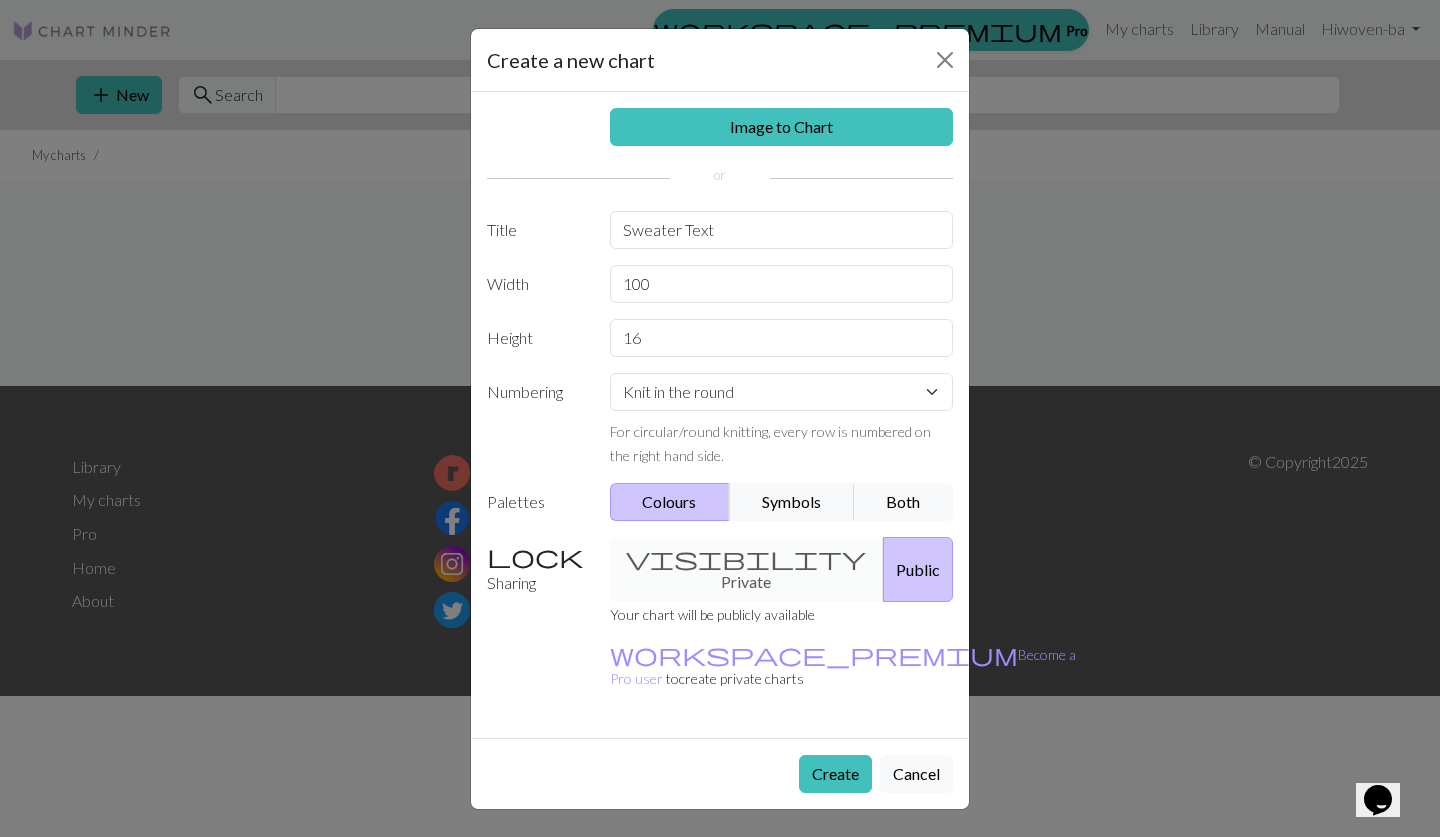 click on "visibility  Private Public" at bounding box center (782, 569) 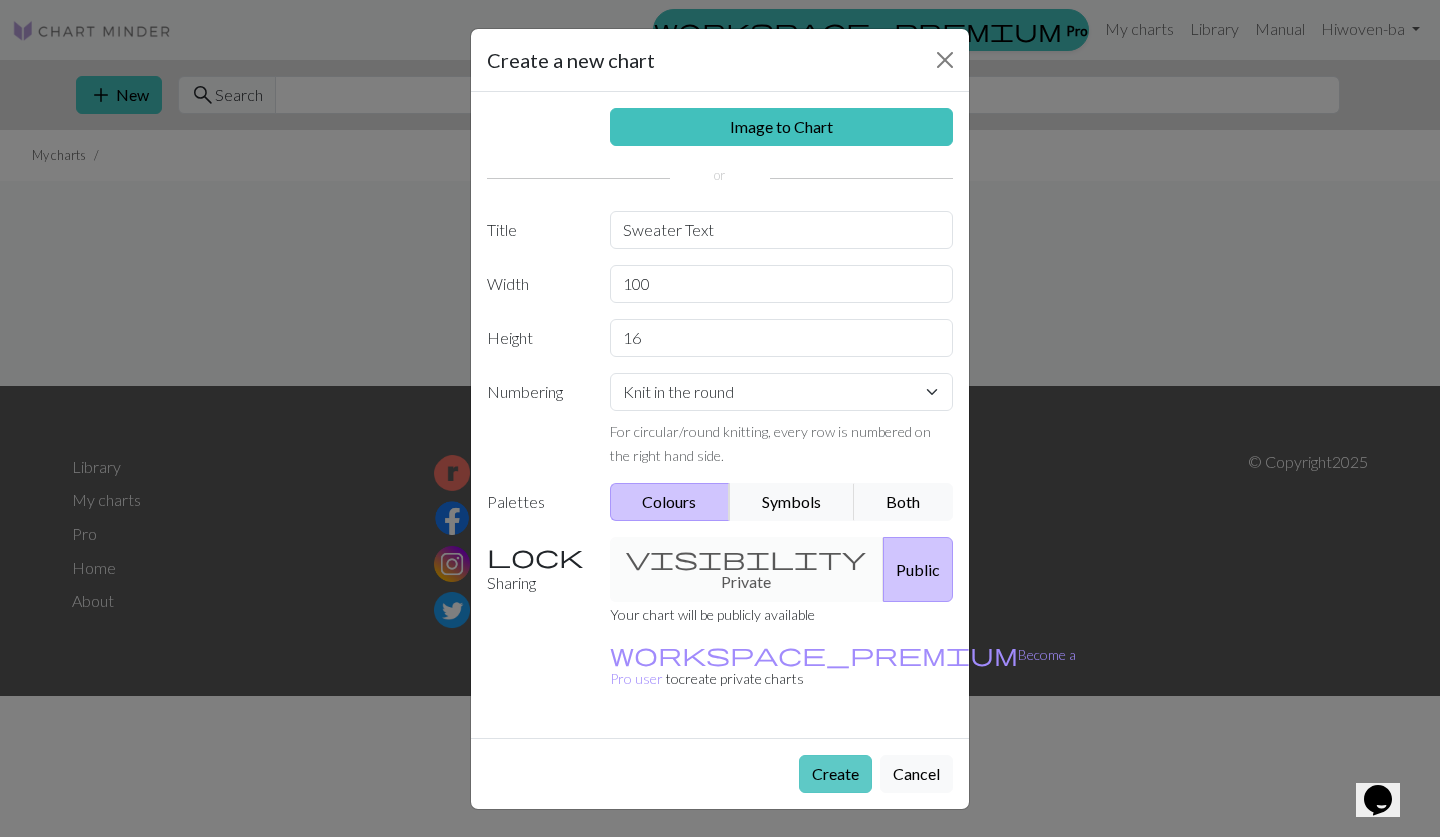 click on "Create" at bounding box center (835, 774) 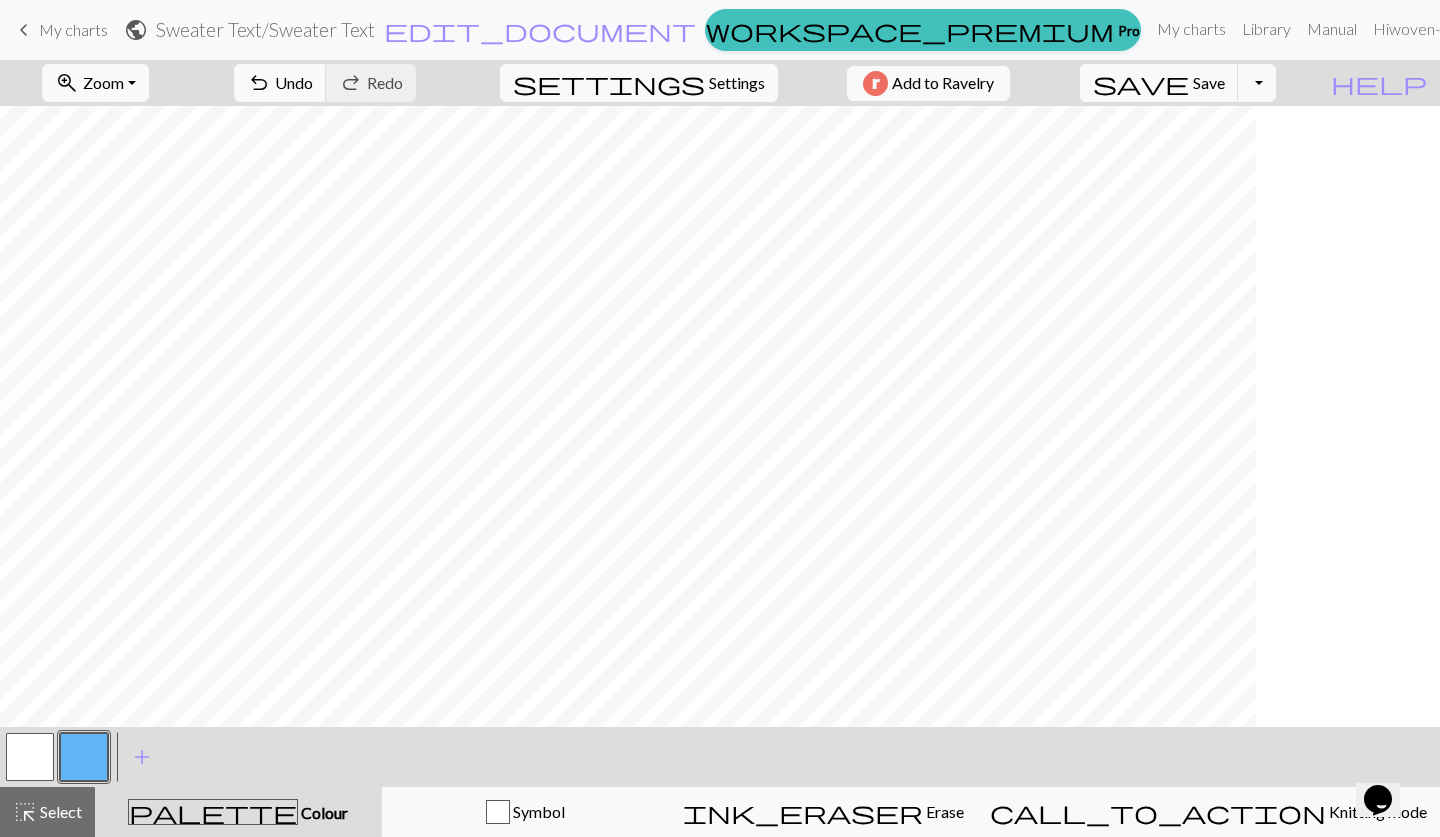 scroll, scrollTop: 0, scrollLeft: 270, axis: horizontal 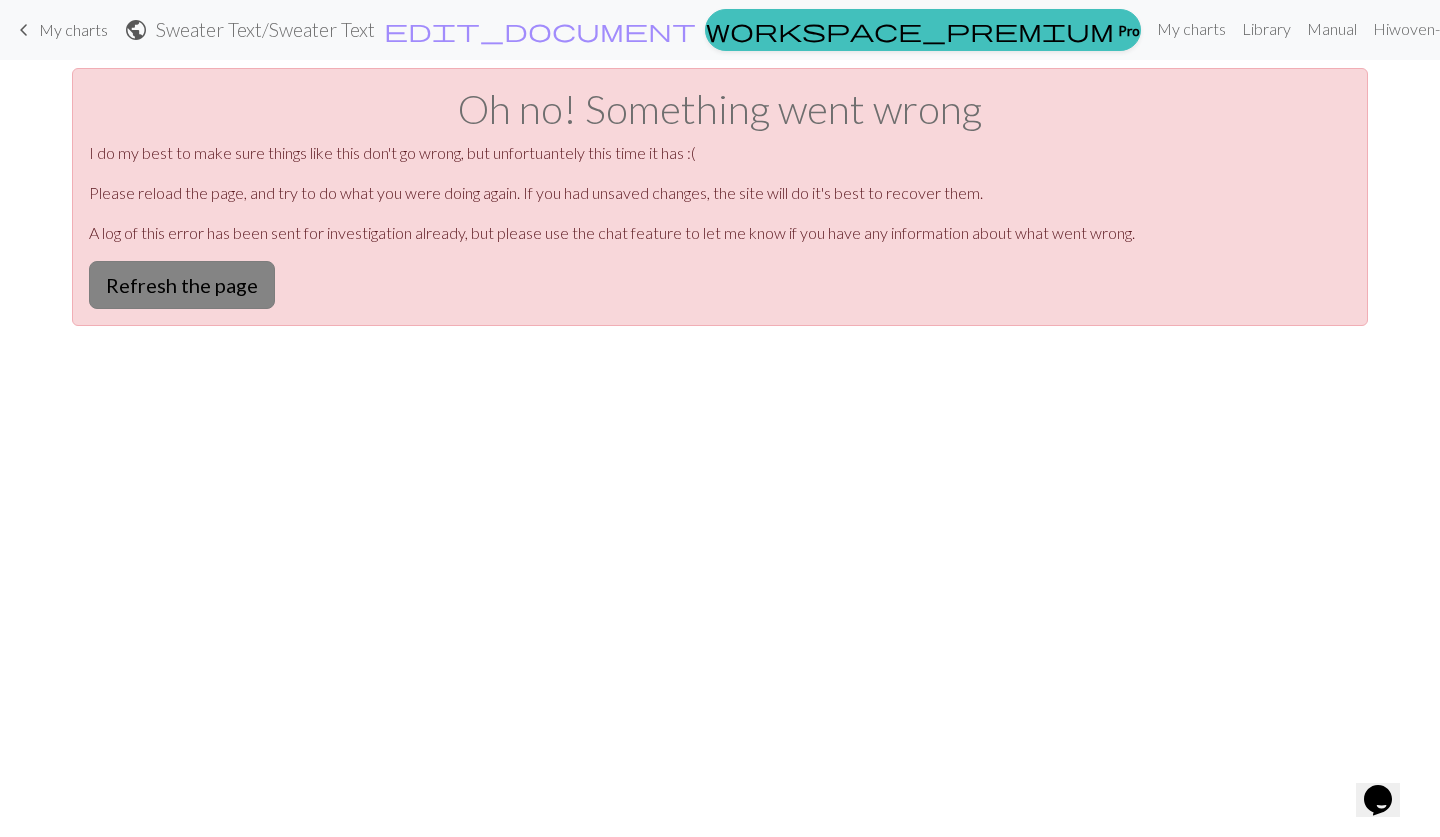 click on "Refresh the page" at bounding box center [182, 285] 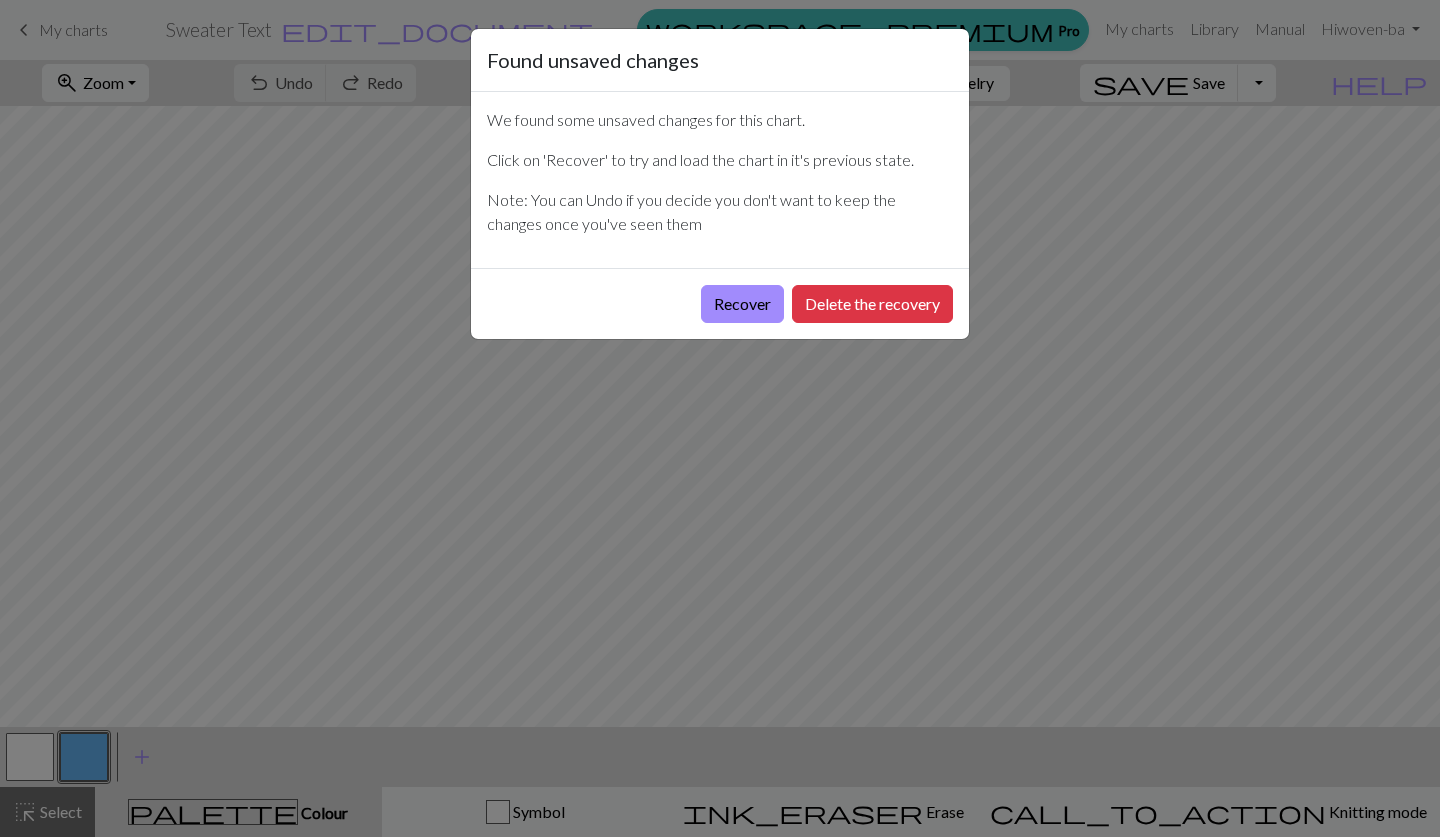 scroll, scrollTop: 0, scrollLeft: 0, axis: both 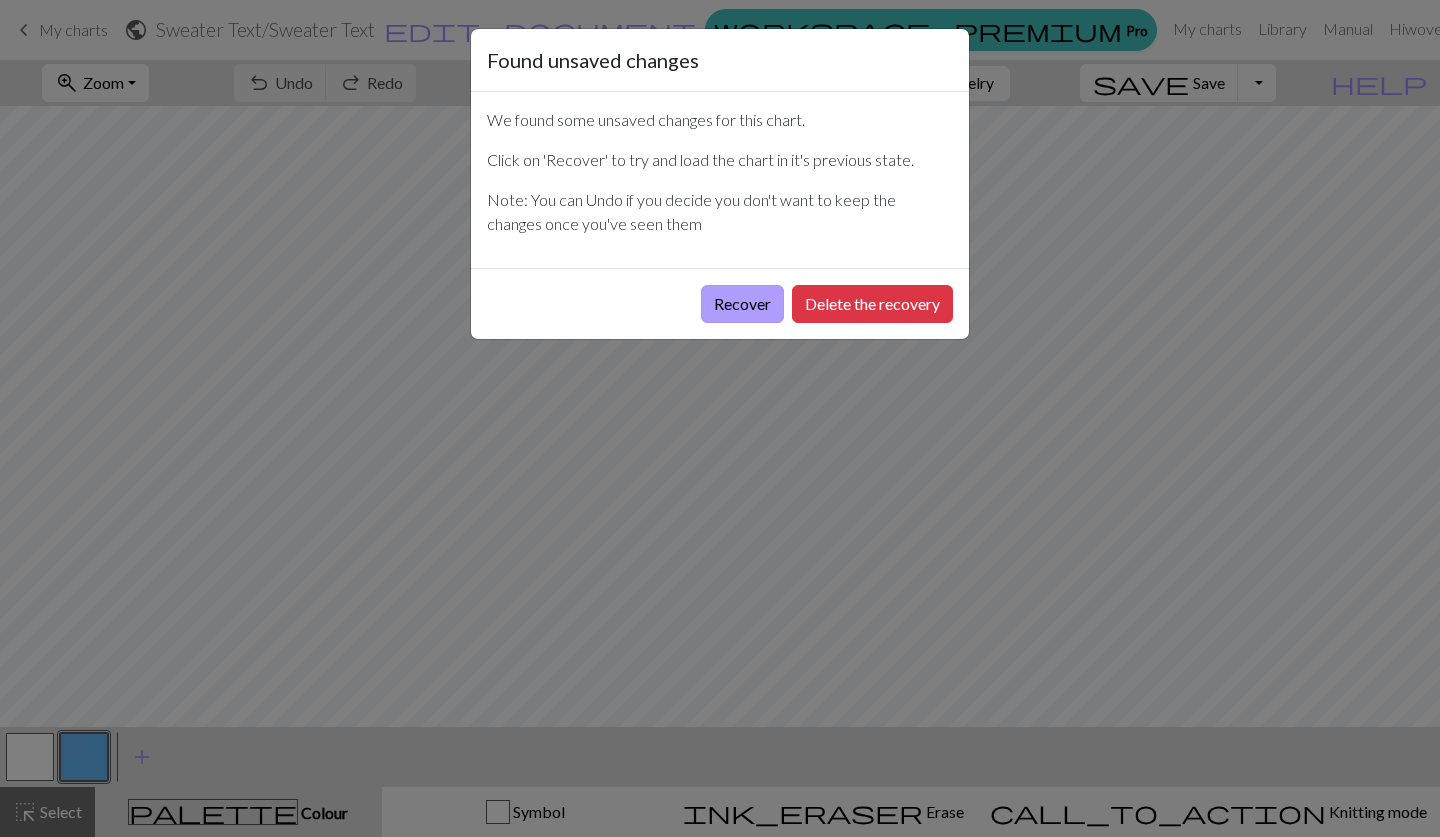 click on "Recover" at bounding box center (742, 304) 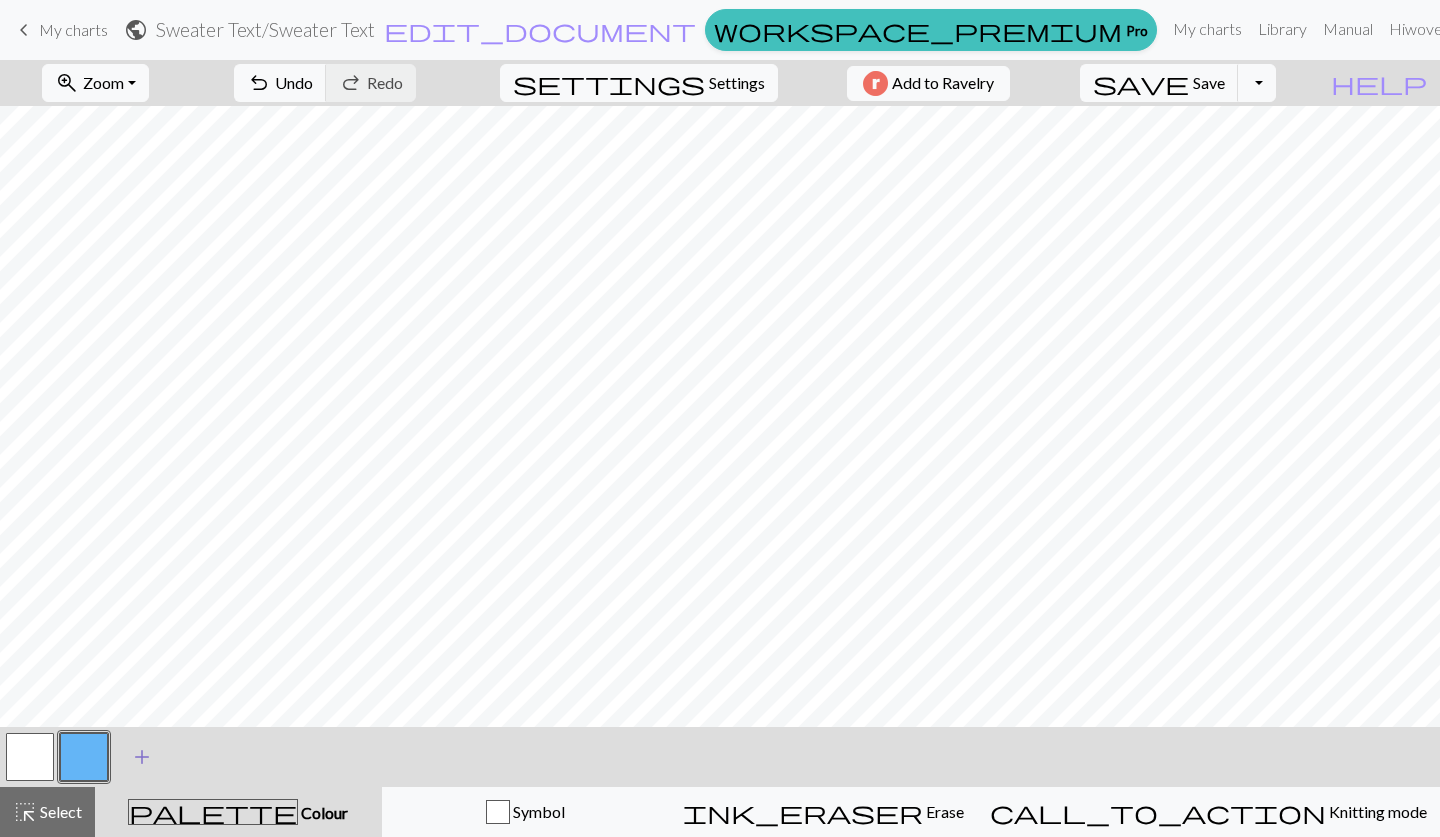 click on "add" at bounding box center [142, 757] 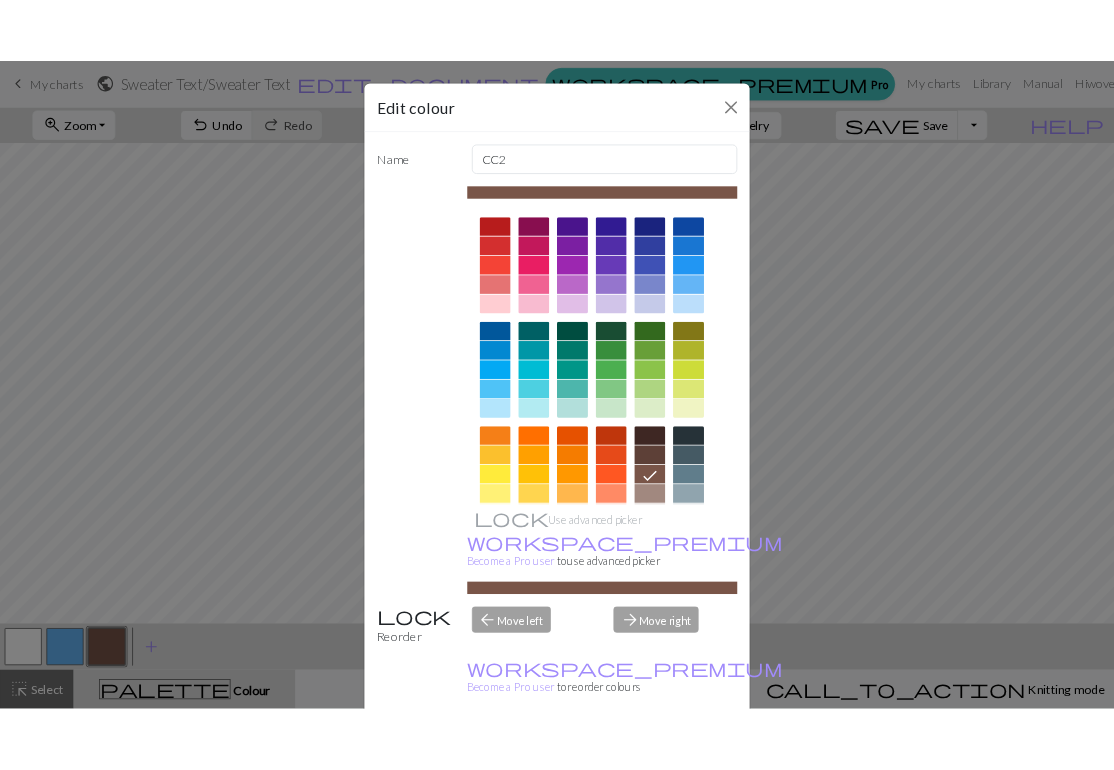 scroll, scrollTop: 1, scrollLeft: 0, axis: vertical 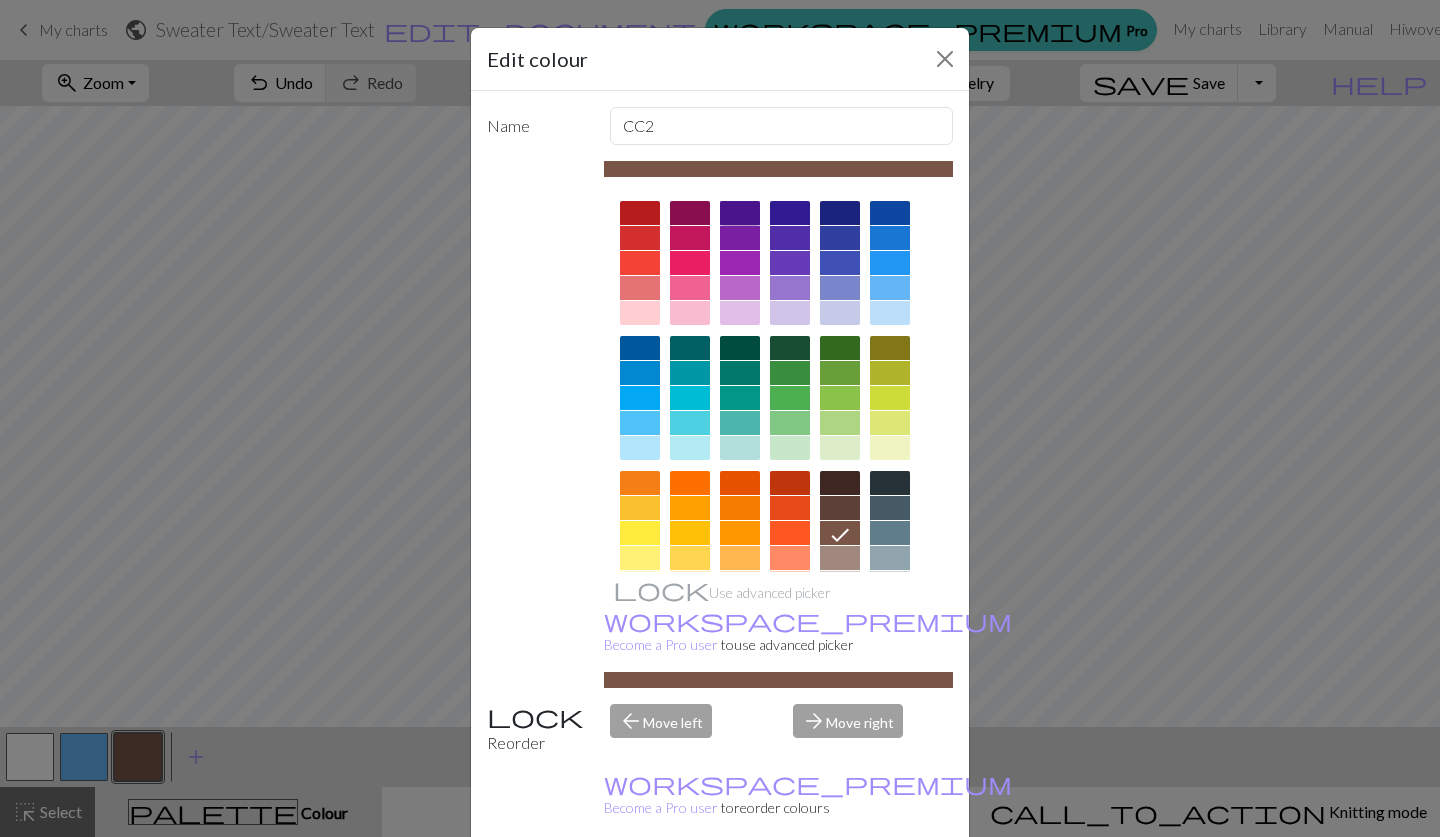 click at bounding box center [740, 213] 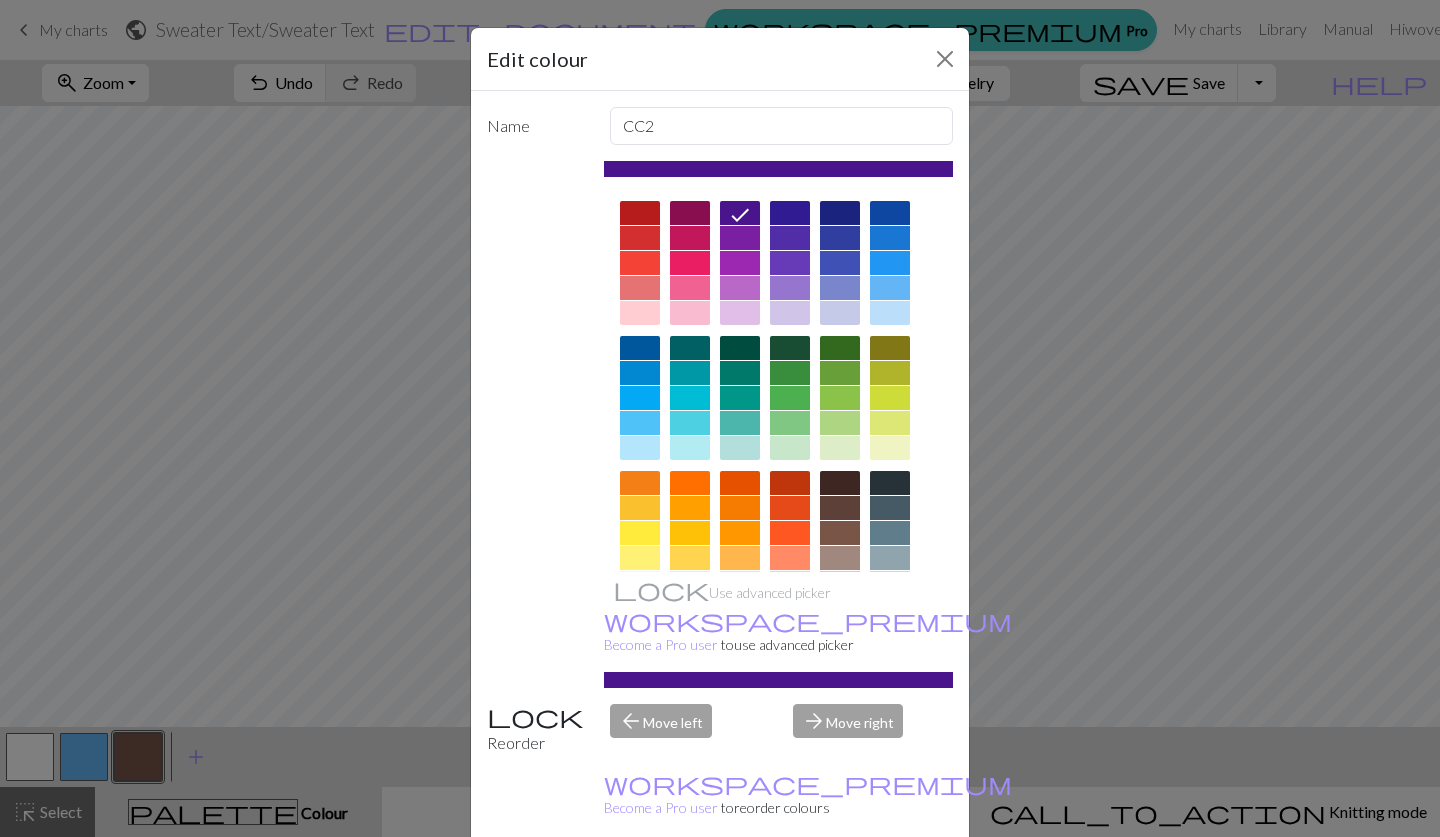 click on "Delete Done Cancel" at bounding box center (720, 886) 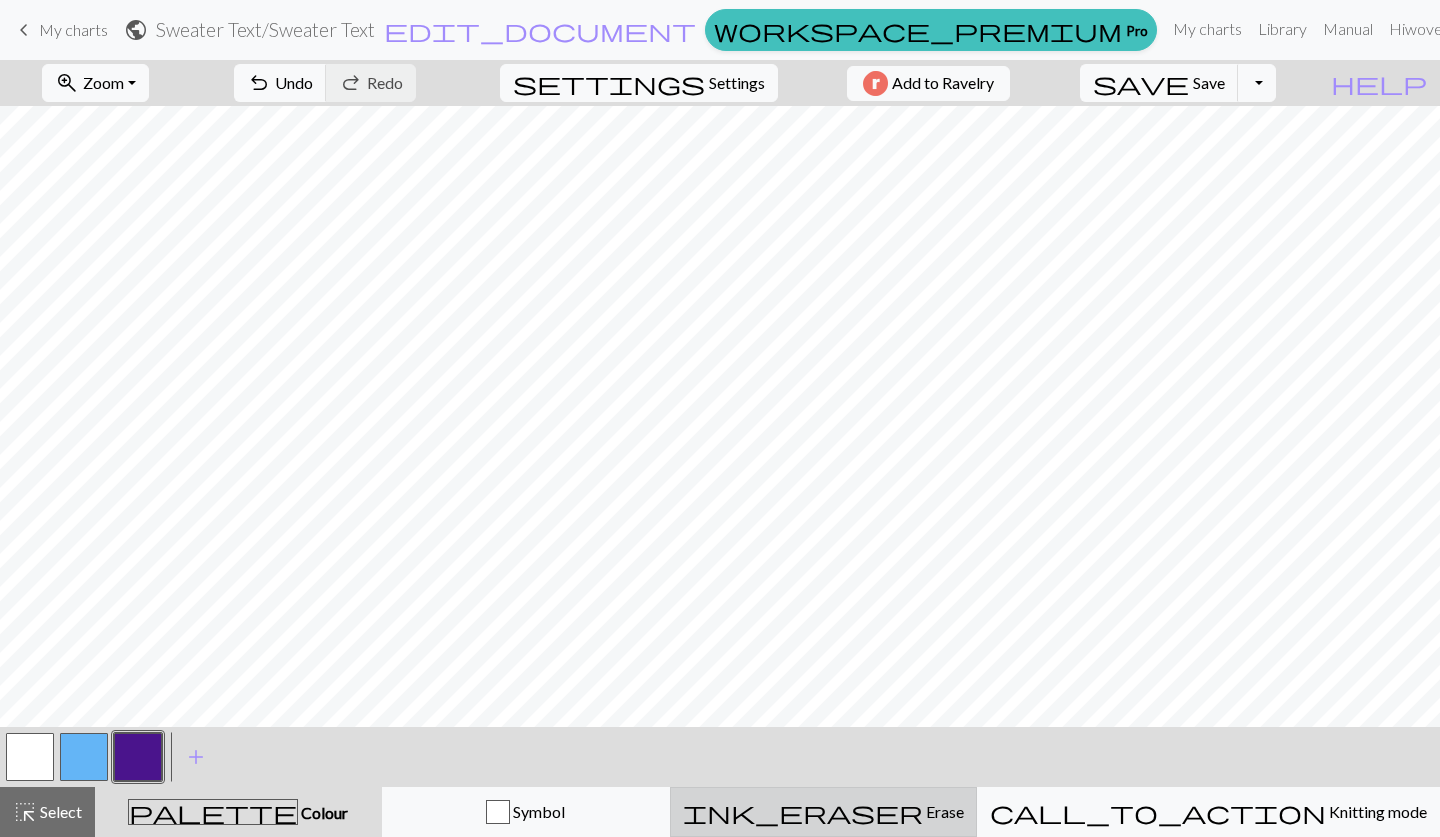 click on "ink_eraser   Erase   Erase" at bounding box center [823, 812] 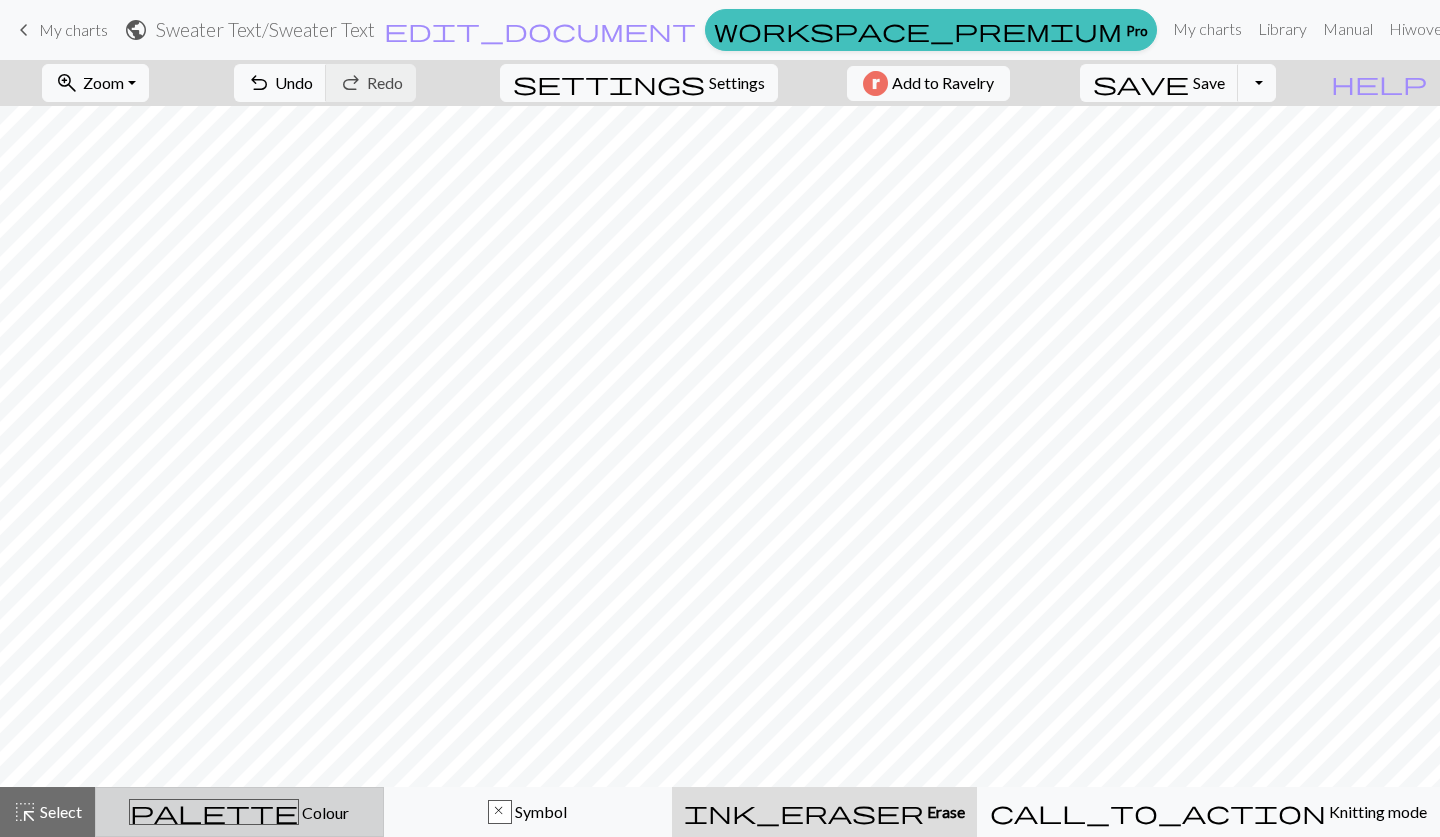 click on "palette" at bounding box center (214, 812) 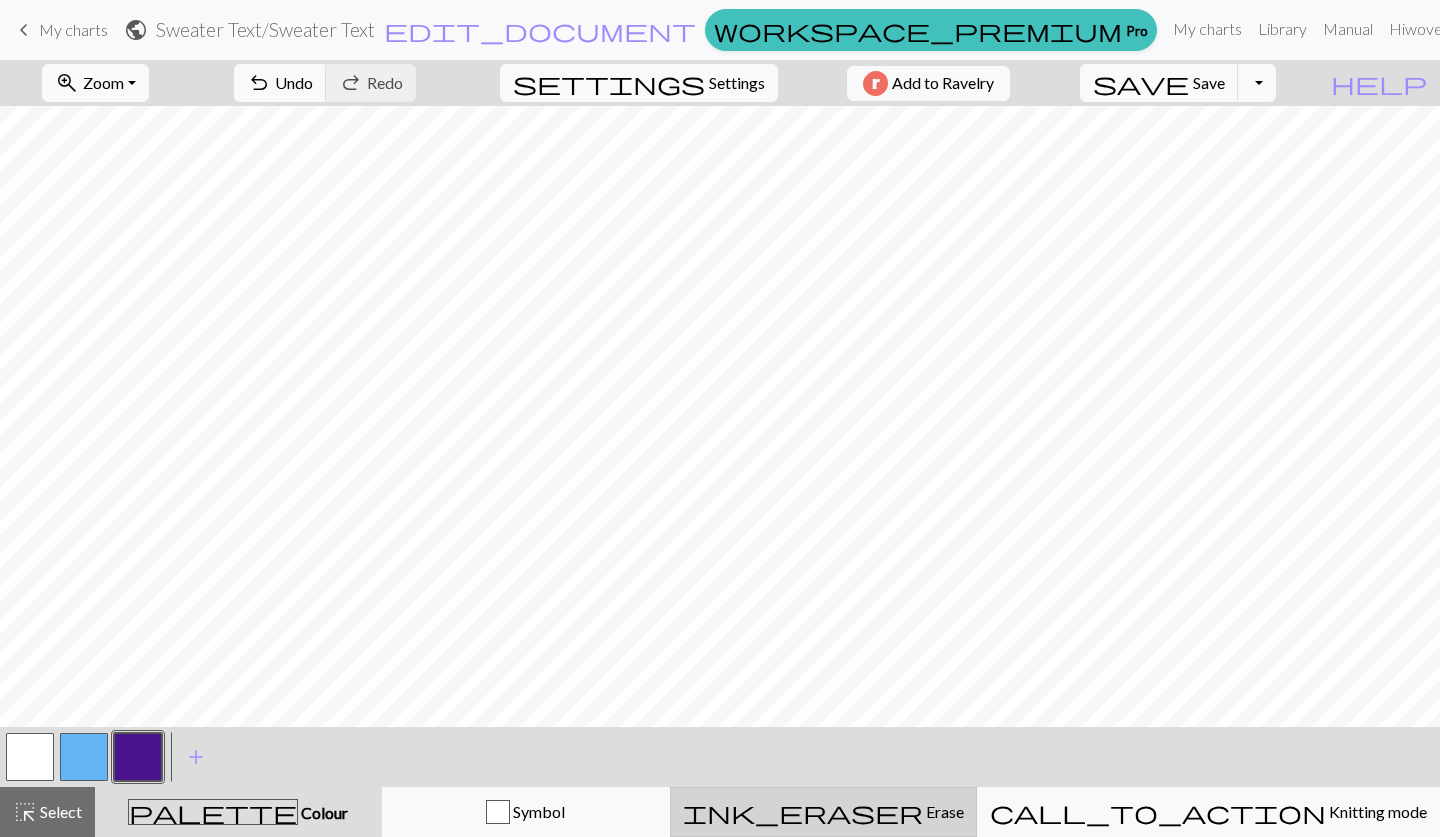 click on "ink_eraser   Erase   Erase" at bounding box center (823, 812) 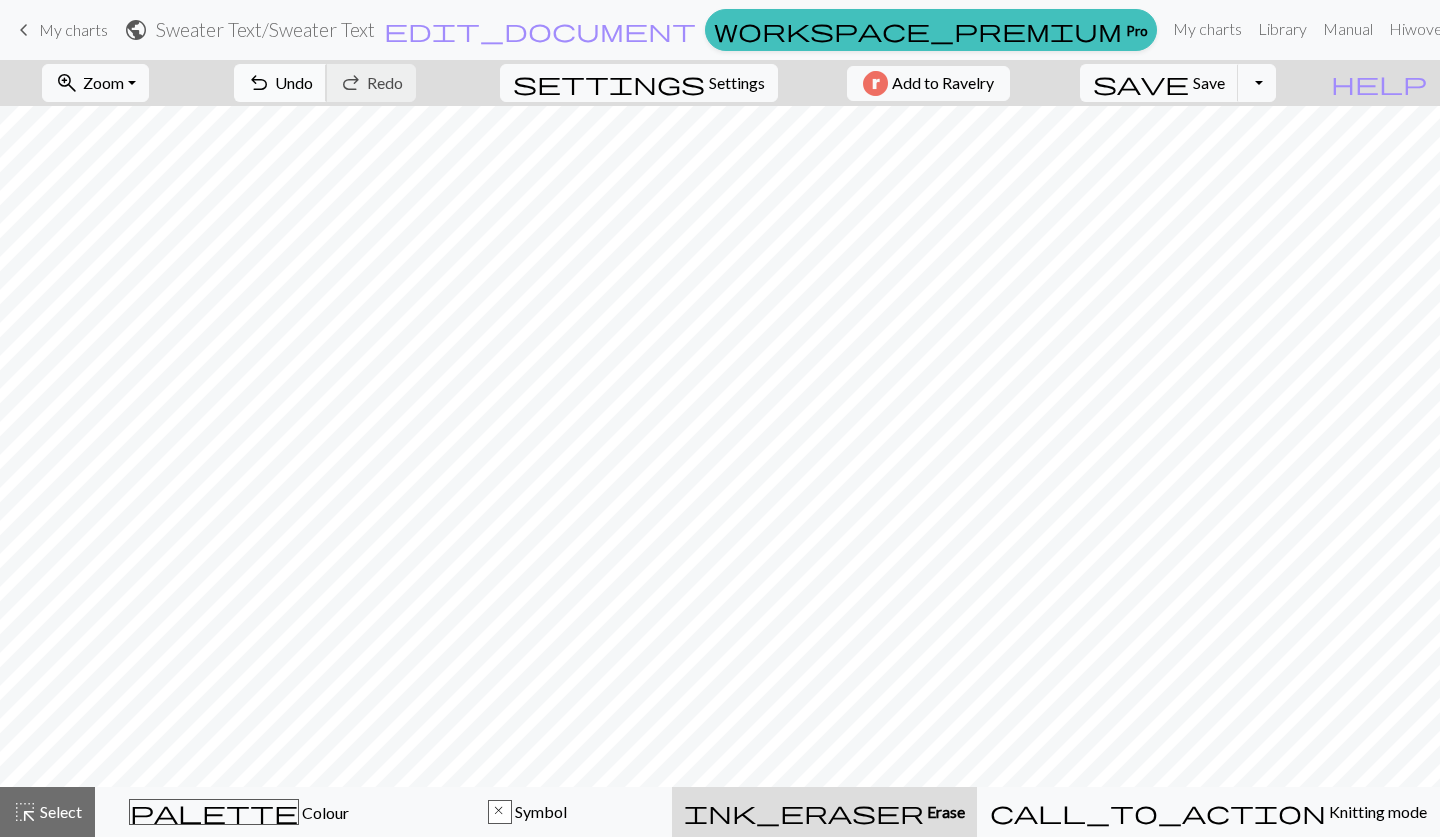 click on "Undo" at bounding box center [294, 82] 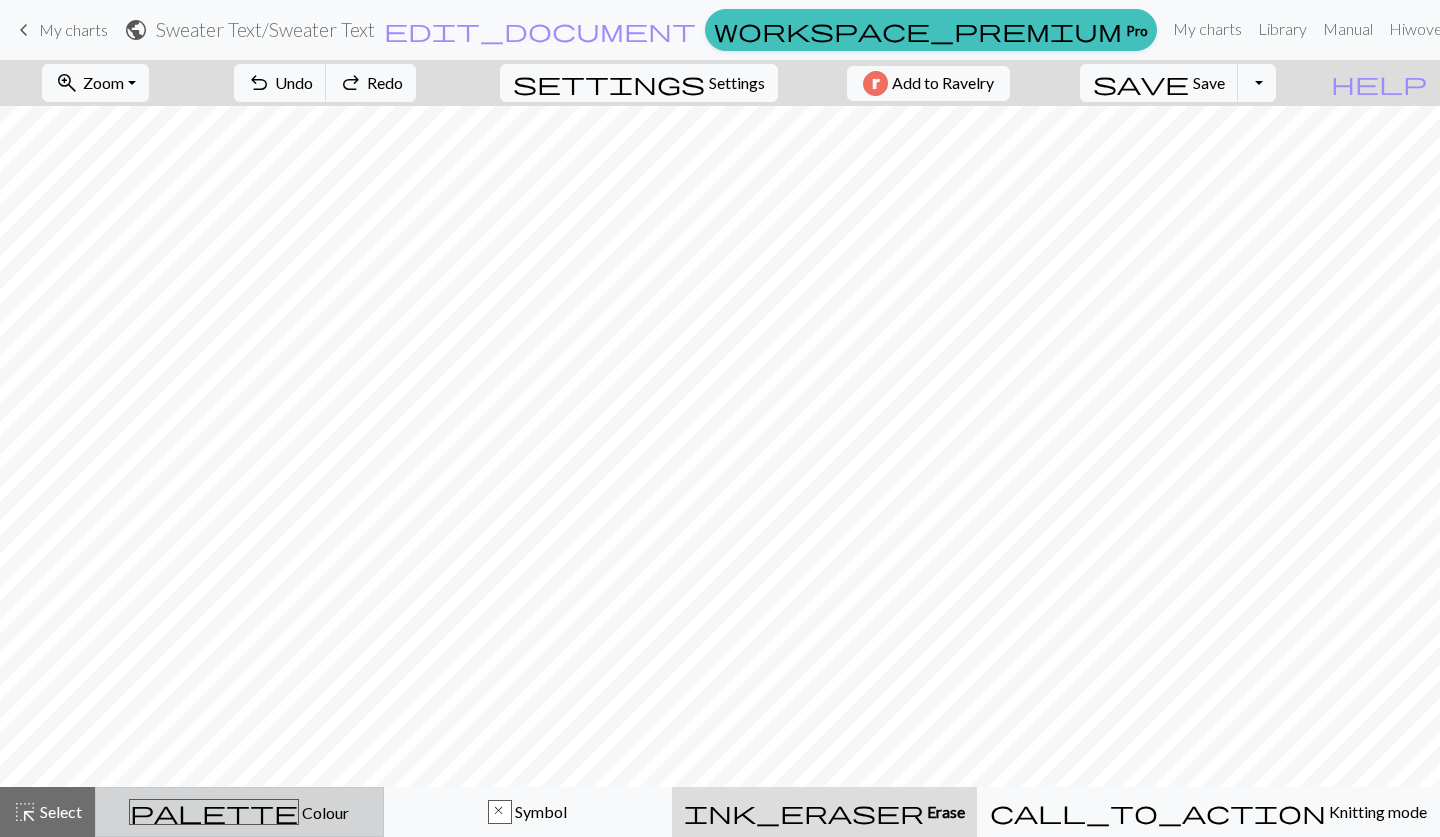click on "palette" at bounding box center (214, 812) 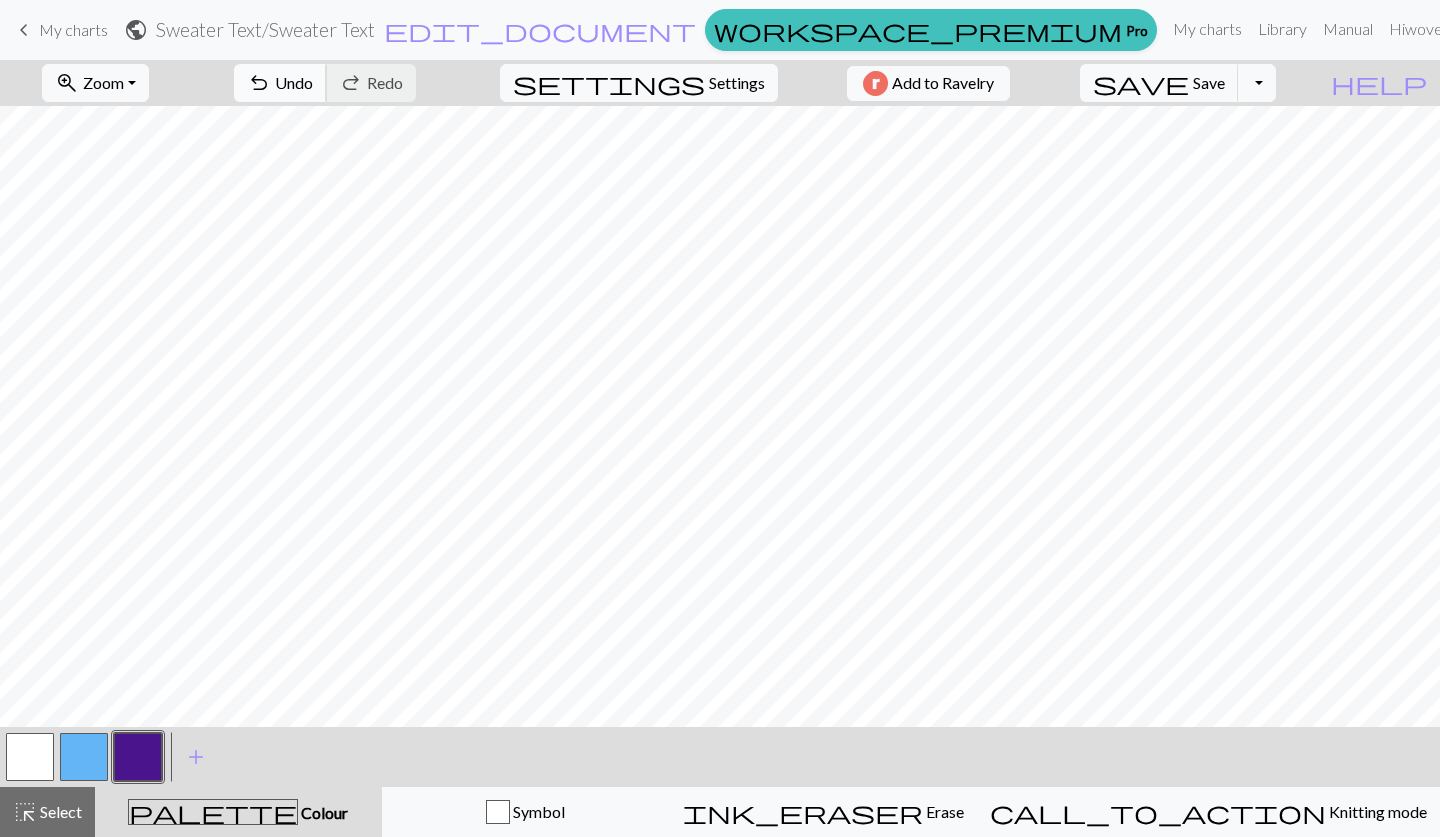click on "undo Undo Undo" at bounding box center (280, 83) 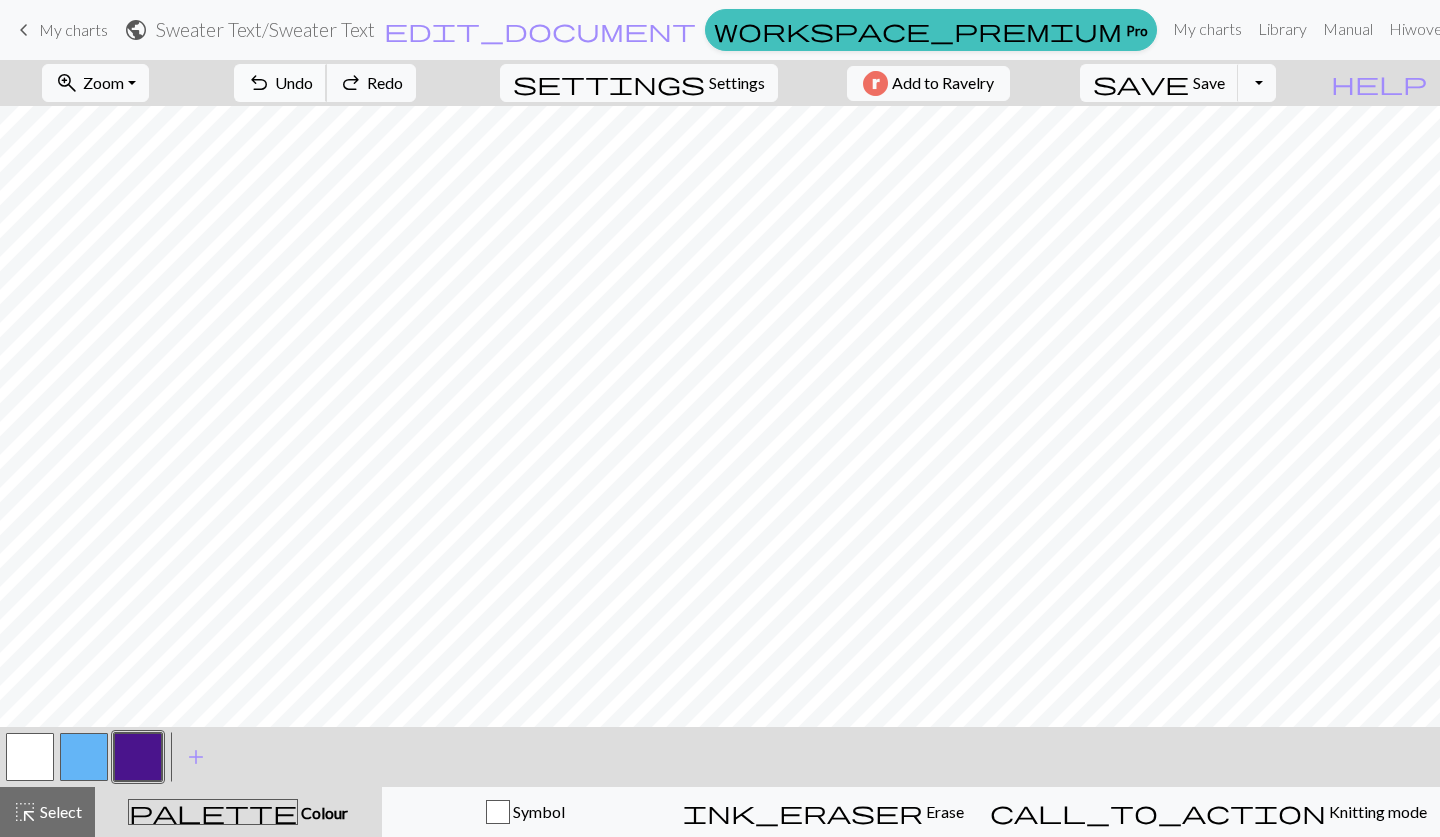 click on "Undo" at bounding box center [294, 82] 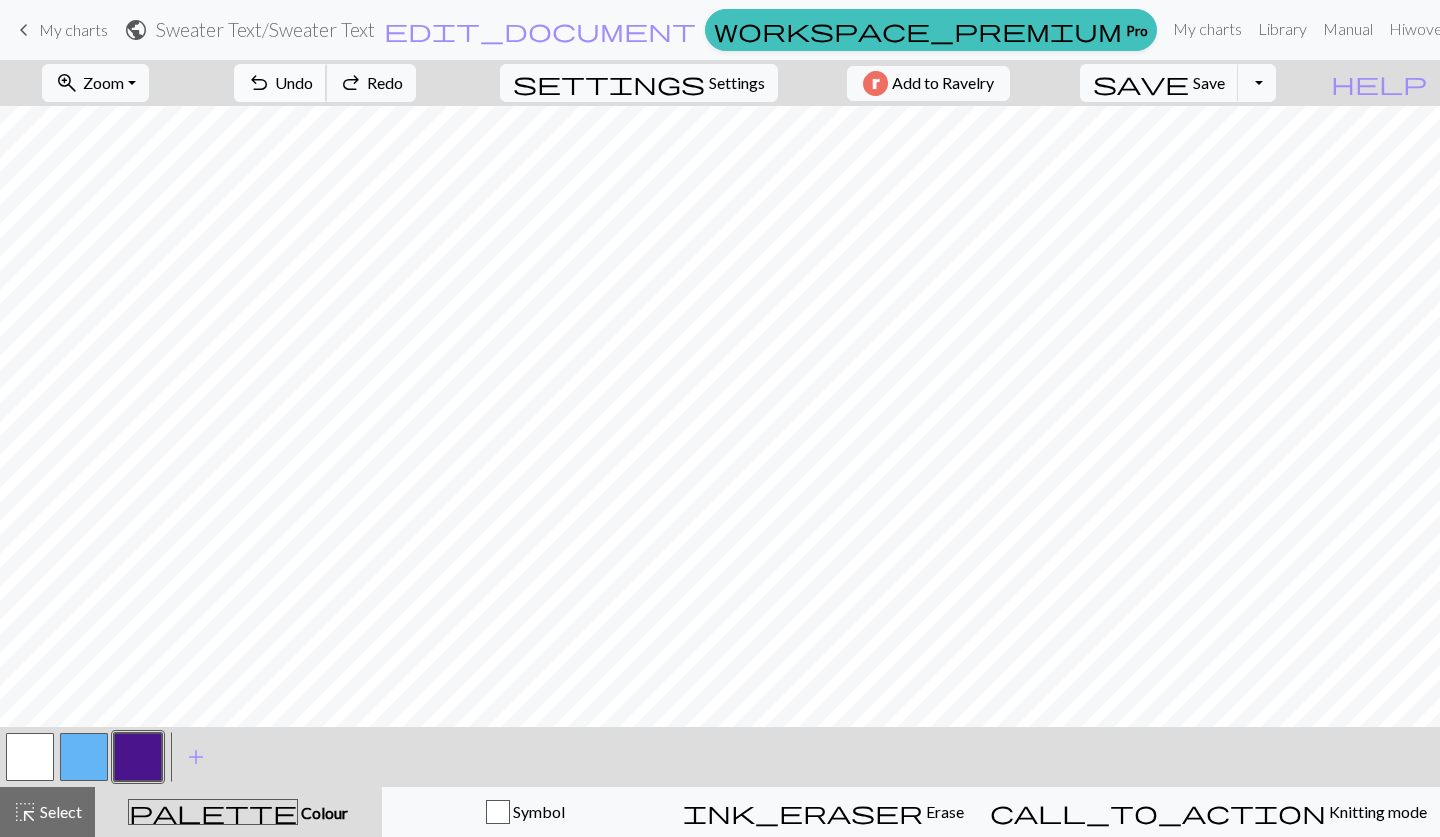 click on "undo" at bounding box center (259, 83) 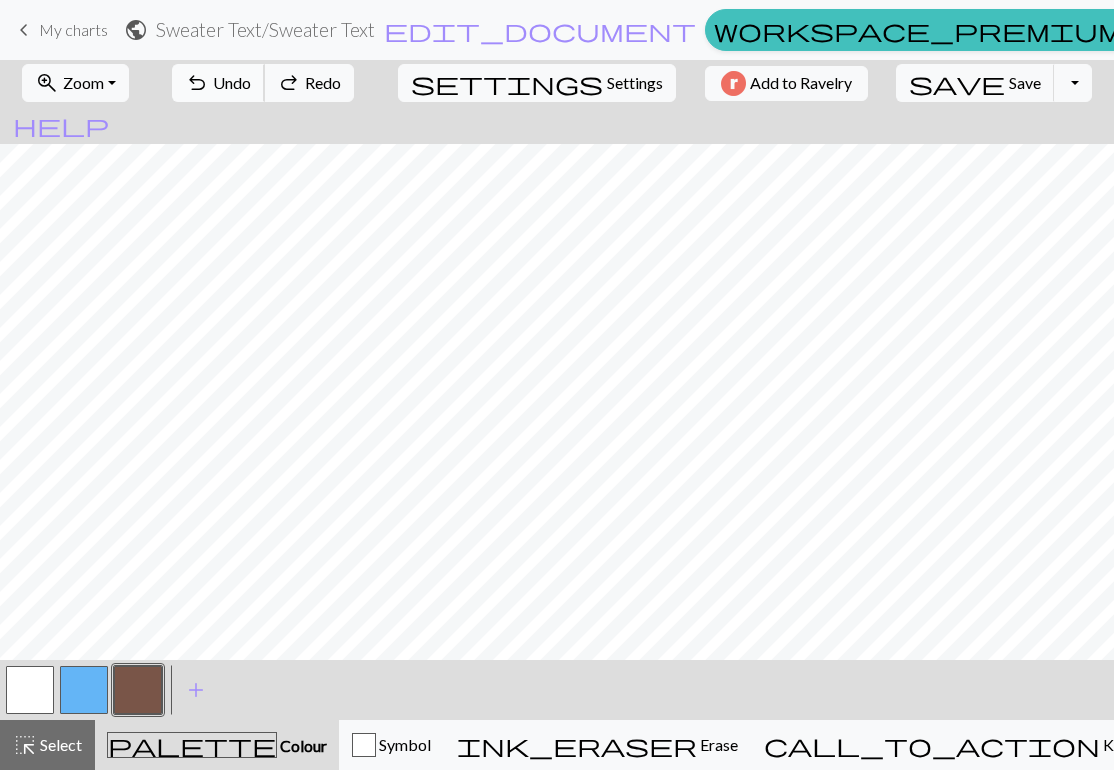 click on "undo" at bounding box center [197, 83] 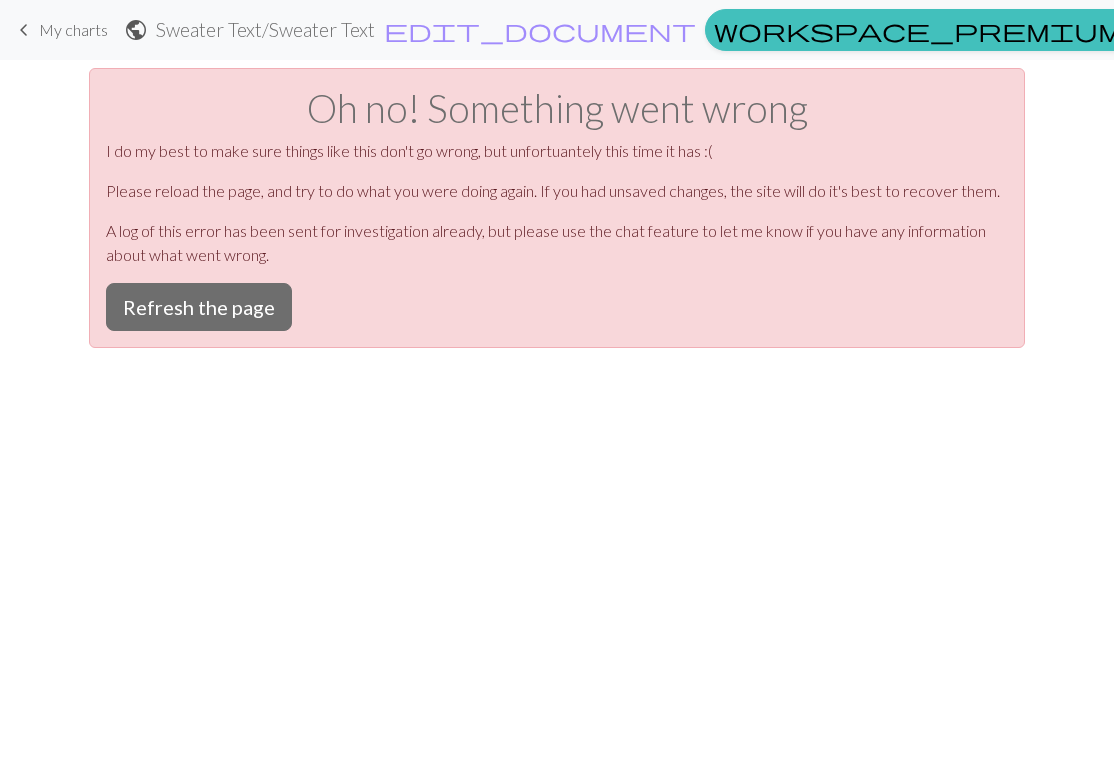 click on "Oh no! Something went wrong I do my best to make sure things like this don't go wrong, but unfortuantely this time it has :( Please reload the page, and try to do what you were doing again. If you had unsaved changes, the site will do it's best to recover them. A log of this error has been sent for investigation already, but please use the chat feature to let me know if you have any information about what went wrong. Refresh the page" at bounding box center (557, 208) 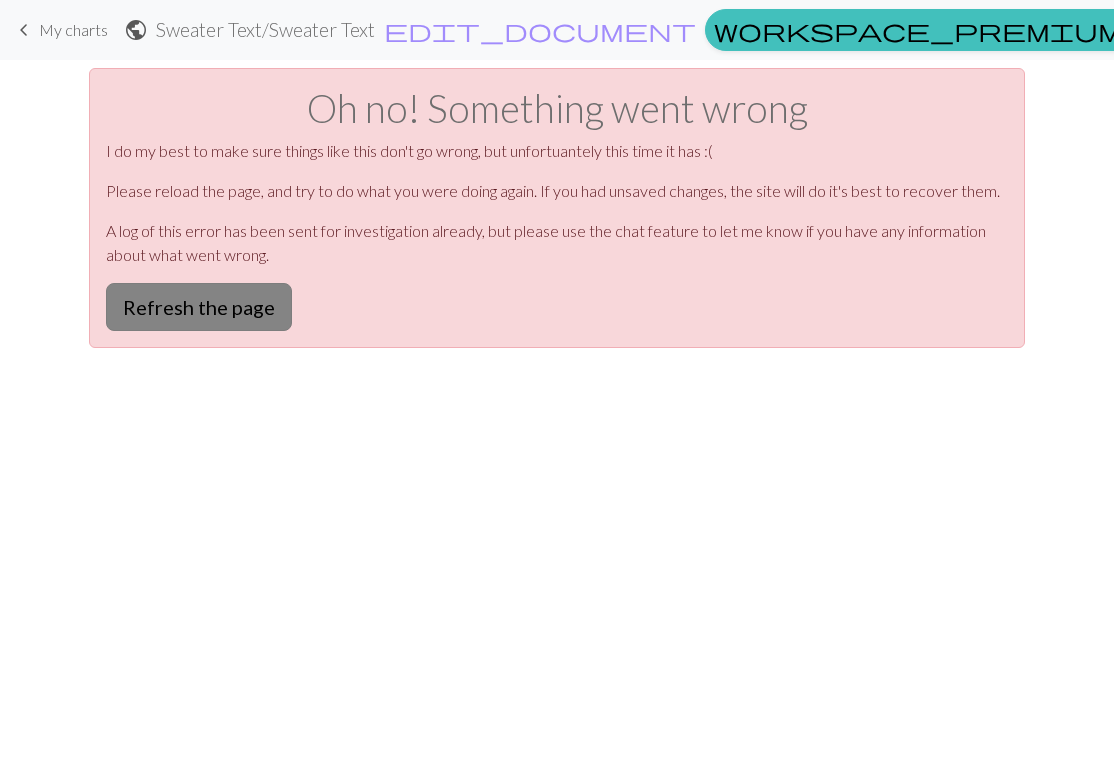 click on "Refresh the page" at bounding box center (199, 307) 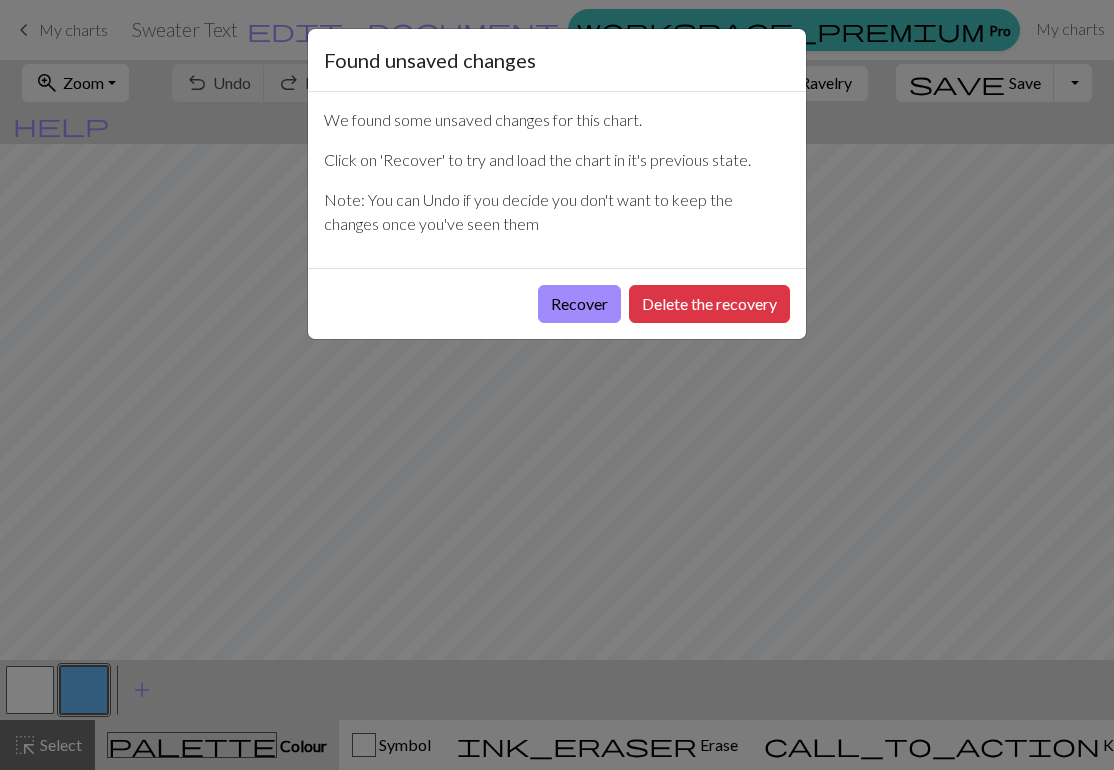 scroll, scrollTop: 0, scrollLeft: 0, axis: both 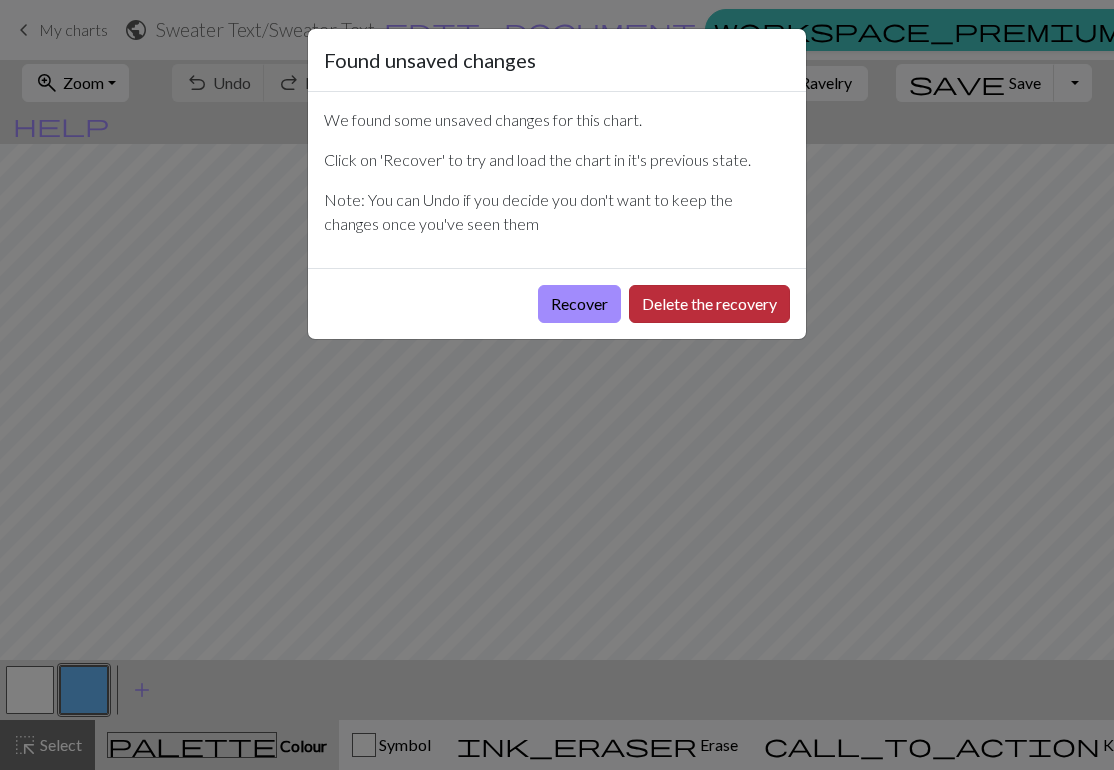 click on "Delete the recovery" at bounding box center [709, 304] 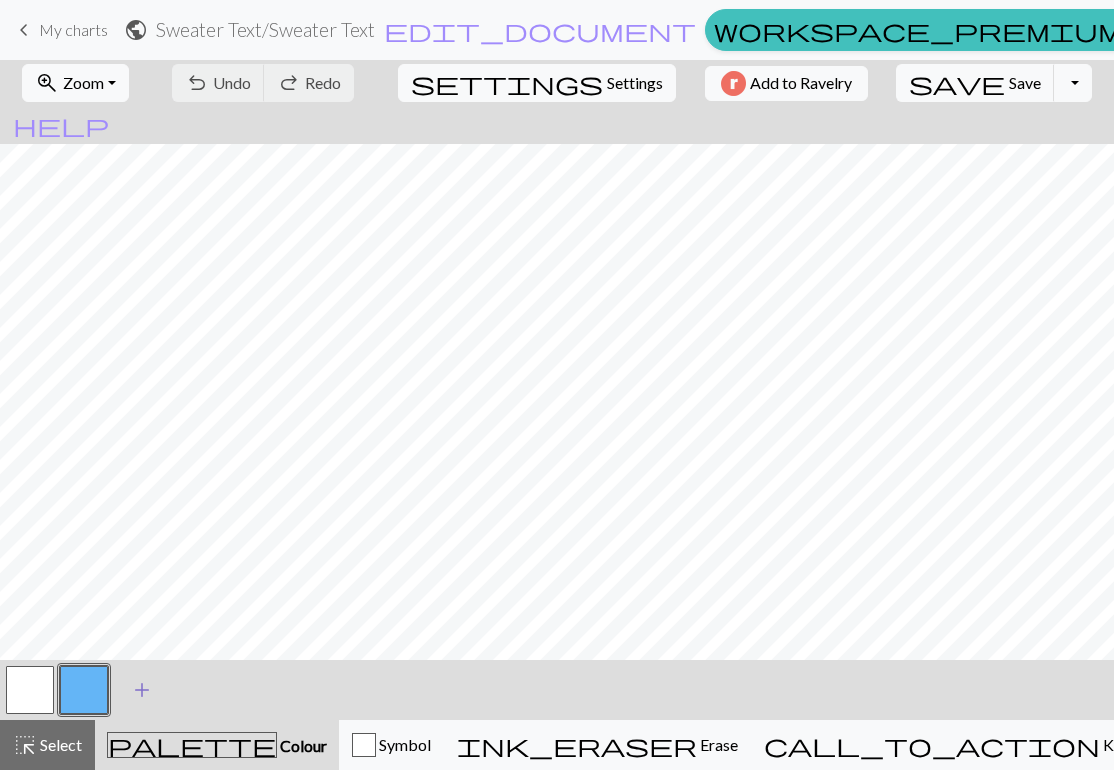 click on "add" at bounding box center (142, 690) 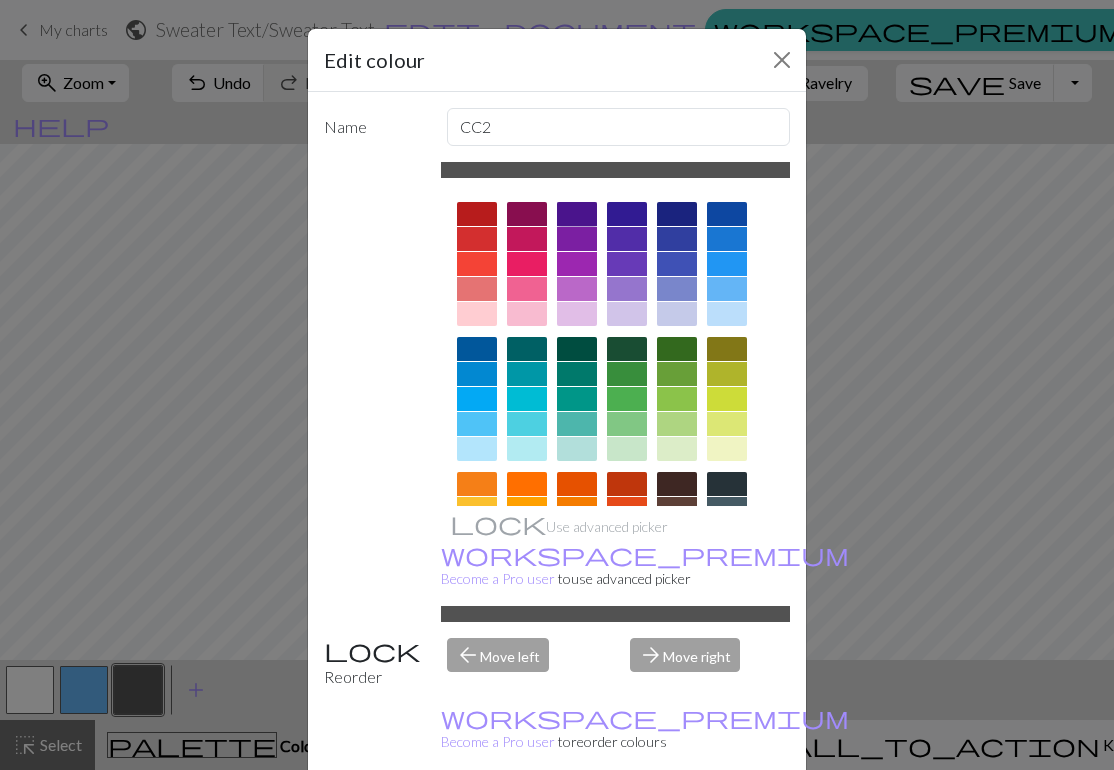 click at bounding box center (577, 214) 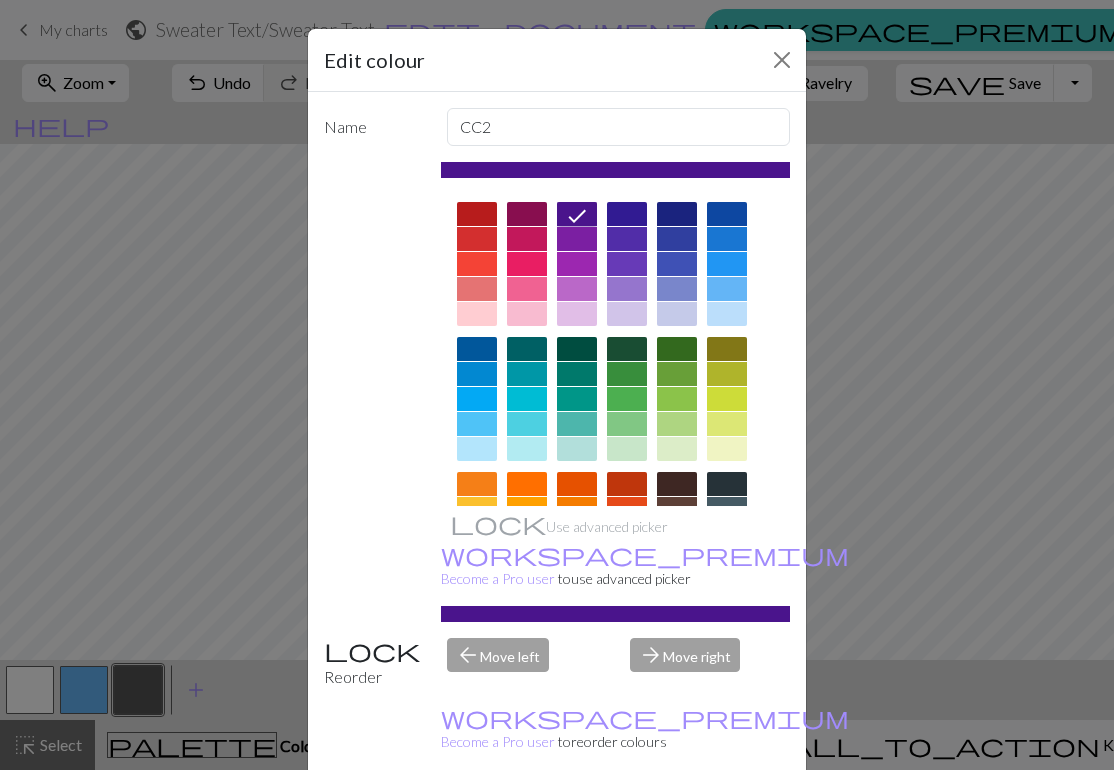 click on "Edit colour Name CC2 Use advanced picker workspace_premium Become a Pro user   to  use advanced picker Reorder arrow_back Move left arrow_forward Move right workspace_premium Become a Pro user   to  reorder colours Delete Done Cancel" at bounding box center (557, 385) 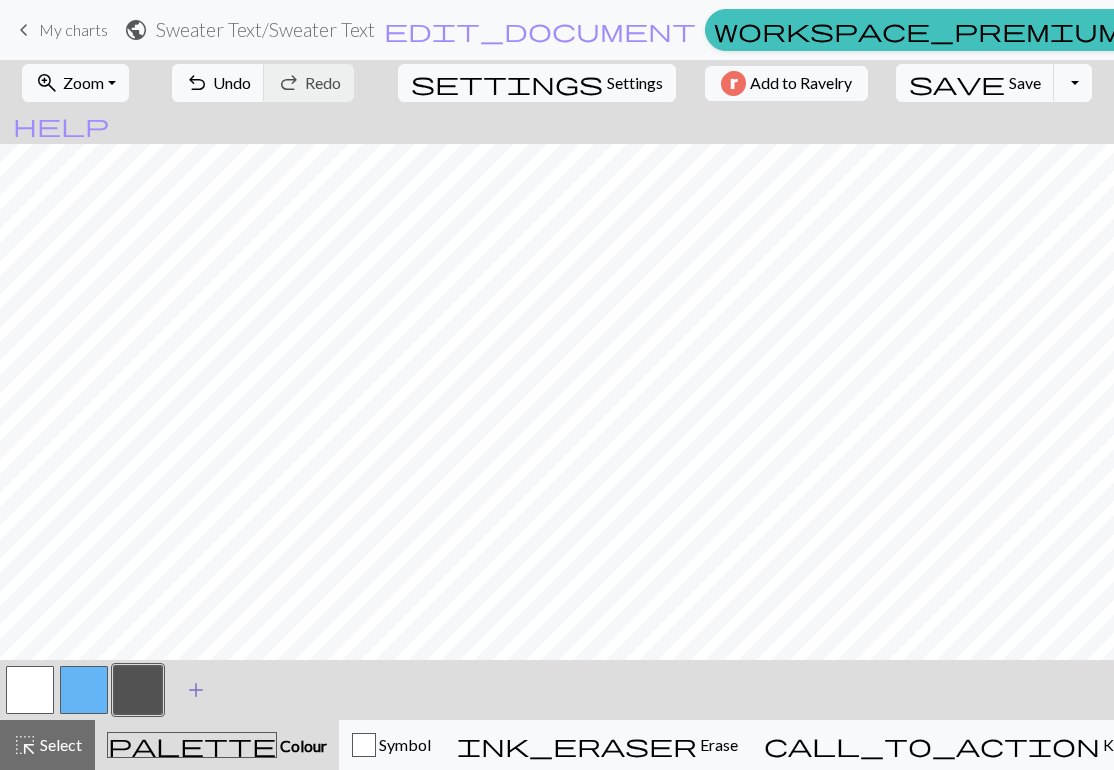 click on "add Add a  colour" at bounding box center [196, 690] 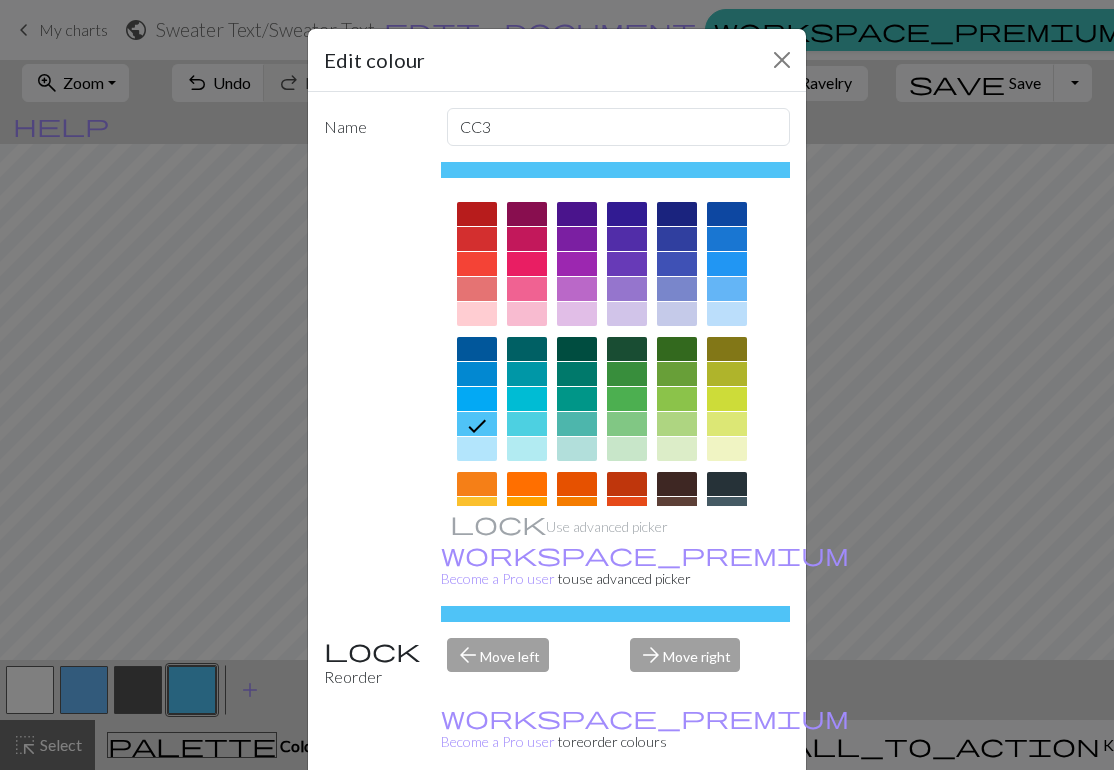 click at bounding box center [577, 214] 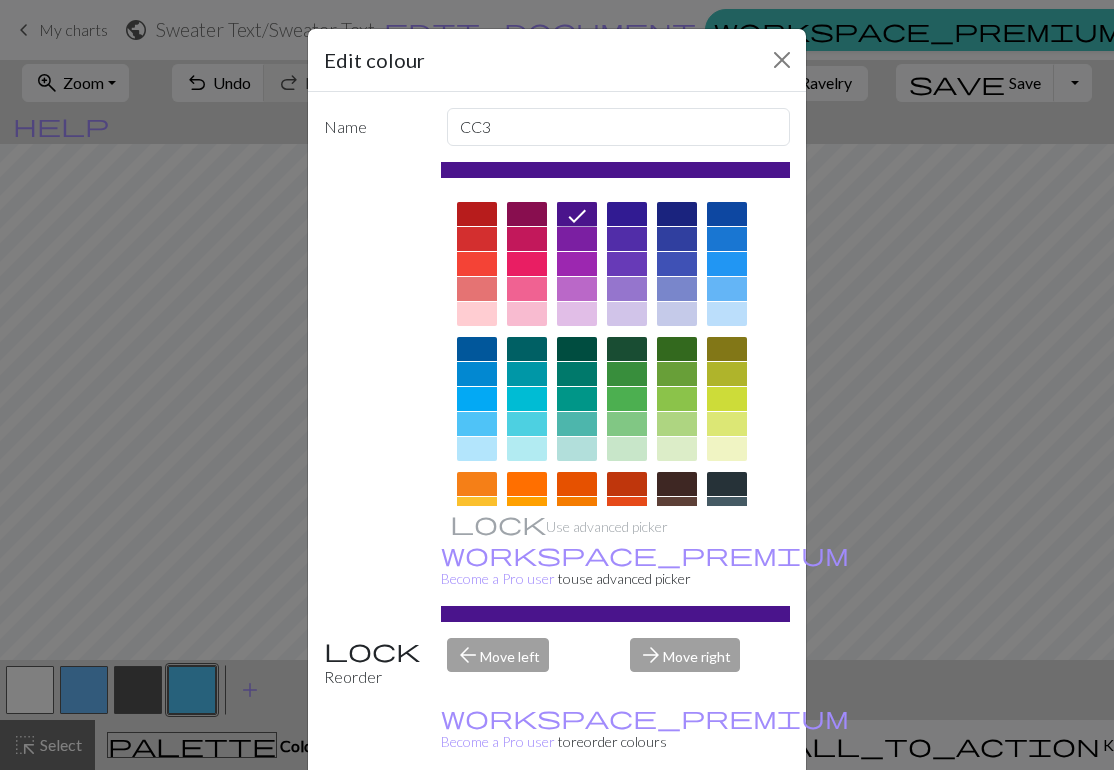 click on "Edit colour Name CC3 Use advanced picker workspace_premium Become a Pro user   to  use advanced picker Reorder arrow_back Move left arrow_forward Move right workspace_premium Become a Pro user   to  reorder colours Delete Done Cancel" at bounding box center [557, 385] 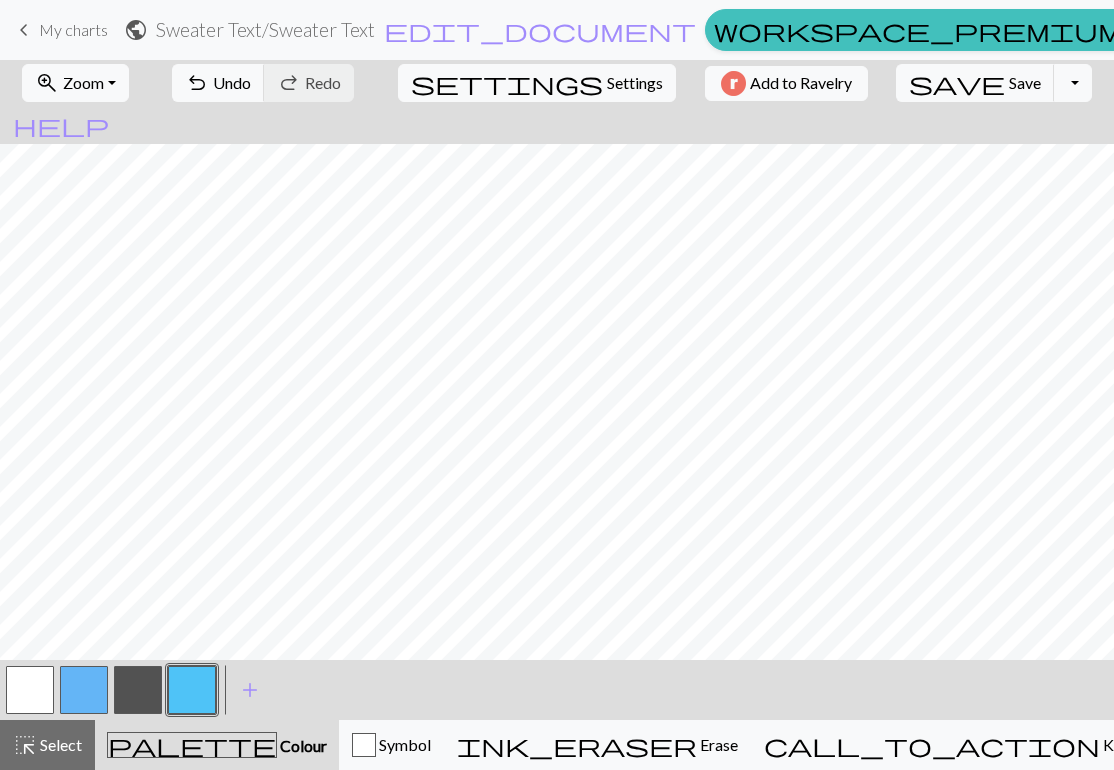 scroll, scrollTop: 0, scrollLeft: 0, axis: both 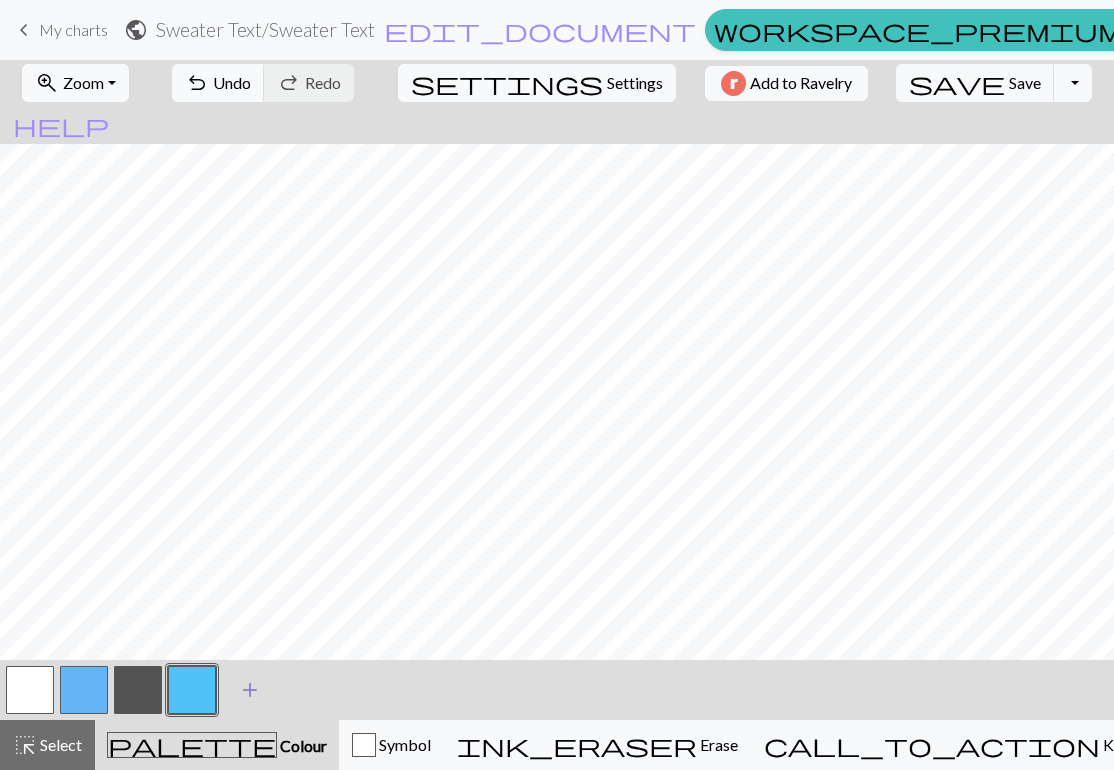 click on "add Add a  colour" at bounding box center [250, 690] 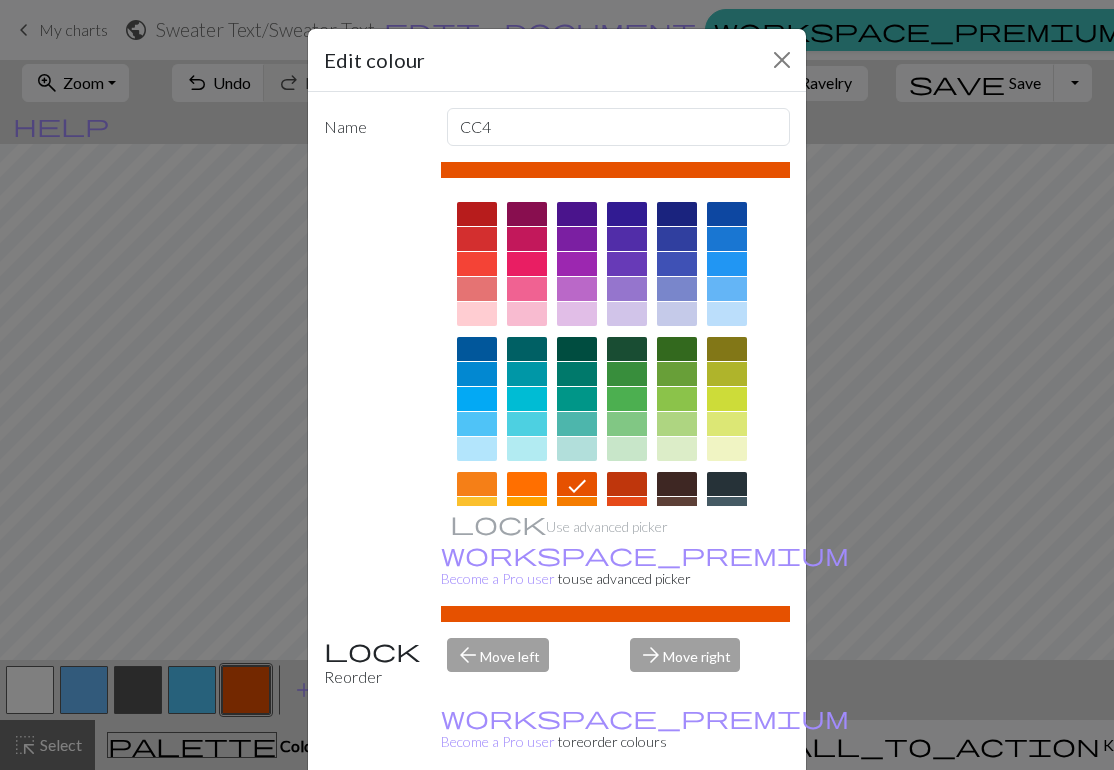 click at bounding box center (527, 214) 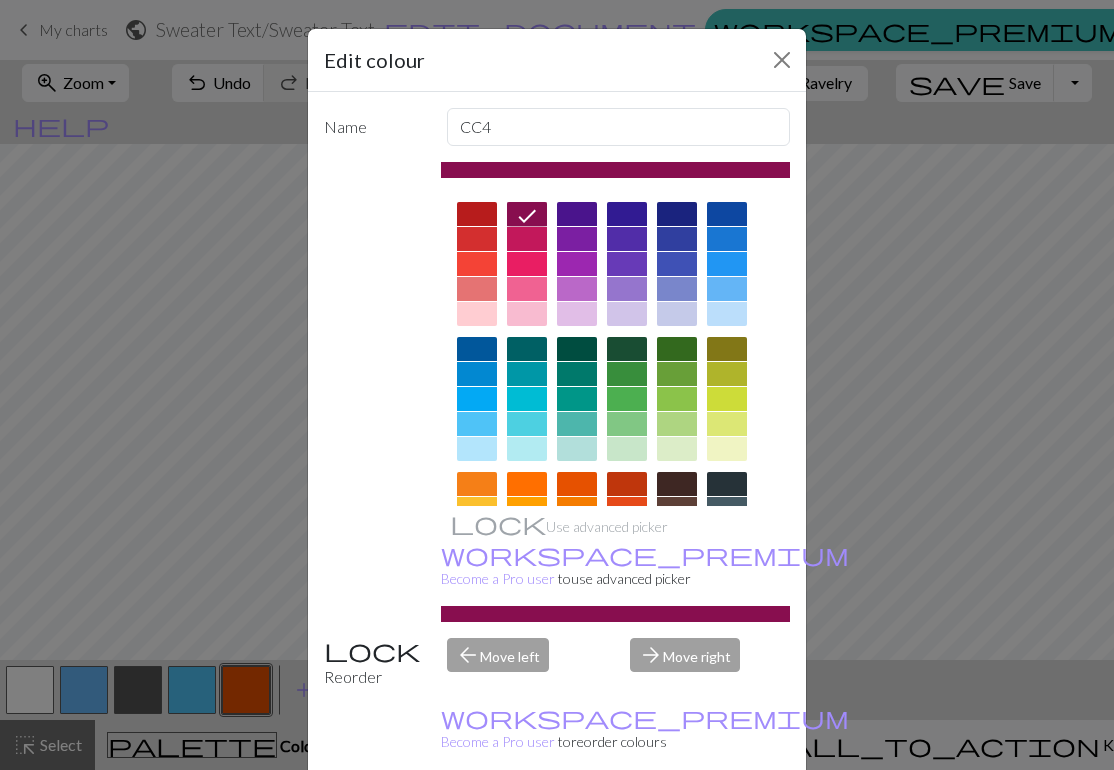 click at bounding box center [577, 214] 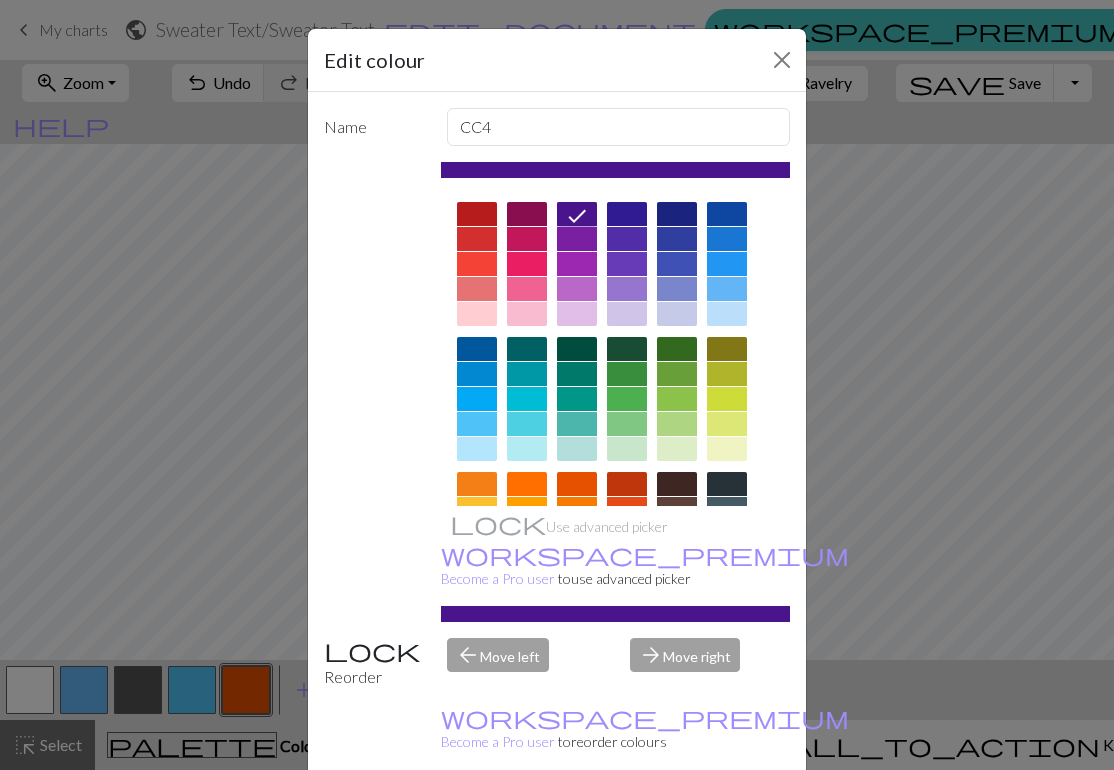 scroll, scrollTop: 0, scrollLeft: 0, axis: both 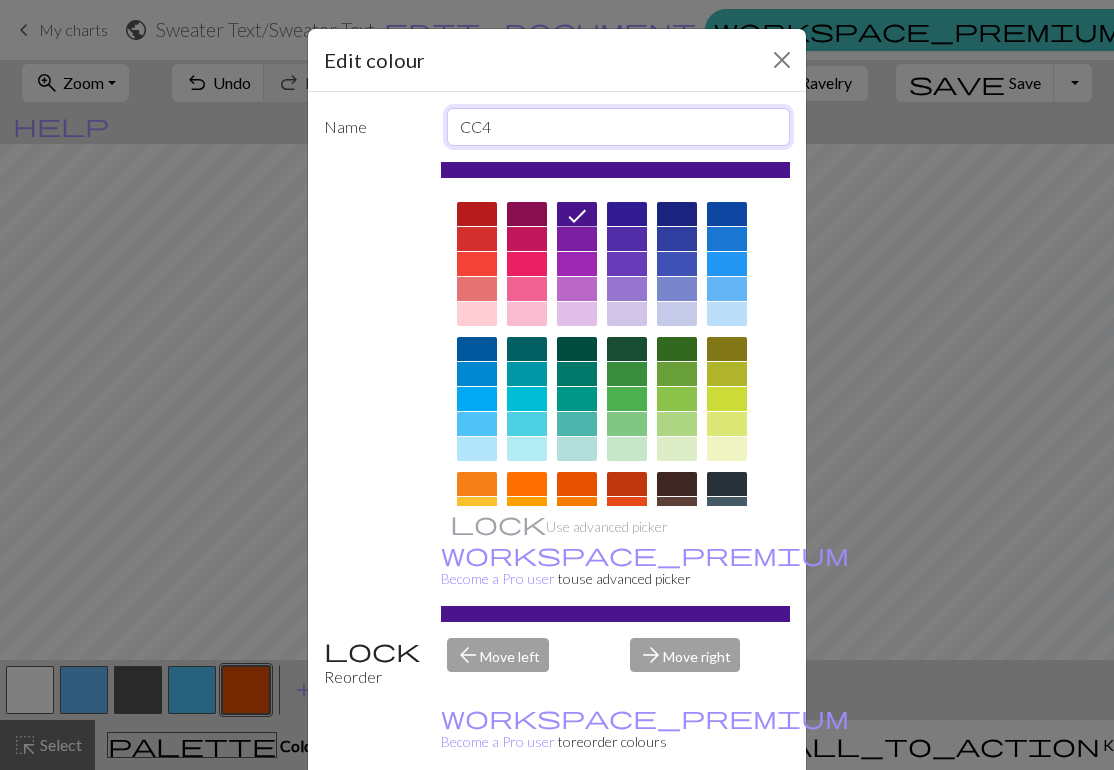click on "CC4" at bounding box center [619, 127] 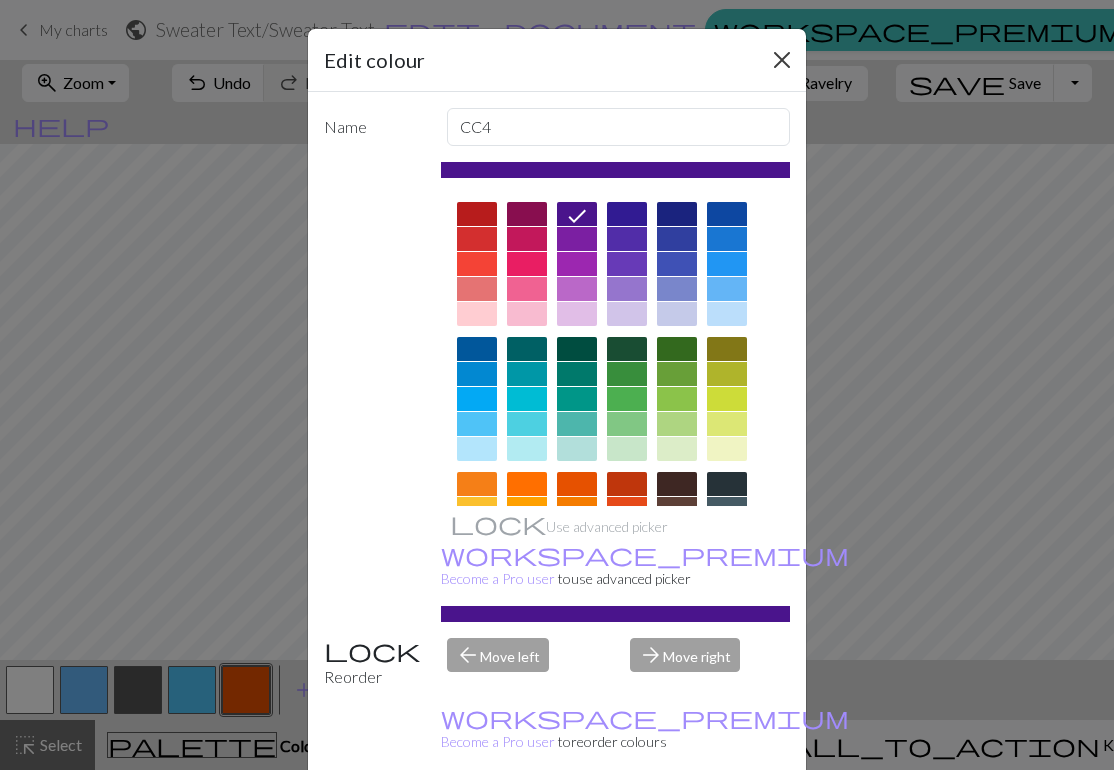 click at bounding box center (782, 60) 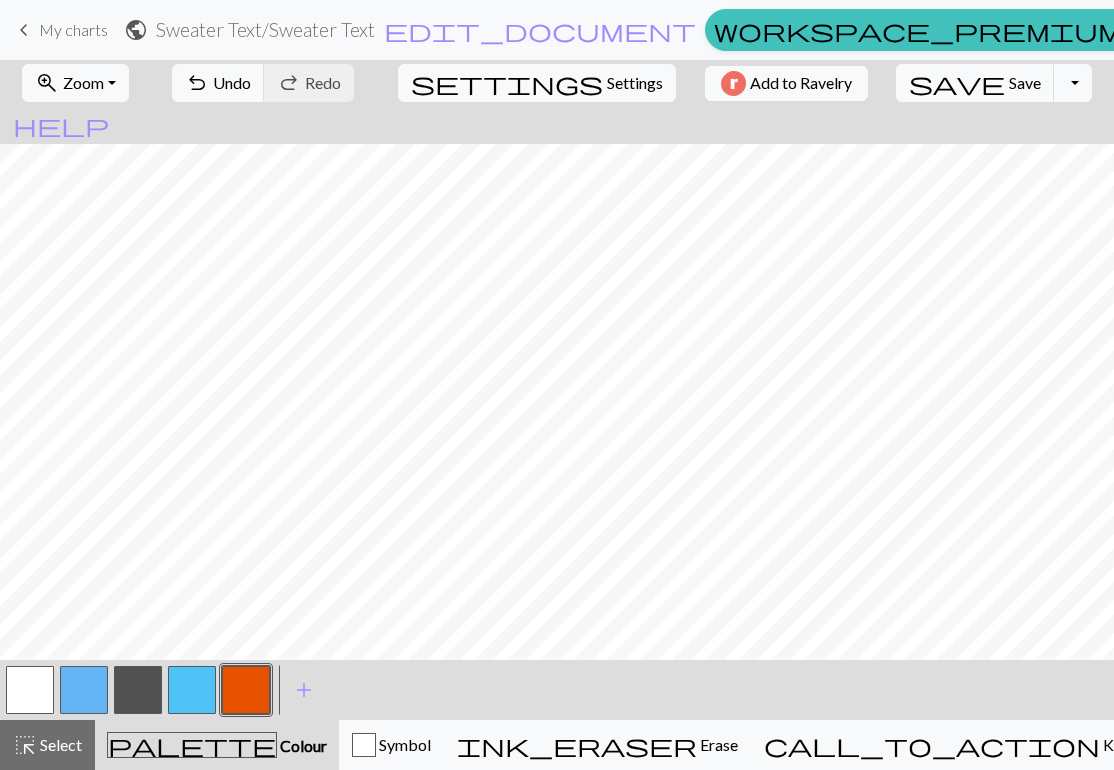 click at bounding box center (246, 690) 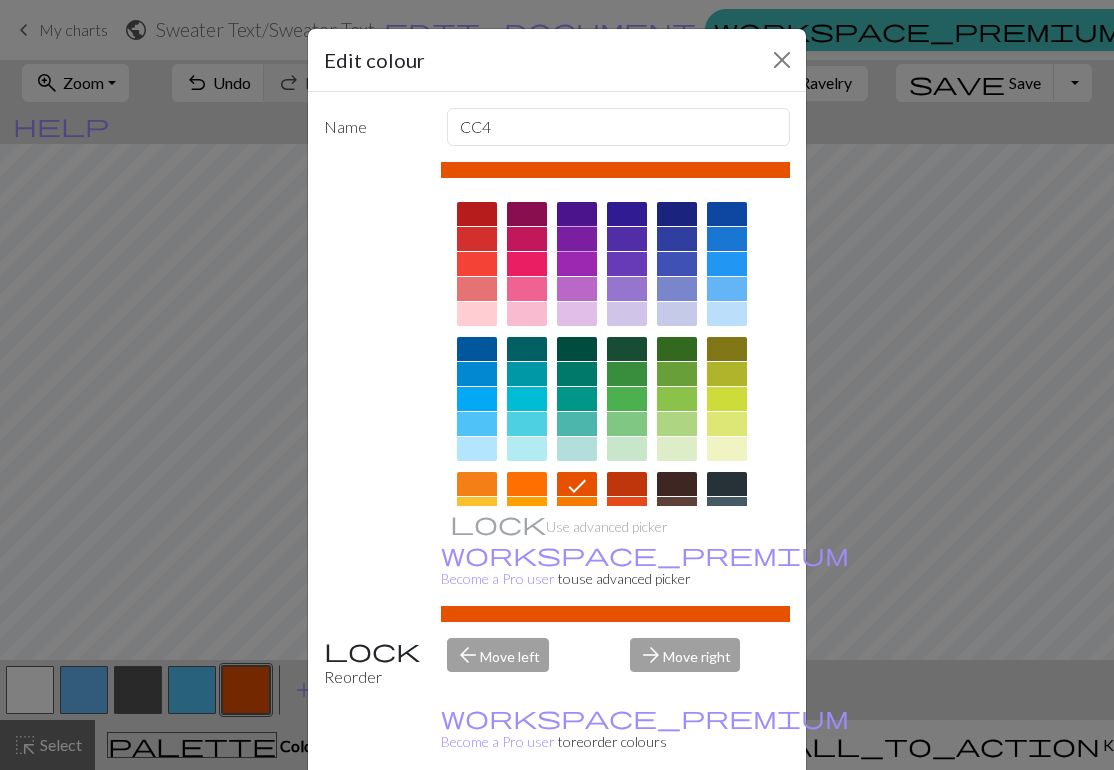 click at bounding box center (577, 239) 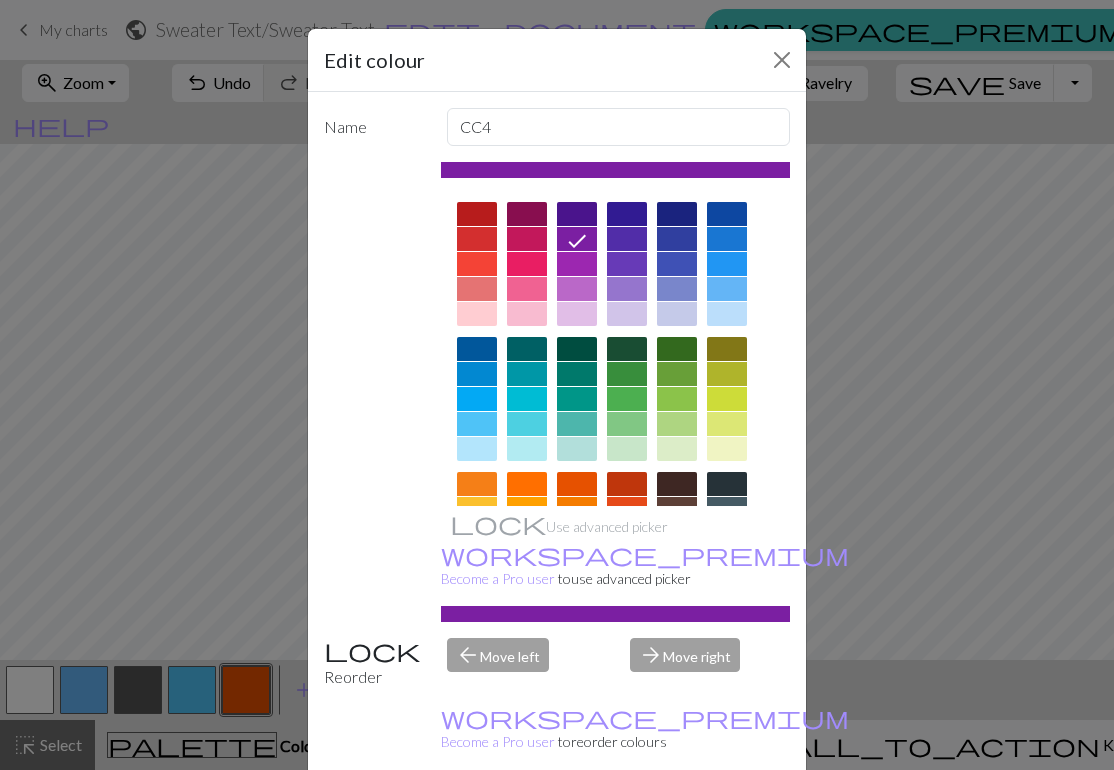 click on "Edit colour Name CC4 Use advanced picker workspace_premium Become a Pro user   to  use advanced picker Reorder arrow_back Move left arrow_forward Move right workspace_premium Become a Pro user   to  reorder colours Delete Done Cancel" at bounding box center [557, 385] 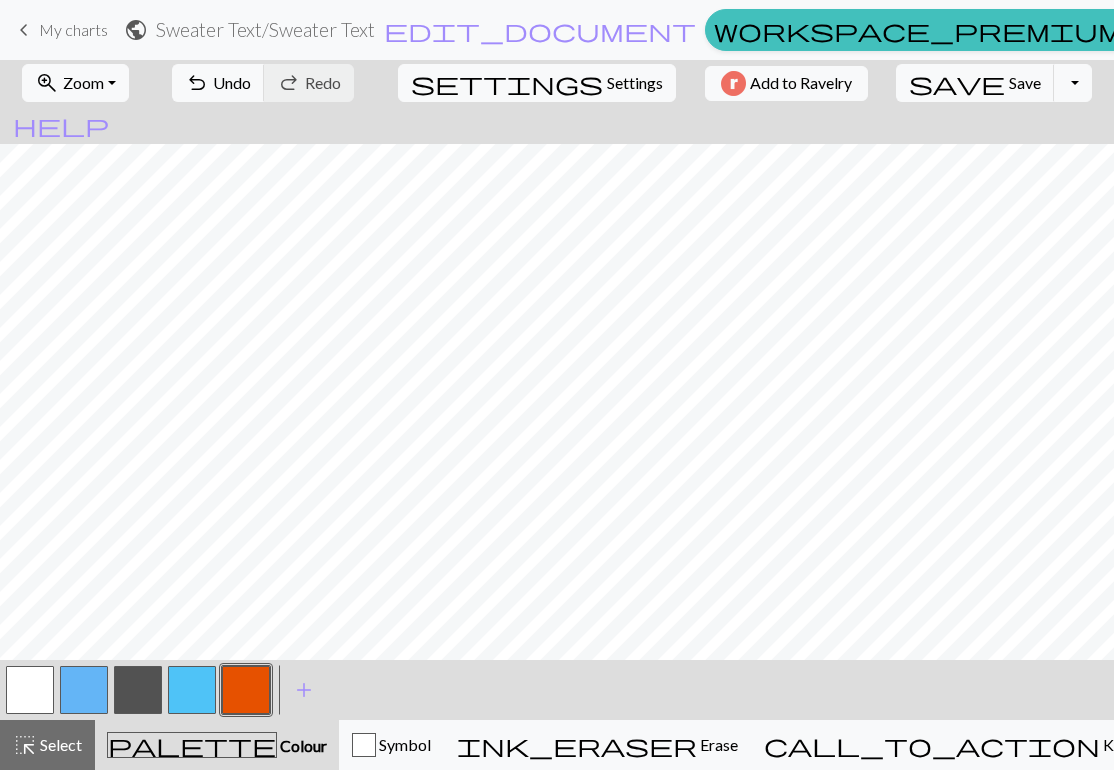 scroll, scrollTop: 0, scrollLeft: 0, axis: both 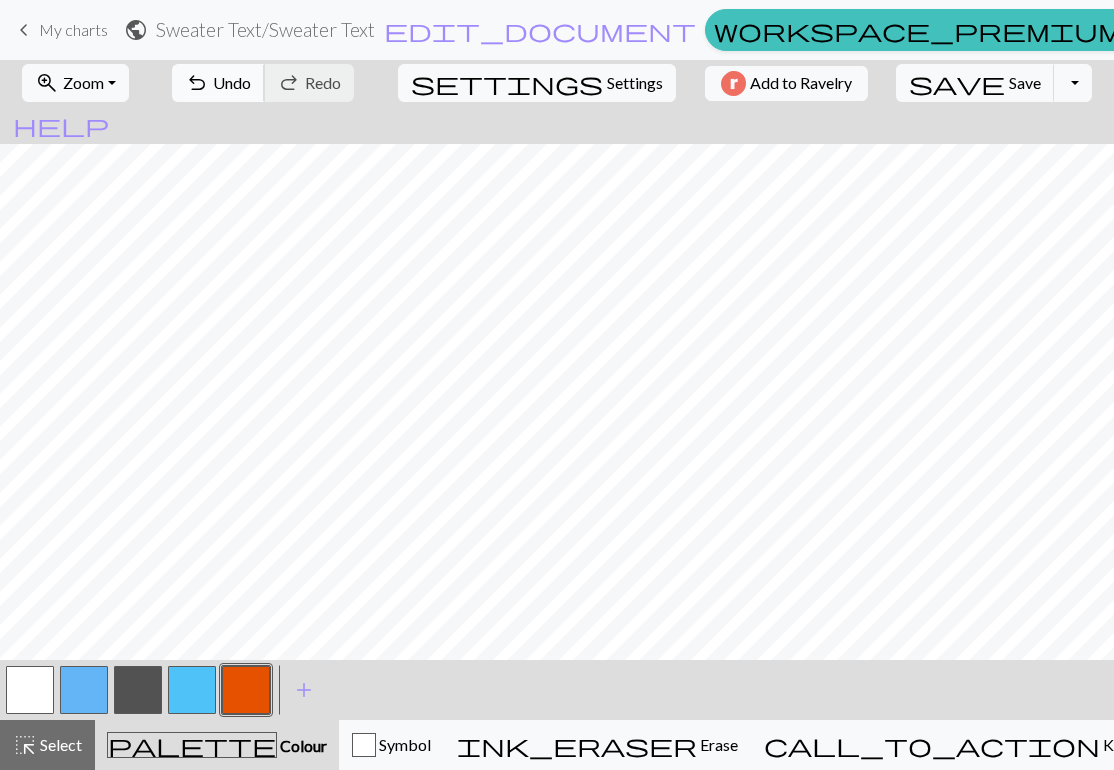 click on "undo" at bounding box center (197, 83) 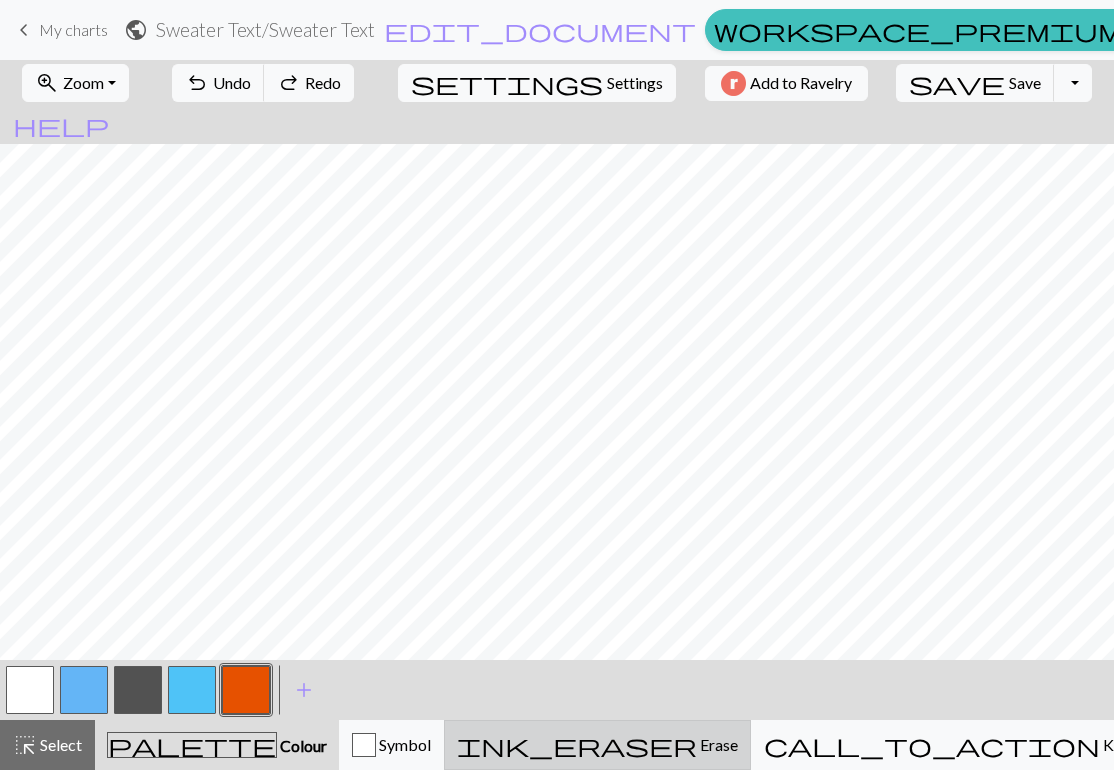click on "ink_eraser" at bounding box center [577, 745] 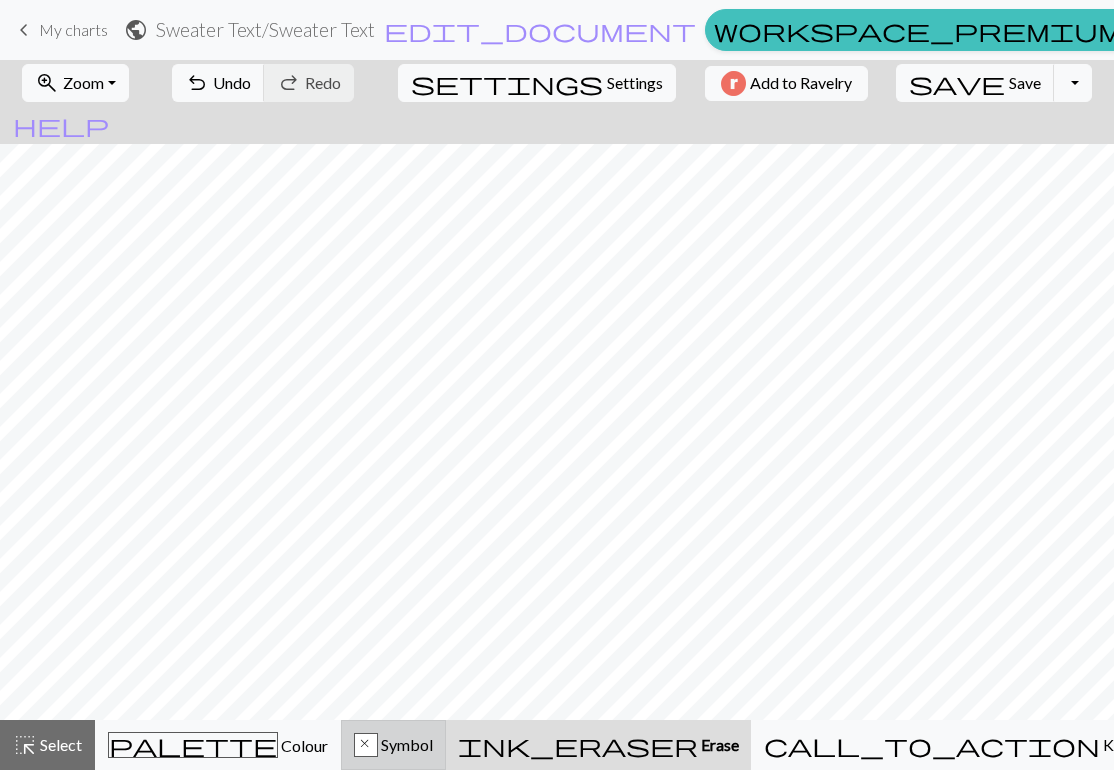 click on "x   Symbol" at bounding box center [393, 745] 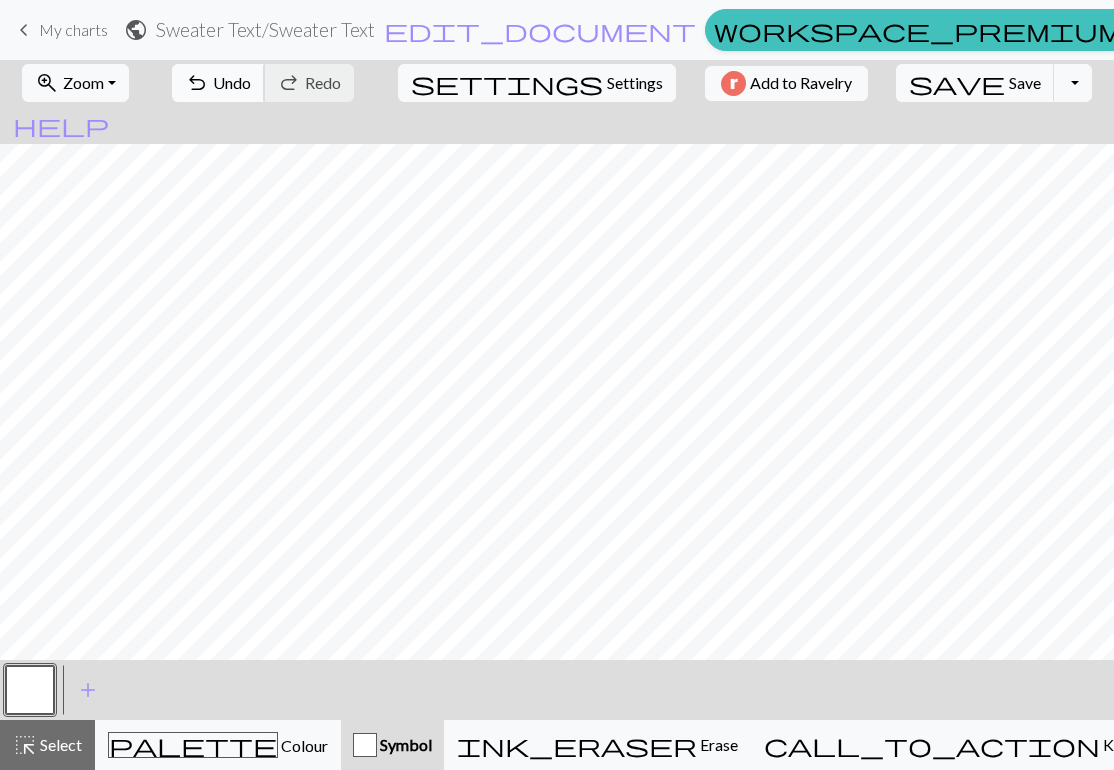 click on "undo Undo Undo" at bounding box center [218, 83] 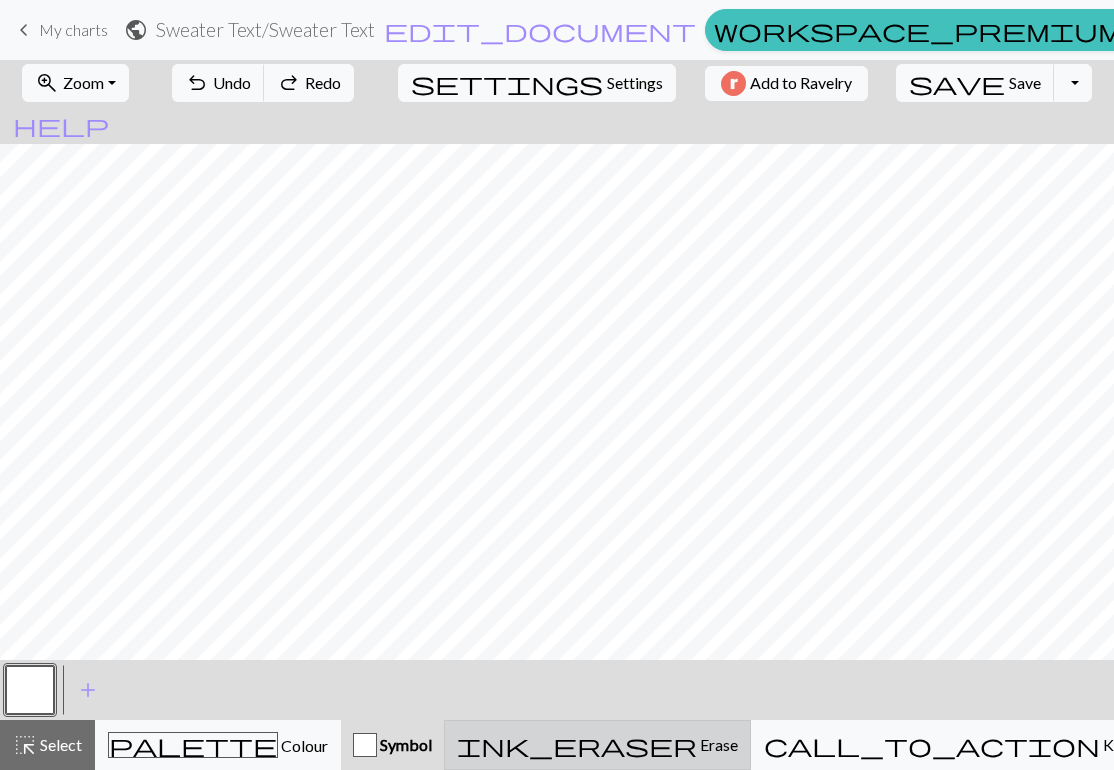 click on "ink_eraser   Erase   Erase" at bounding box center [597, 745] 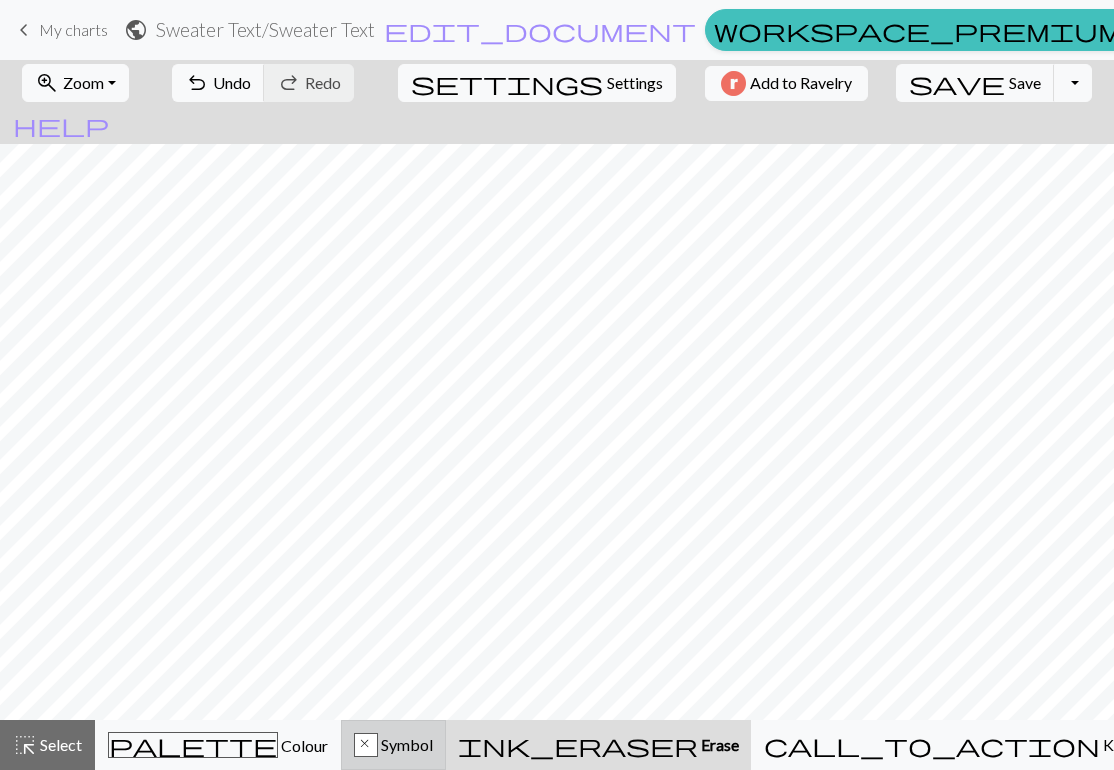 click on "Symbol" at bounding box center (405, 744) 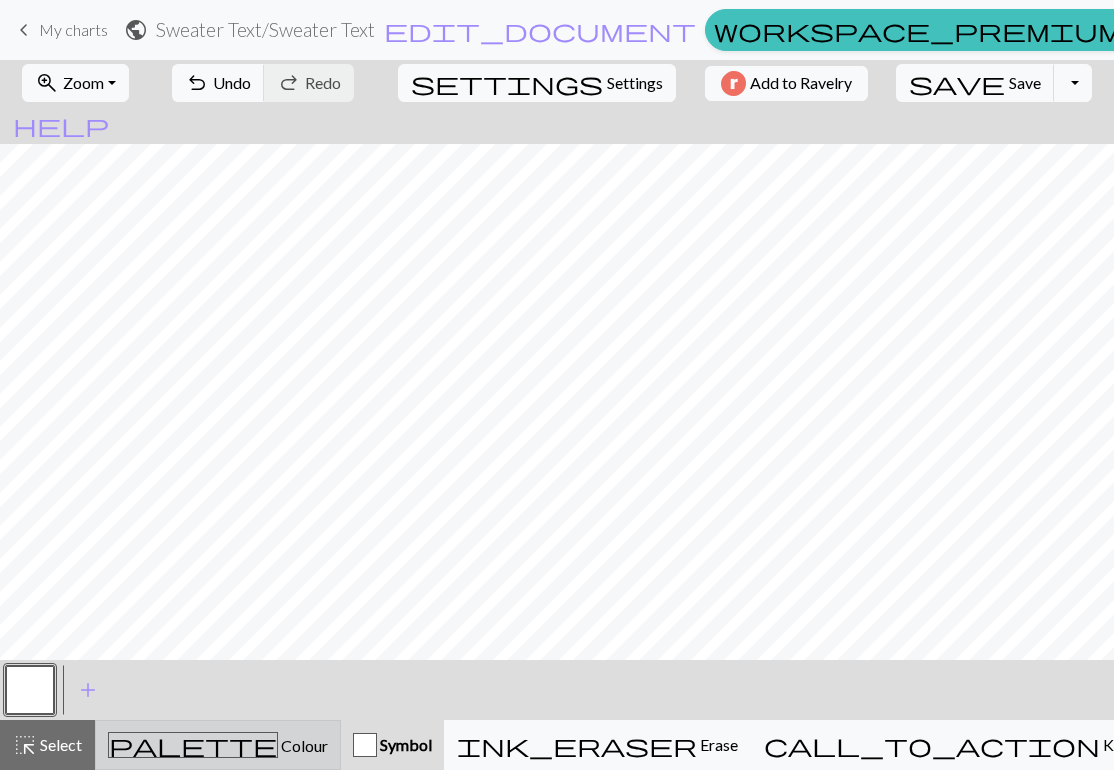 click on "Colour" at bounding box center (303, 745) 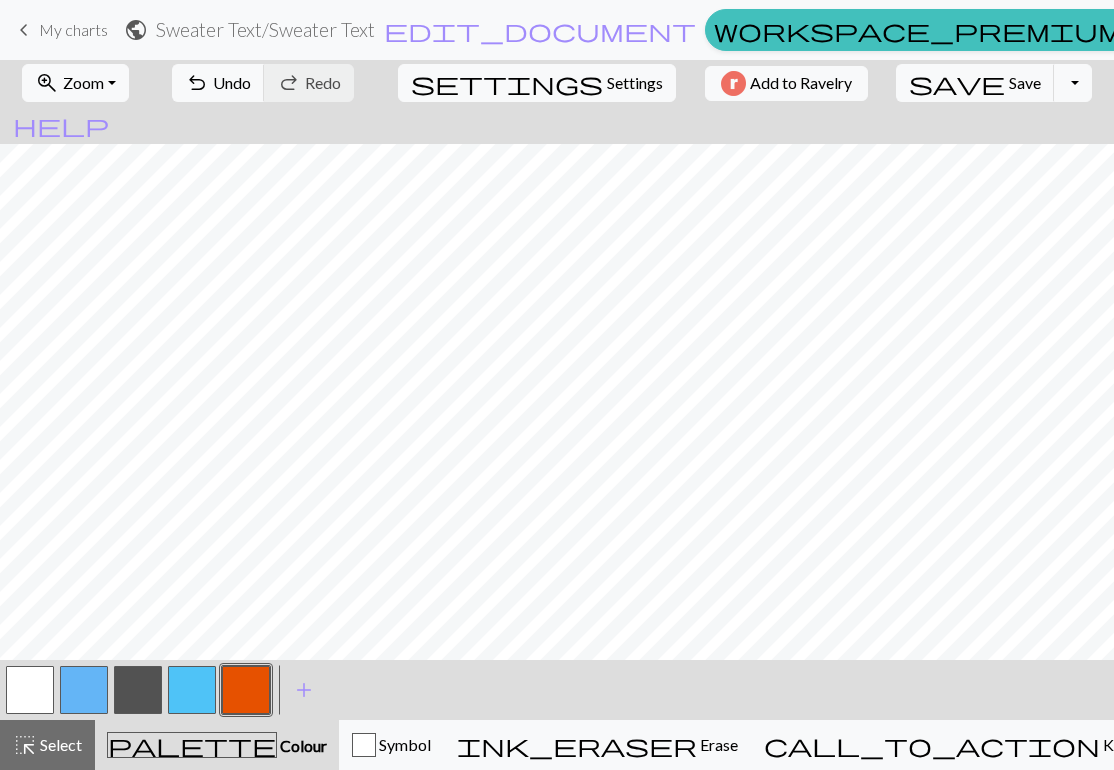 click at bounding box center [192, 690] 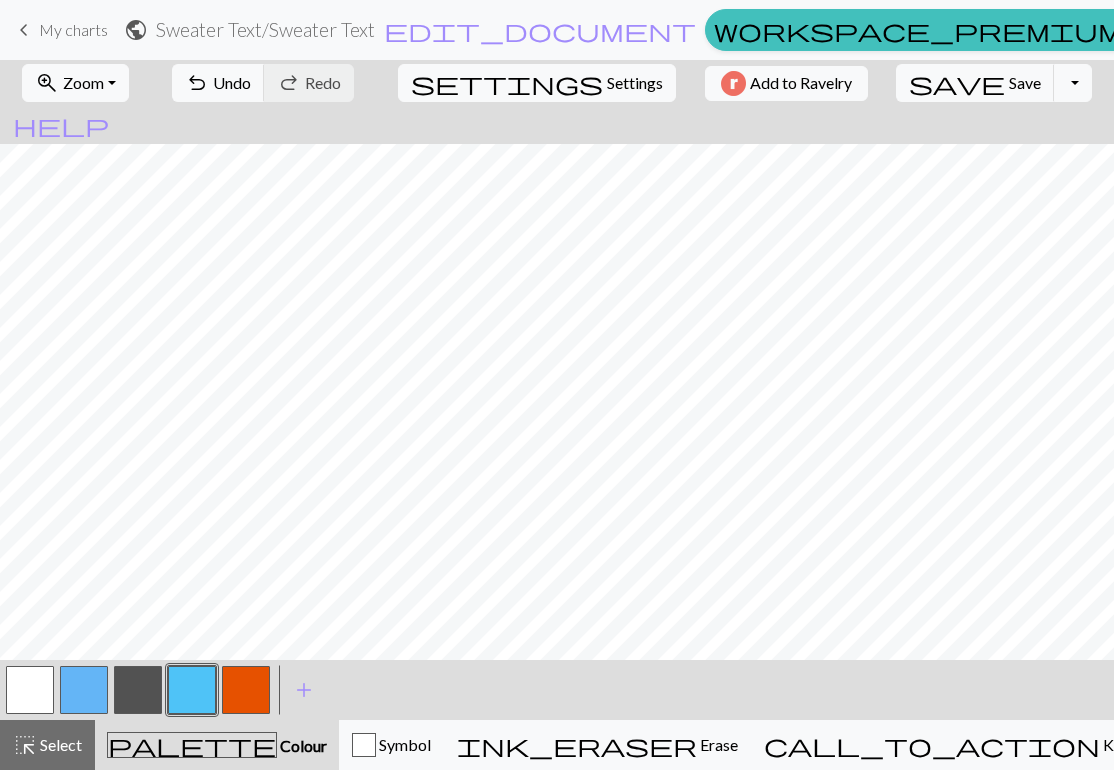 click at bounding box center [84, 690] 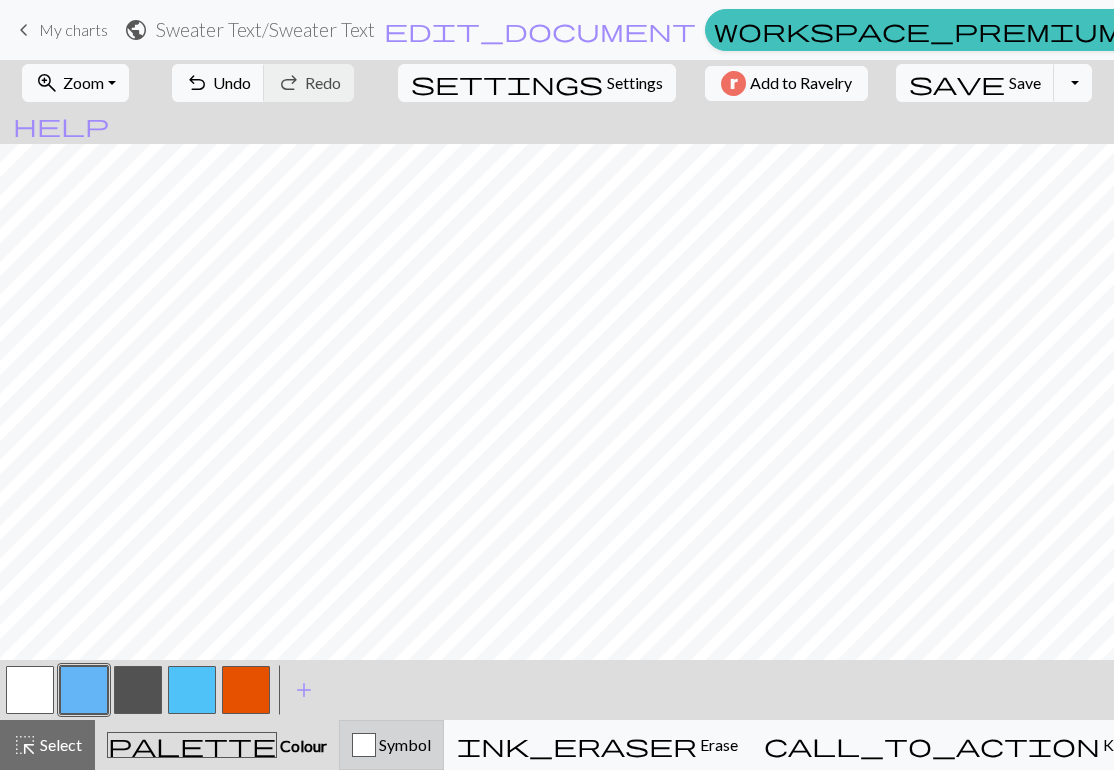 click on "Symbol" at bounding box center (391, 745) 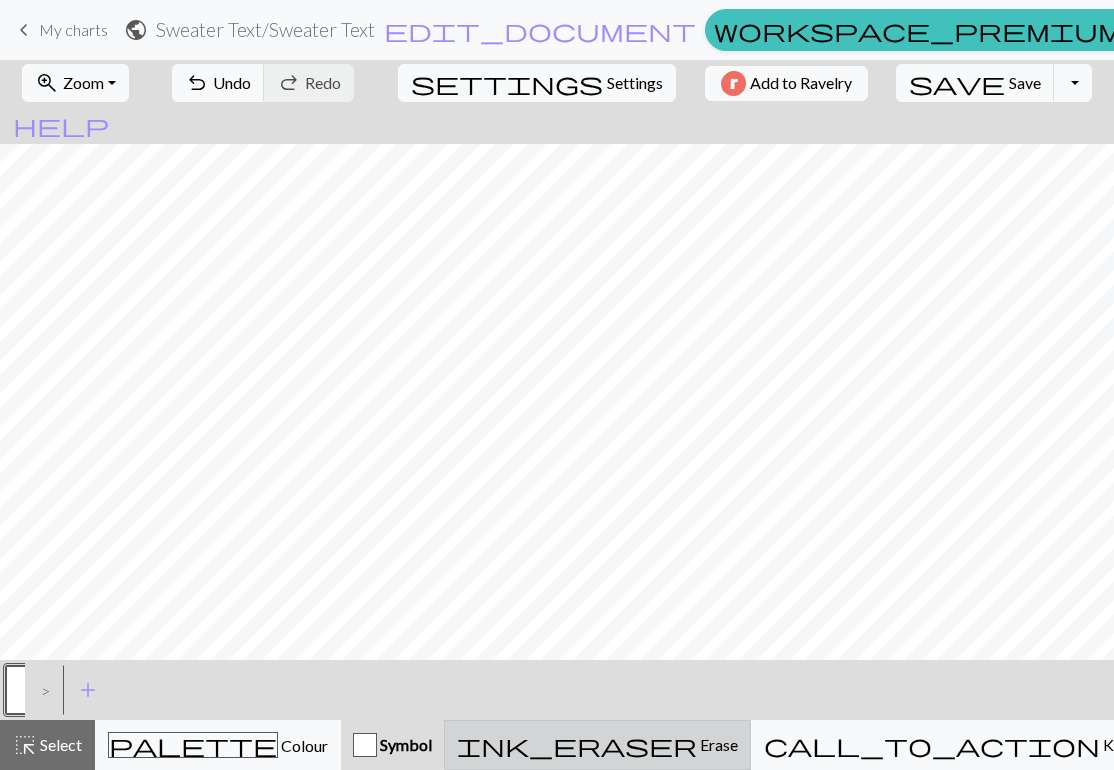 click on "Erase" at bounding box center [717, 744] 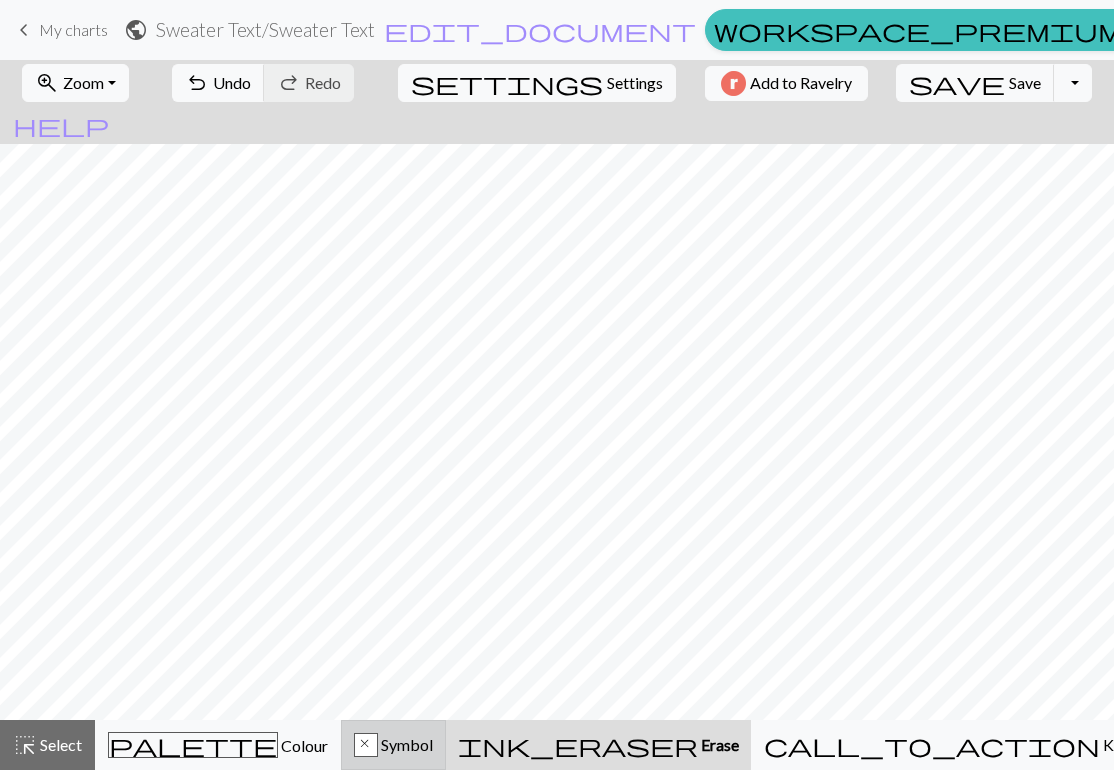 click on "Symbol" at bounding box center (405, 744) 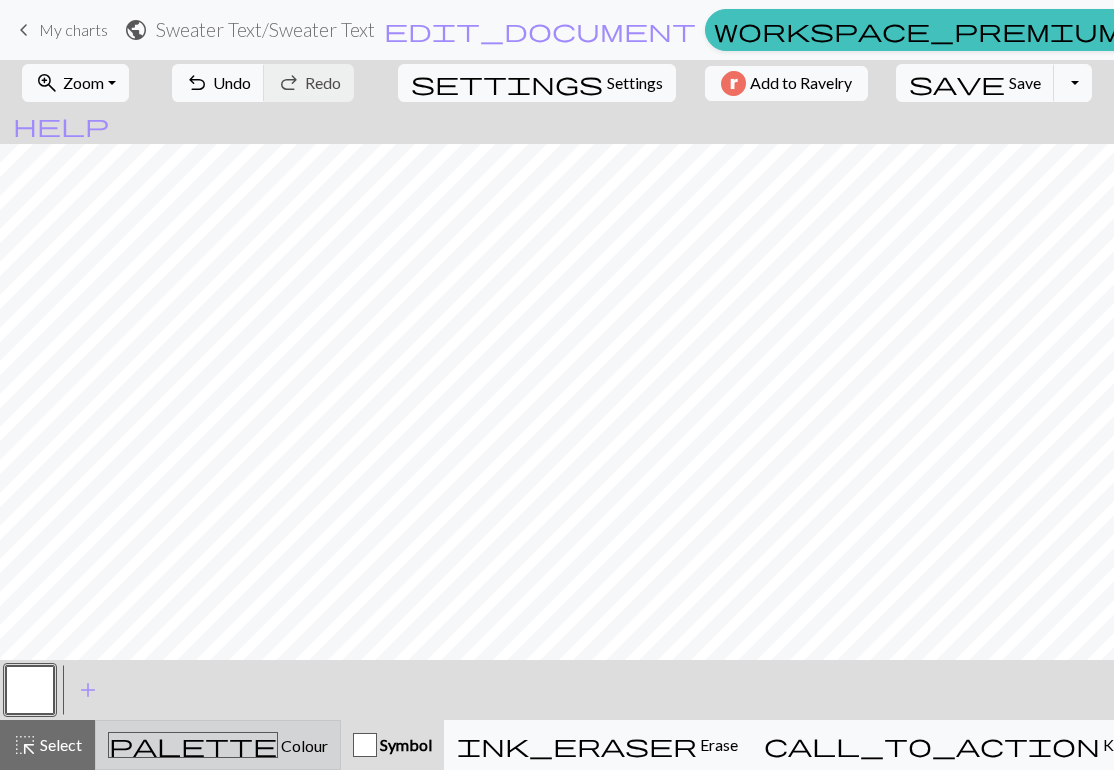 click on "palette   Colour   Colour" at bounding box center (218, 745) 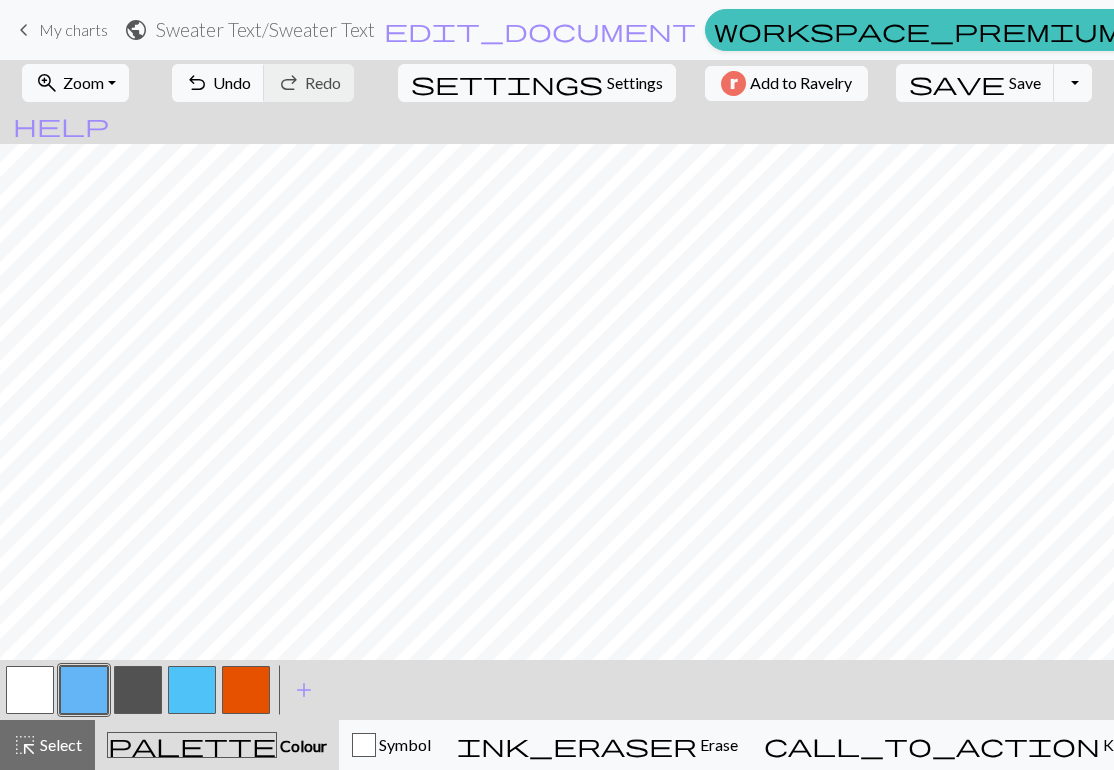 click at bounding box center (84, 690) 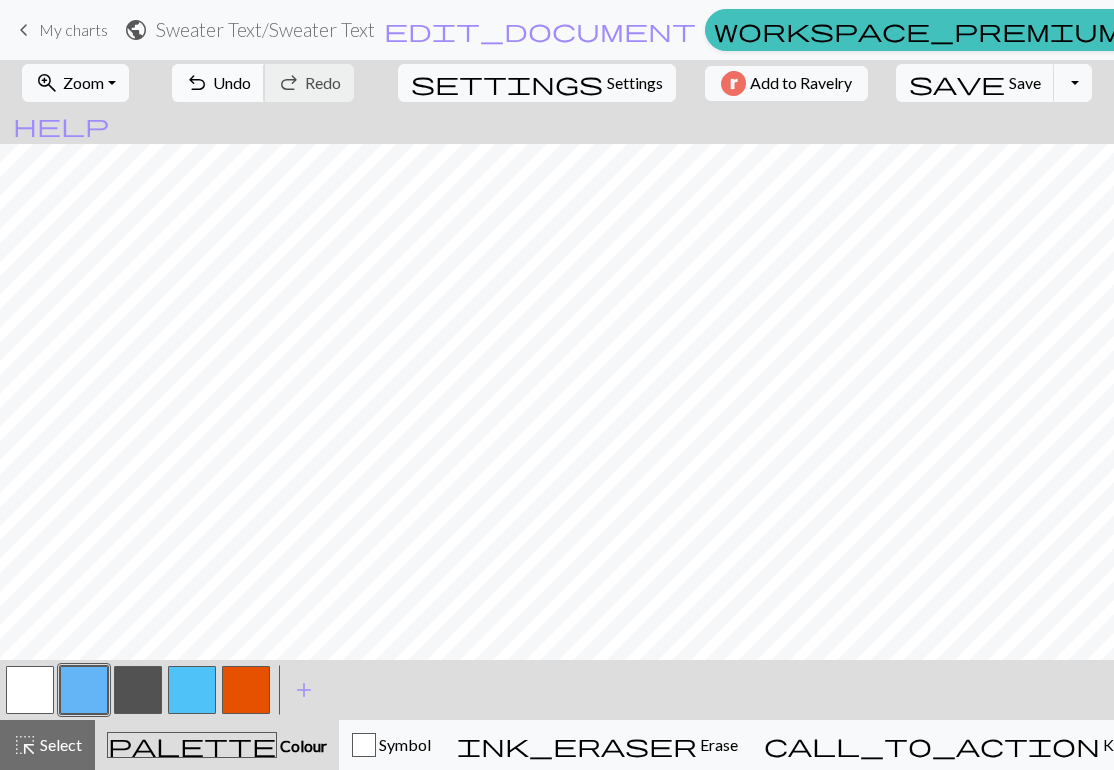 click on "Undo" at bounding box center (232, 82) 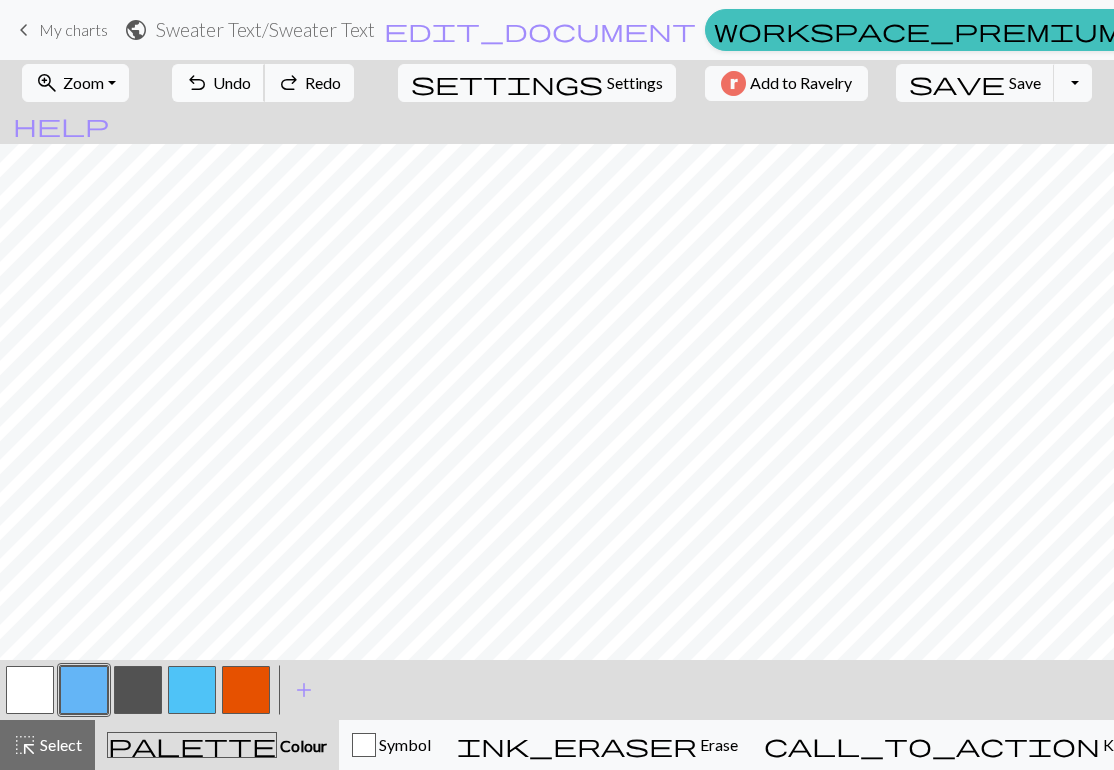 click on "Undo" at bounding box center [232, 82] 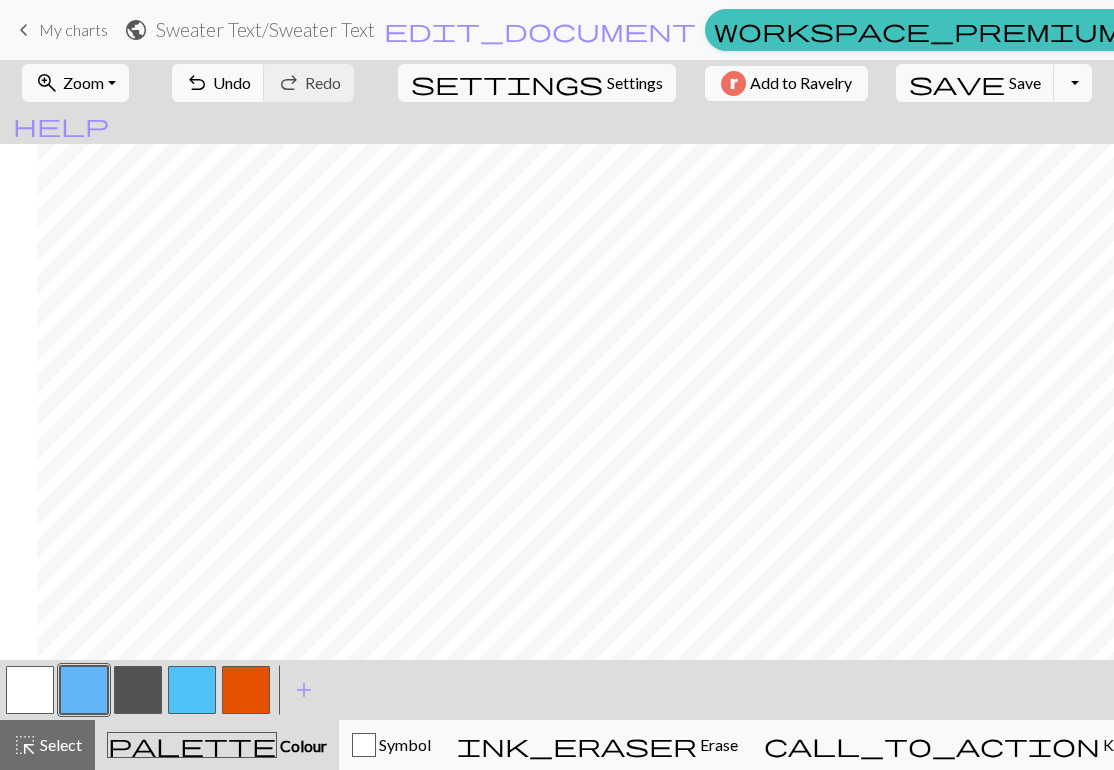 scroll, scrollTop: 0, scrollLeft: 254, axis: horizontal 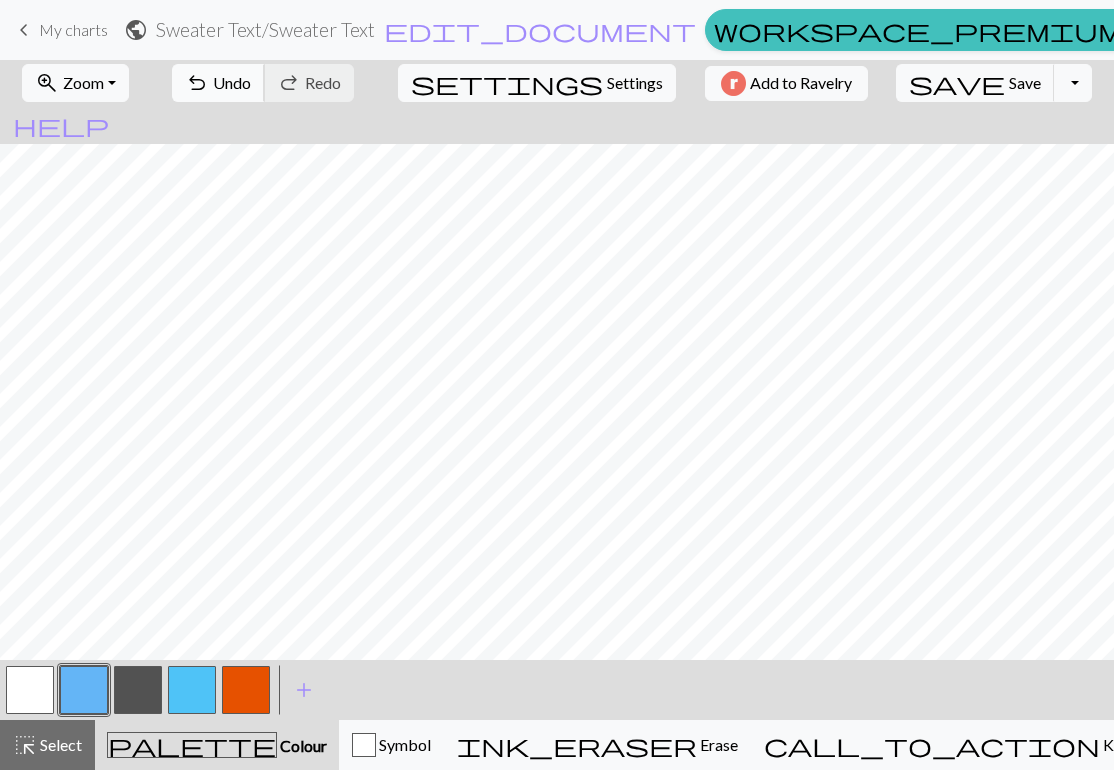 click on "undo Undo Undo" at bounding box center [218, 83] 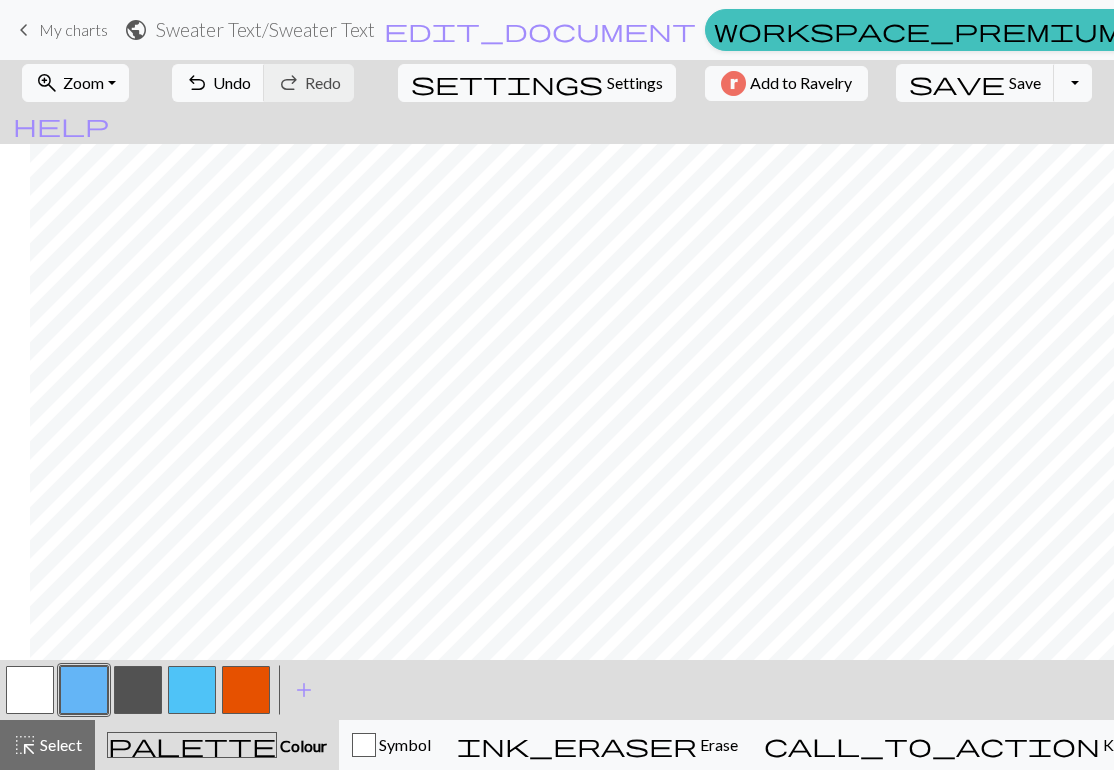 scroll, scrollTop: 0, scrollLeft: 503, axis: horizontal 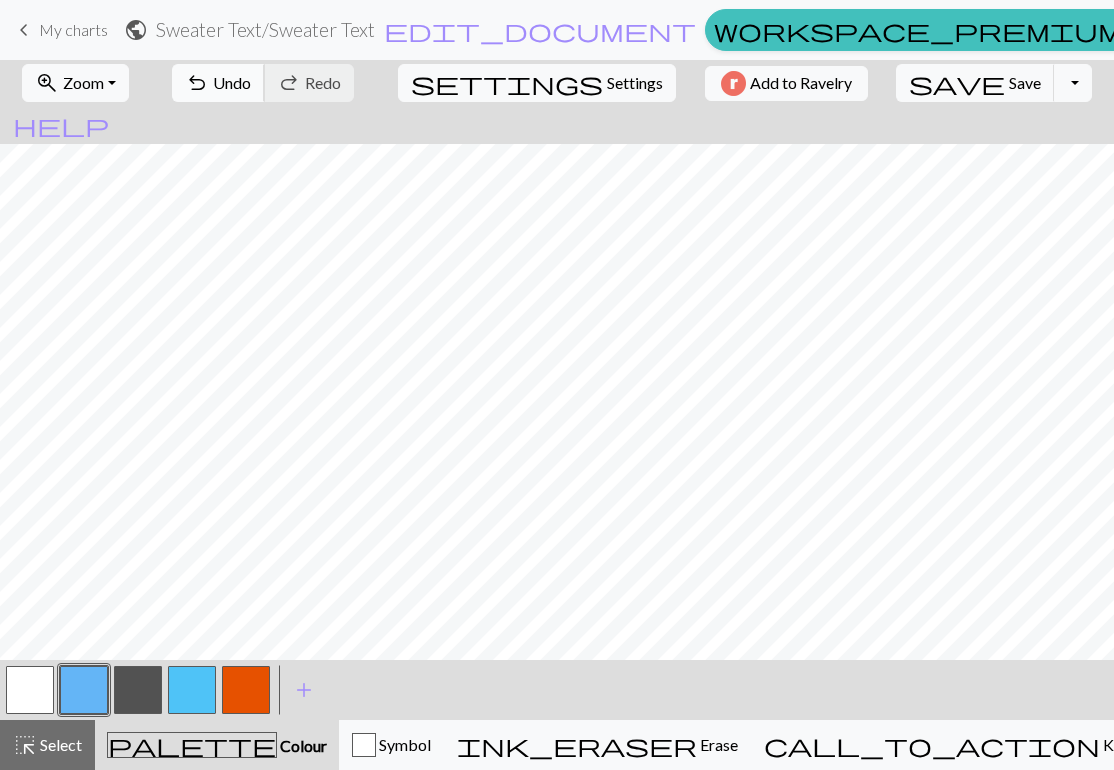 click on "undo" at bounding box center [197, 83] 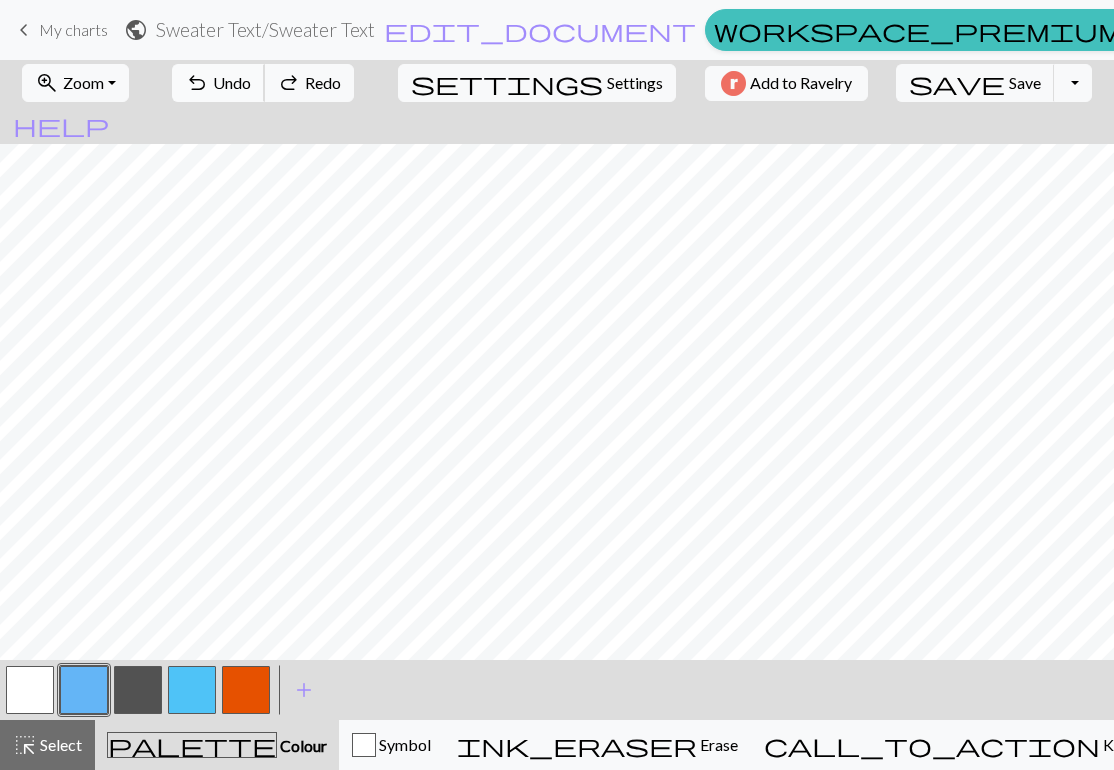 click on "undo" at bounding box center [197, 83] 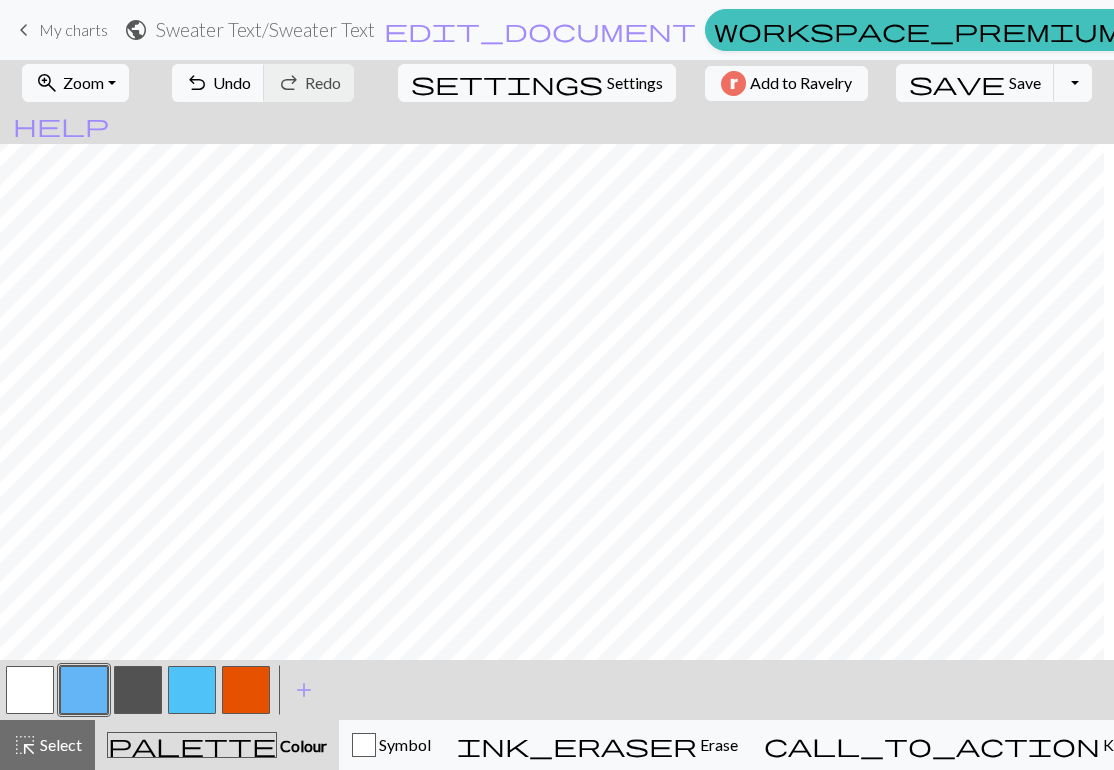 scroll, scrollTop: 0, scrollLeft: 267, axis: horizontal 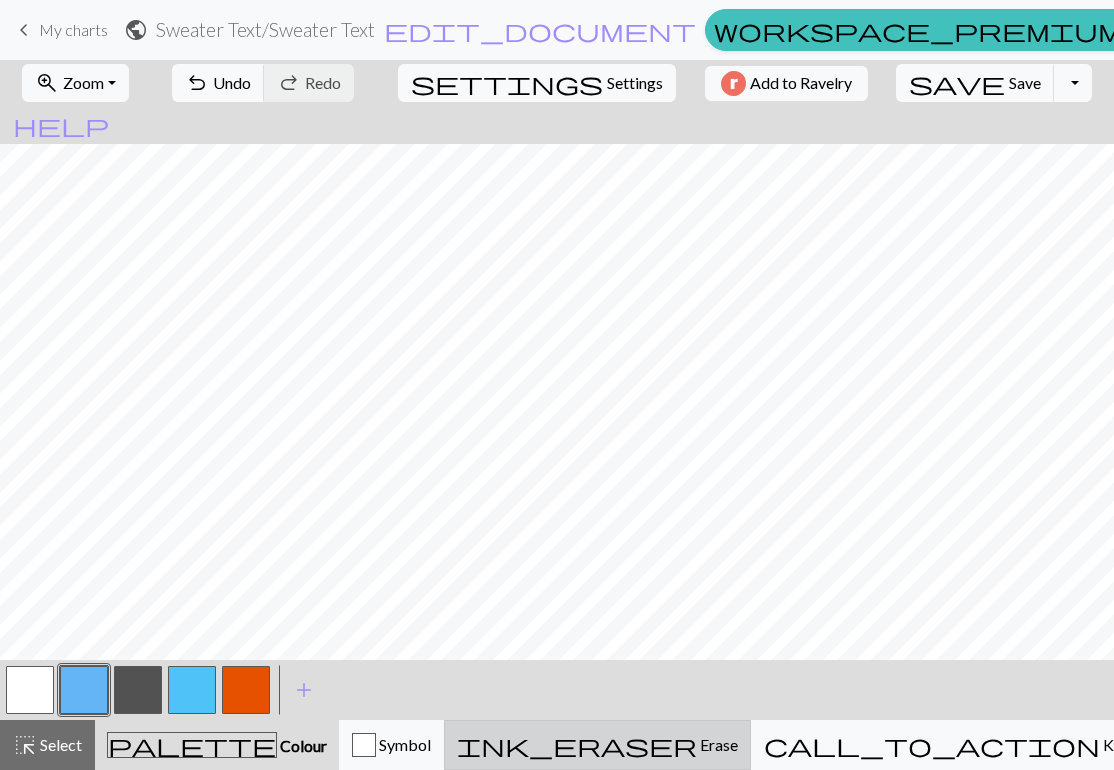 click on "ink_eraser   Erase   Erase" at bounding box center [597, 745] 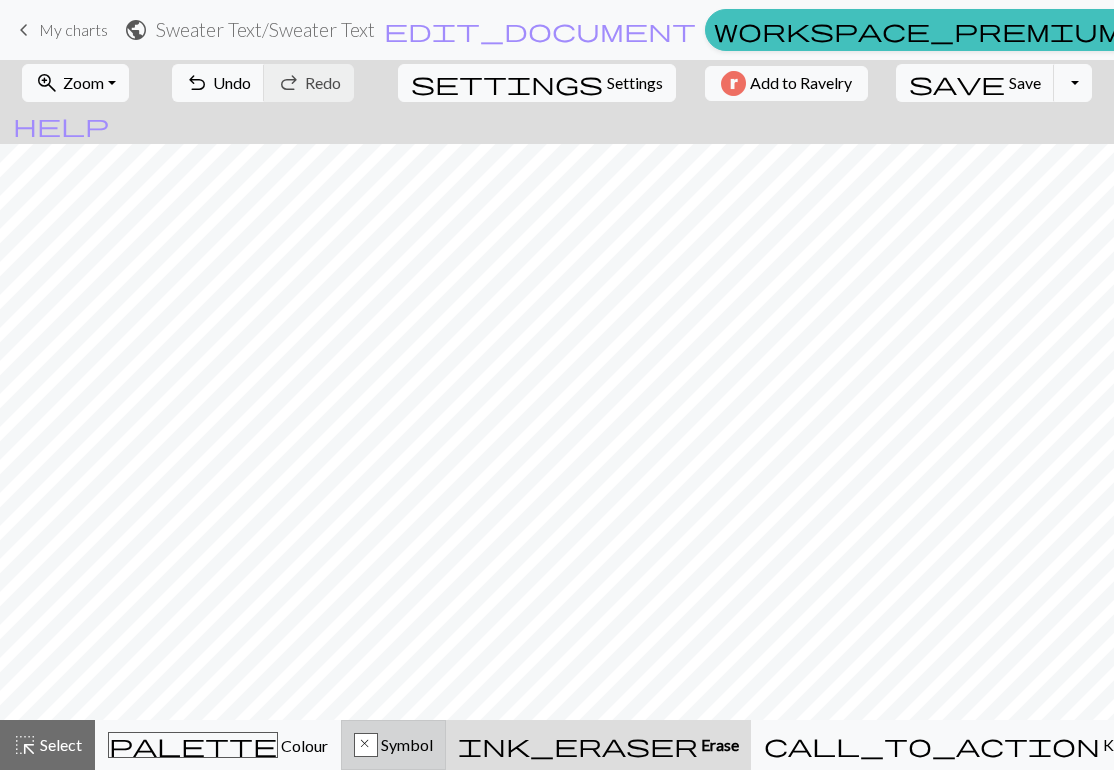 click on "Symbol" at bounding box center [405, 744] 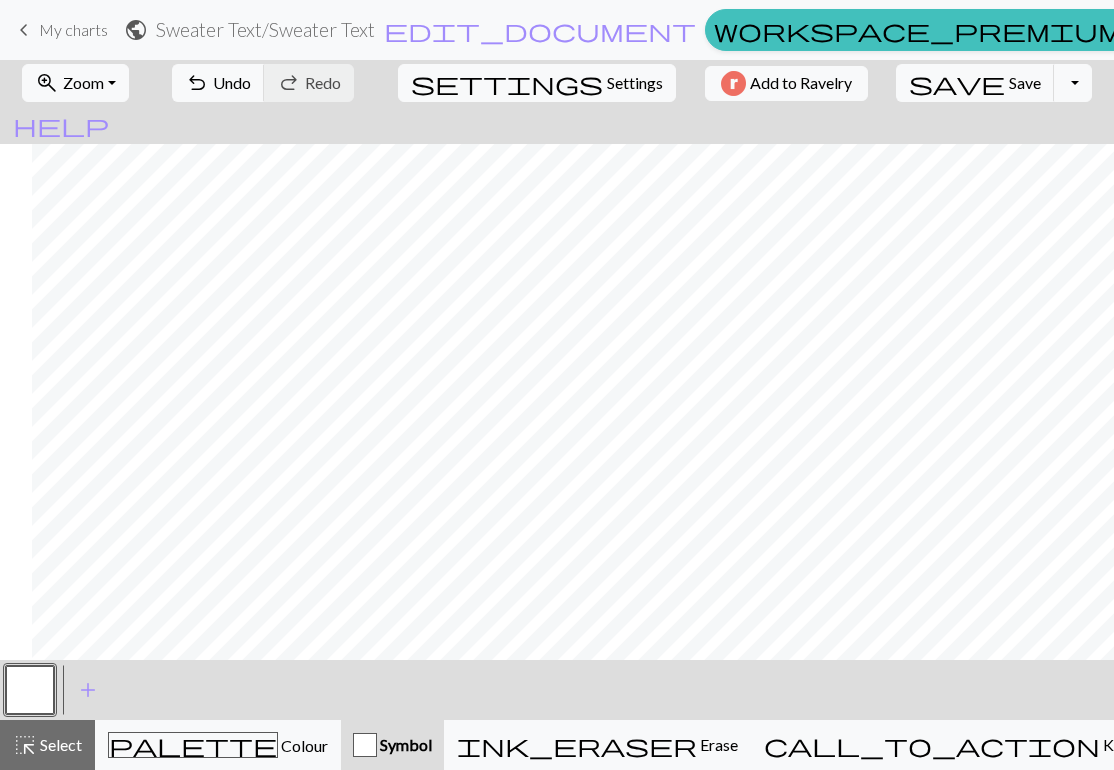 scroll, scrollTop: 0, scrollLeft: 453, axis: horizontal 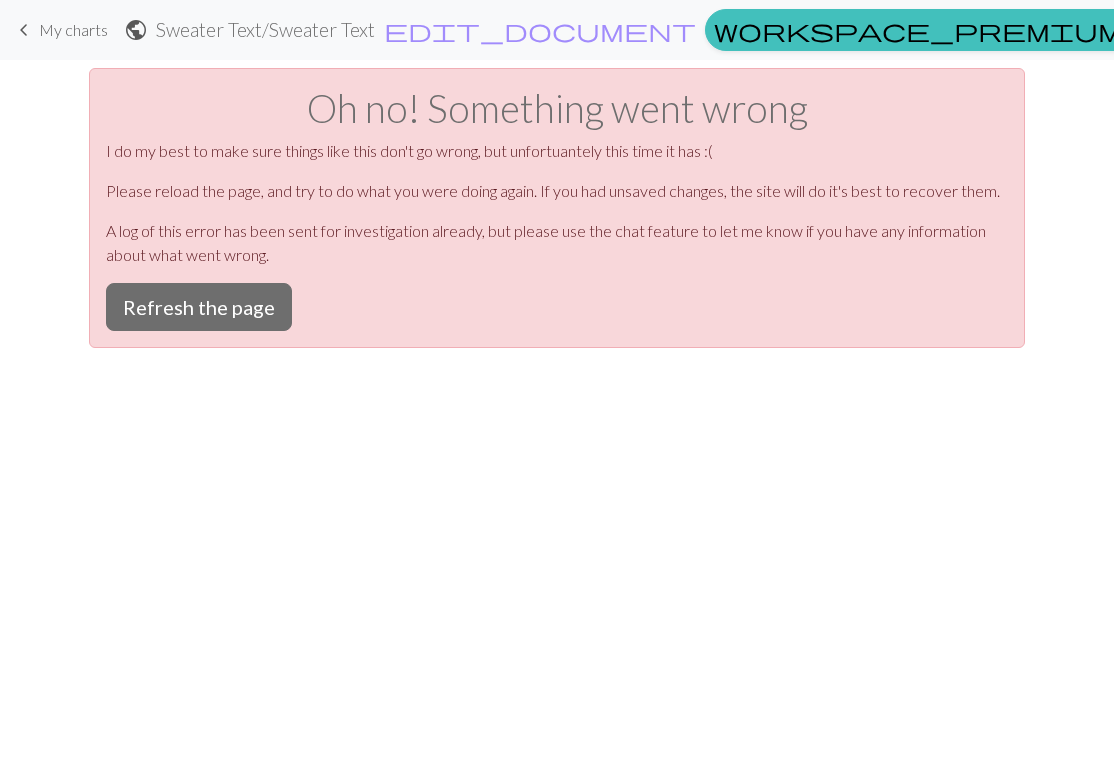 click on "Oh no! Something went wrong I do my best to make sure things like this don't go wrong, but unfortuantely this time it has :( Please reload the page, and try to do what you were doing again. If you had unsaved changes, the site will do it's best to recover them. A log of this error has been sent for investigation already, but please use the chat feature to let me know if you have any information about what went wrong. Refresh the page" at bounding box center [557, 208] 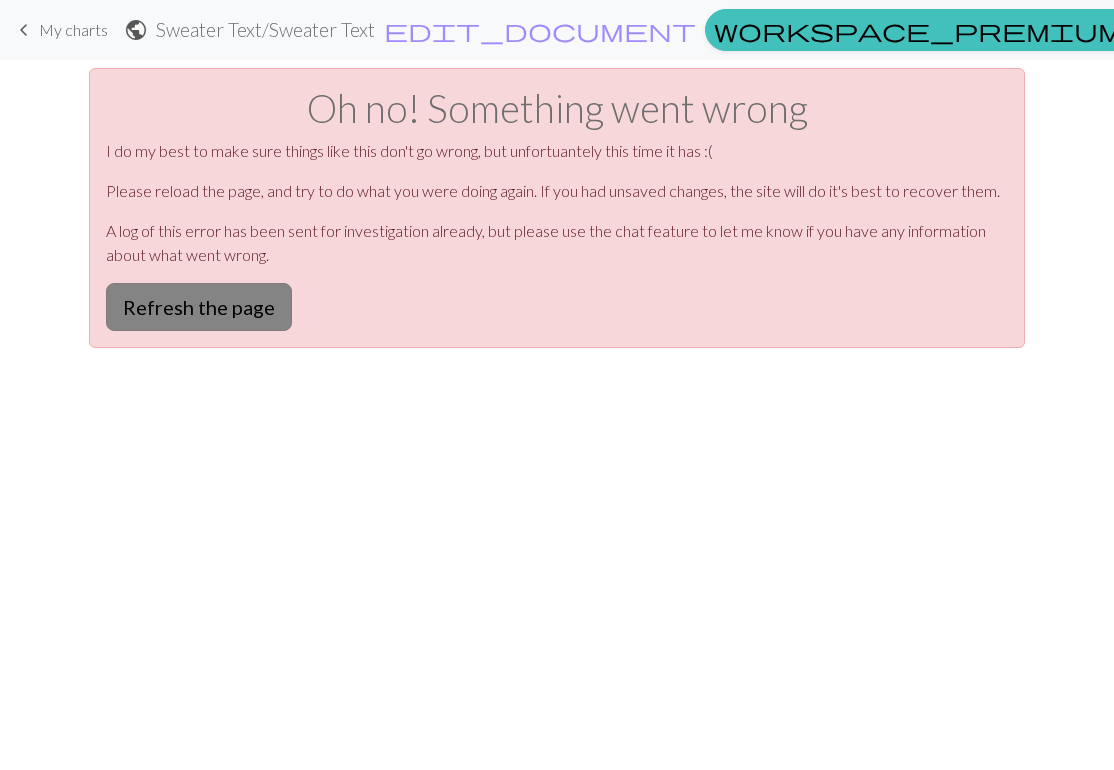 click on "Refresh the page" at bounding box center [199, 307] 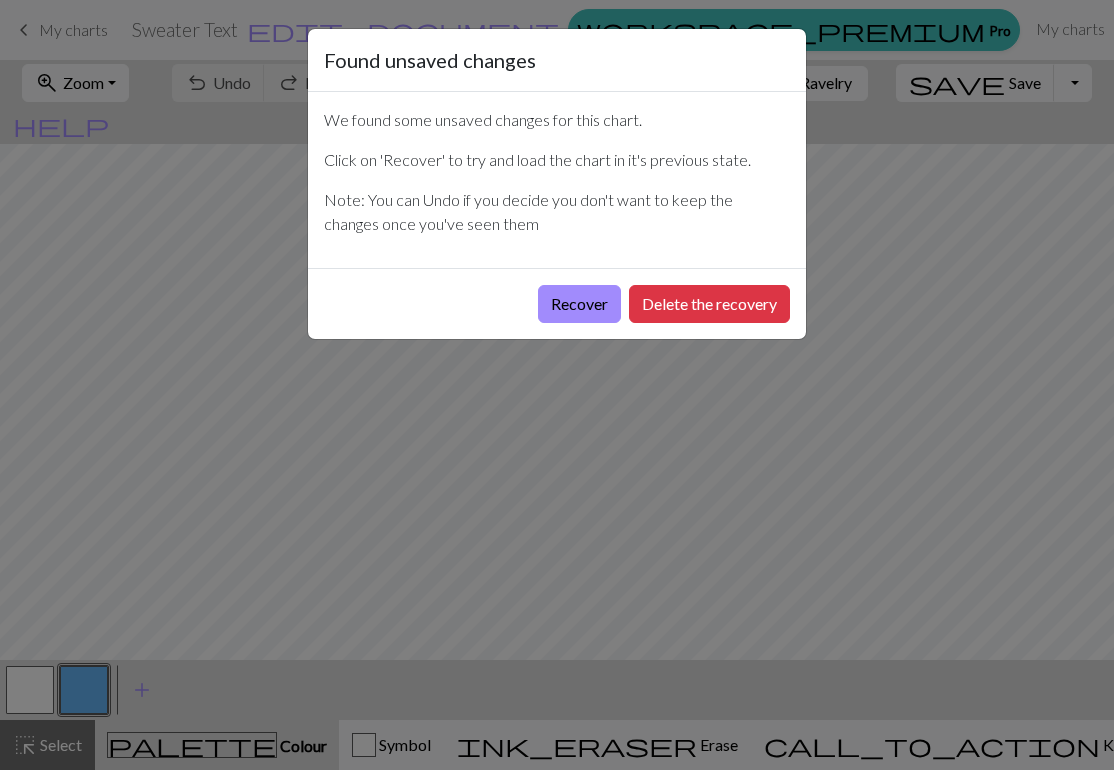 scroll, scrollTop: 0, scrollLeft: 0, axis: both 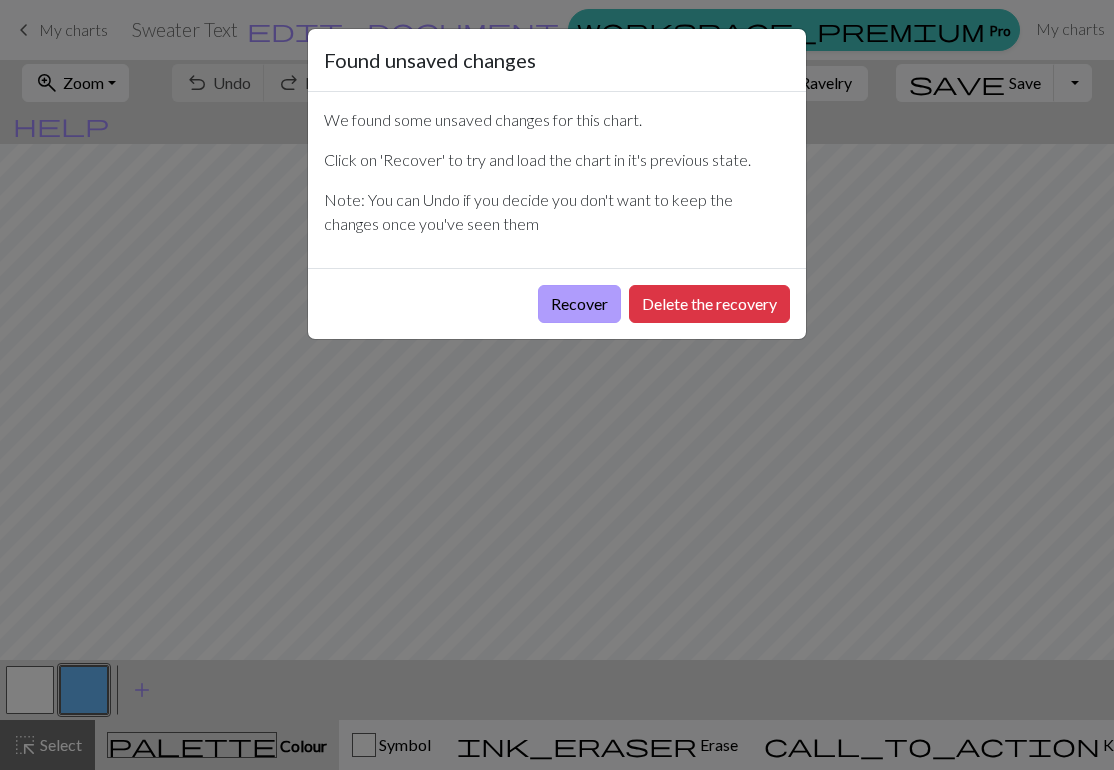 click on "Recover" at bounding box center (579, 304) 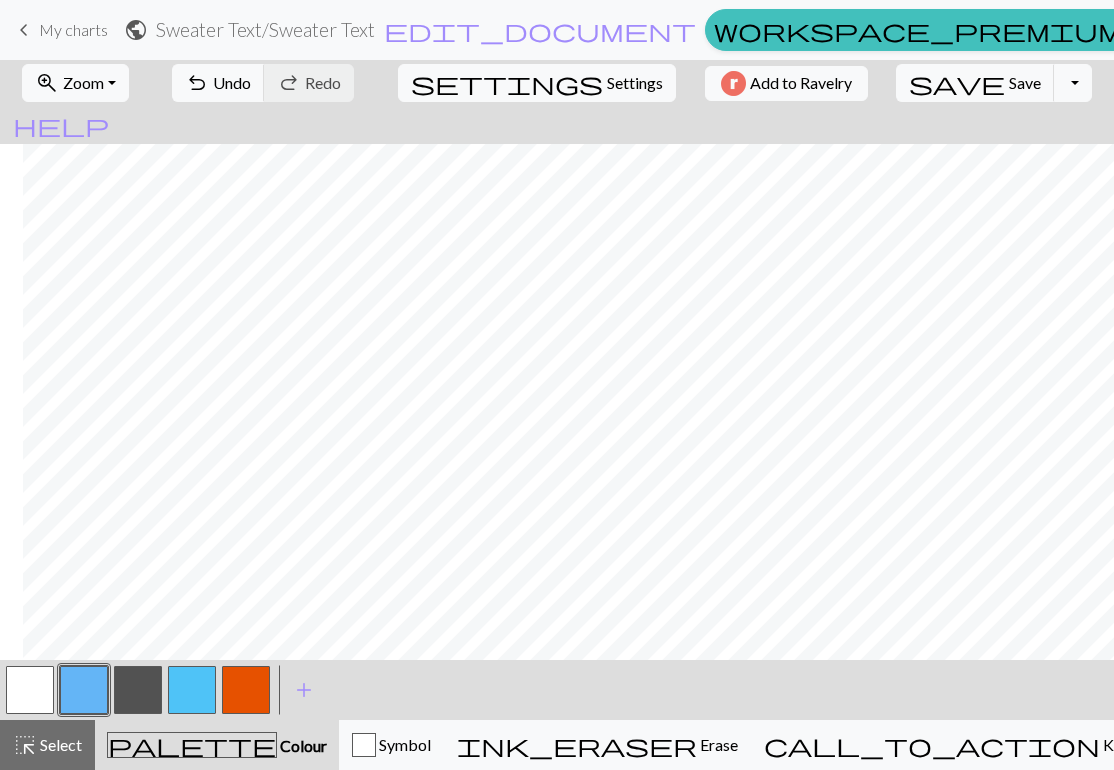 scroll, scrollTop: 0, scrollLeft: 479, axis: horizontal 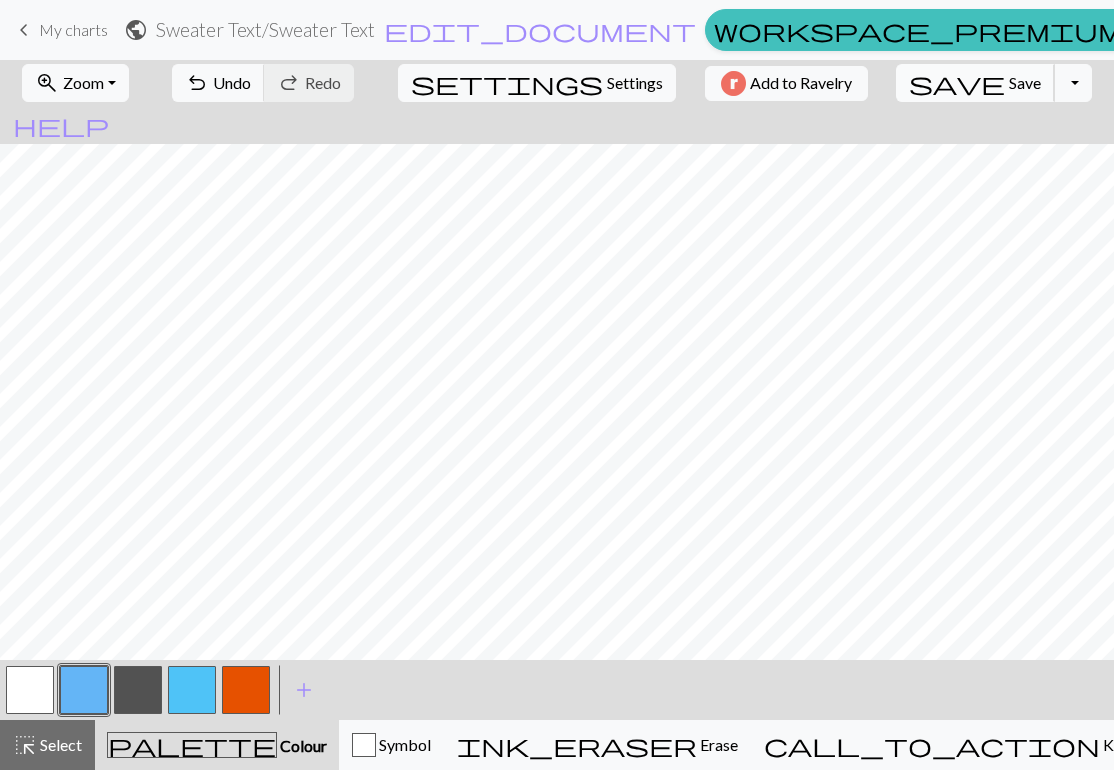 click on "save Save Save" at bounding box center [975, 83] 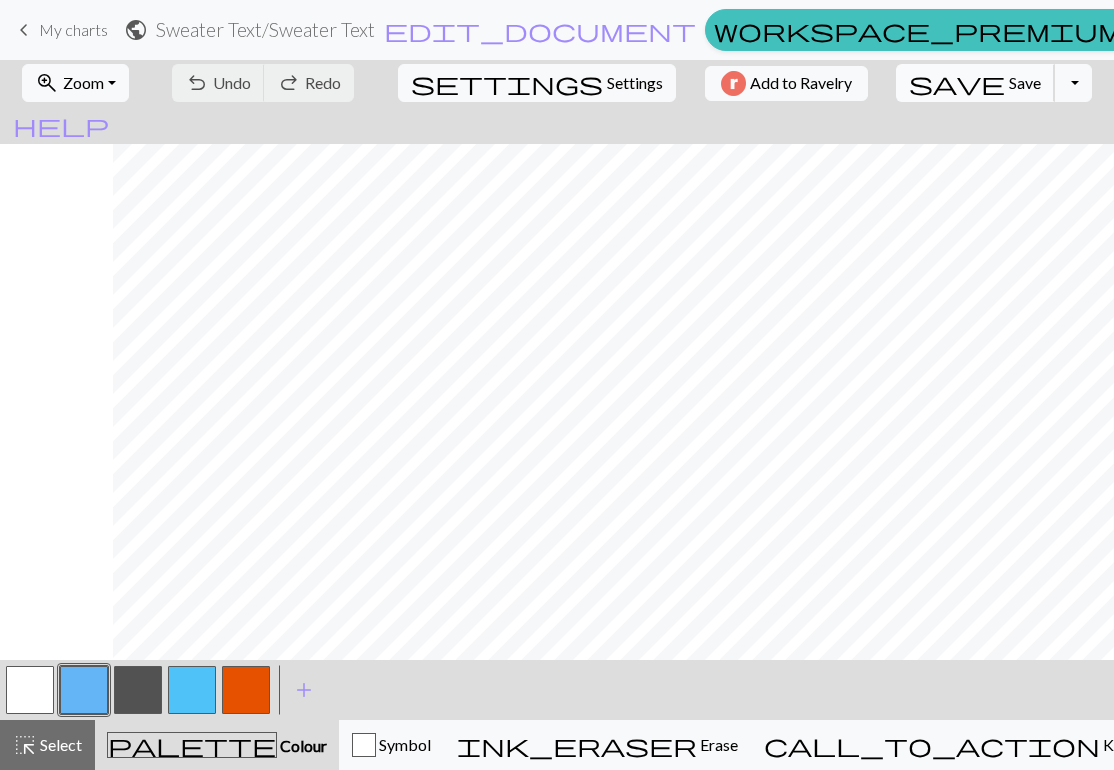 scroll, scrollTop: 0, scrollLeft: 674, axis: horizontal 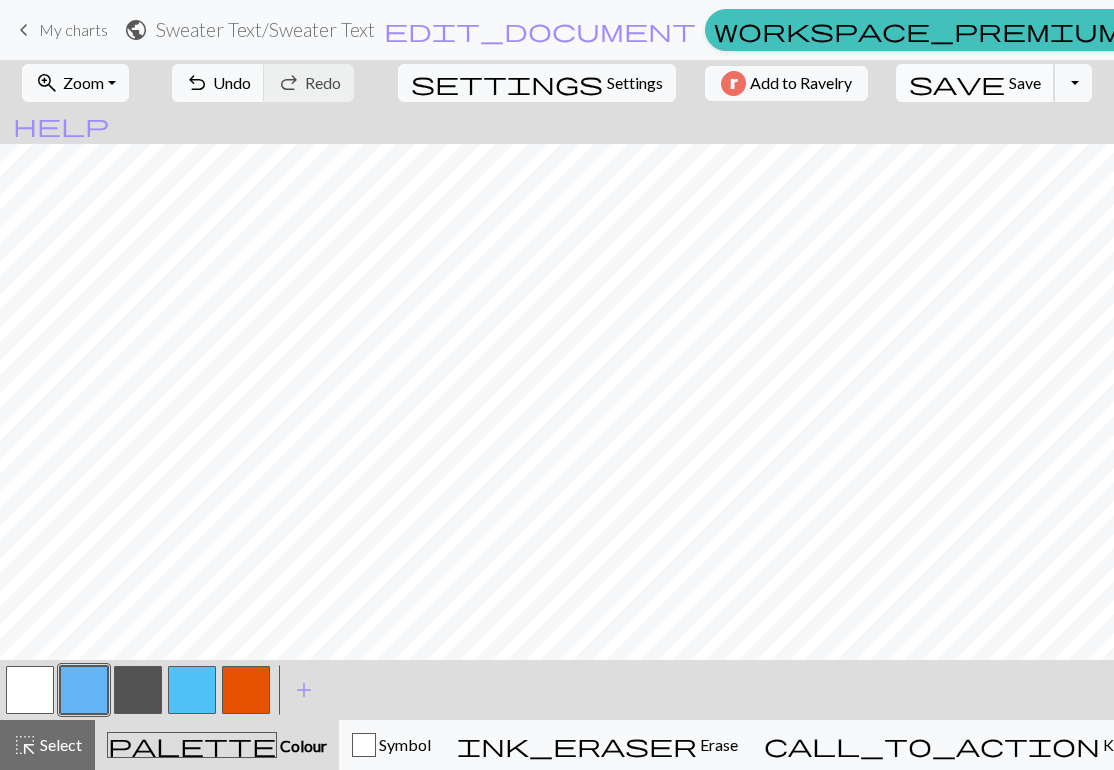 click on "save Save Save" at bounding box center [975, 83] 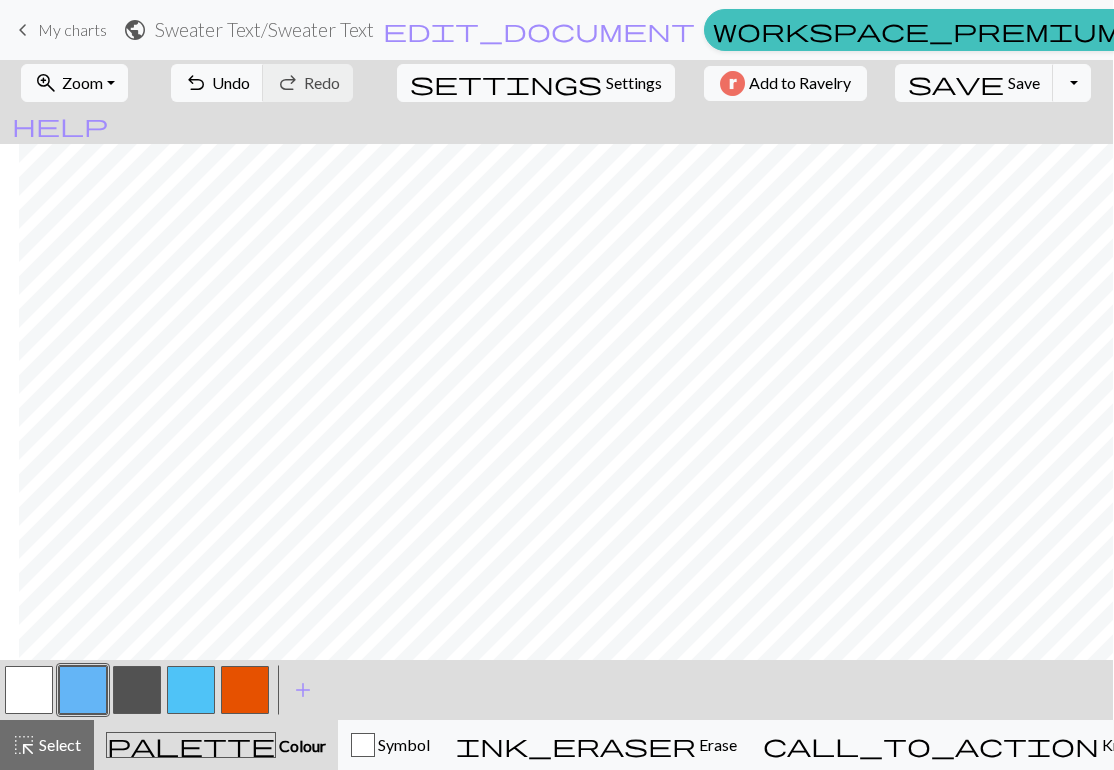 scroll, scrollTop: 0, scrollLeft: 0, axis: both 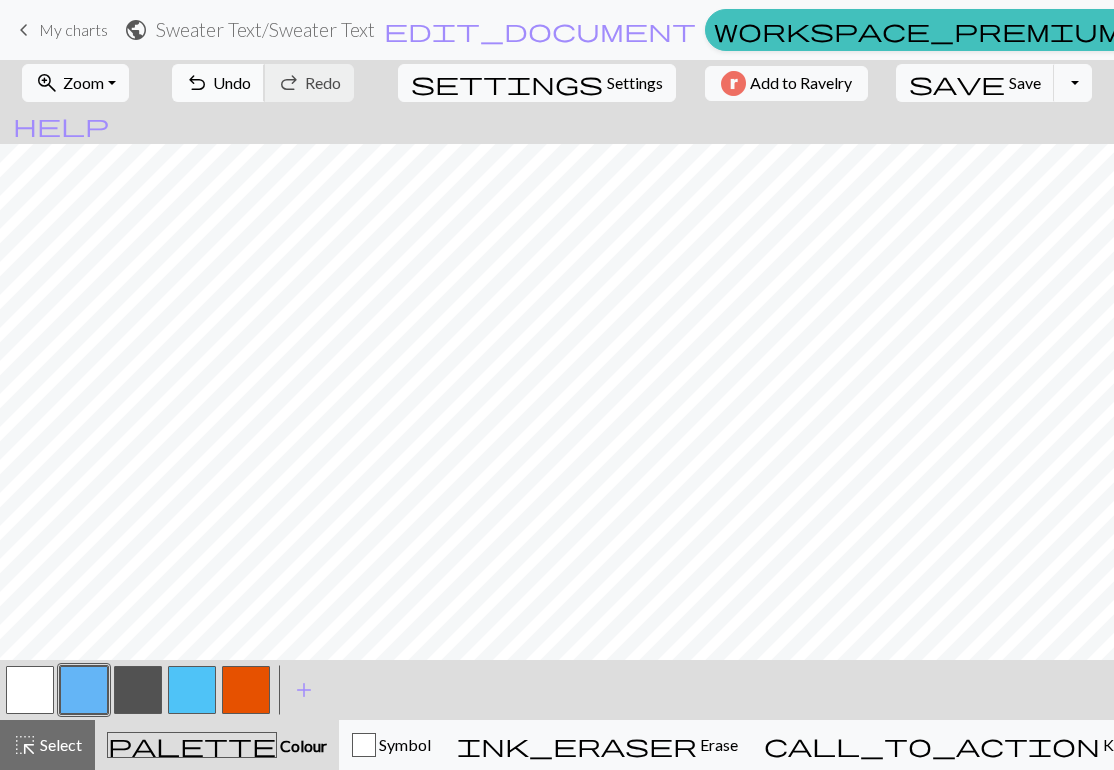 click on "undo" at bounding box center [197, 83] 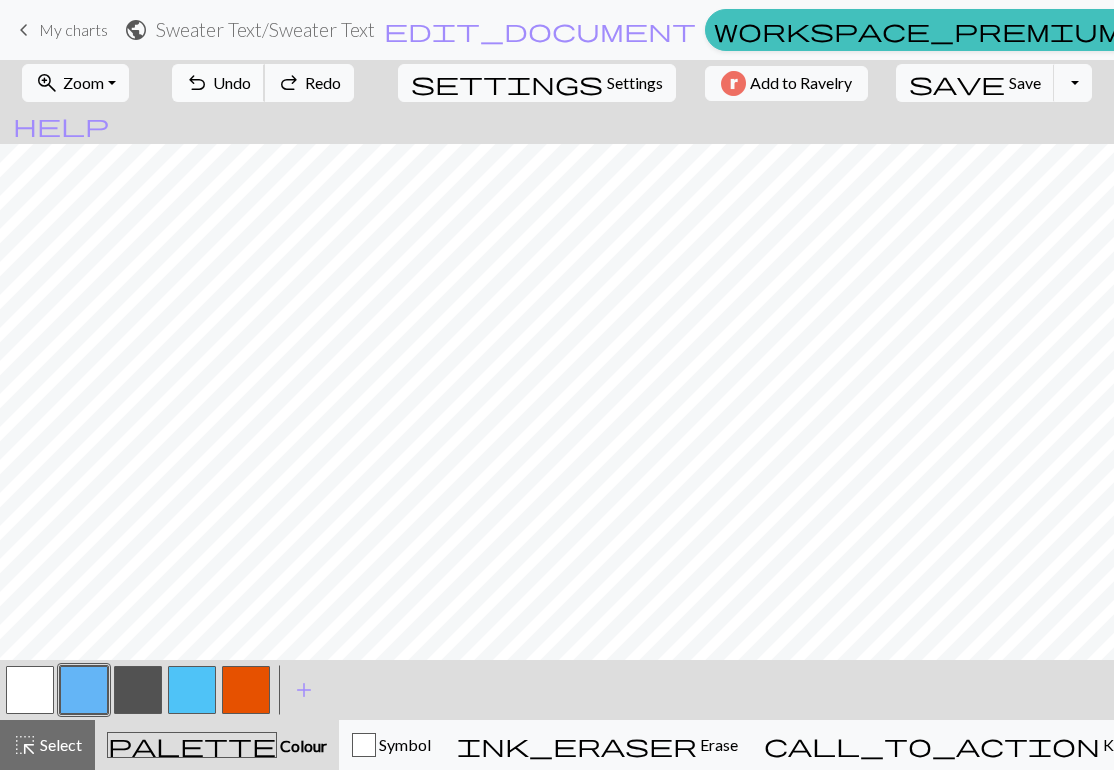 click on "undo" at bounding box center (197, 83) 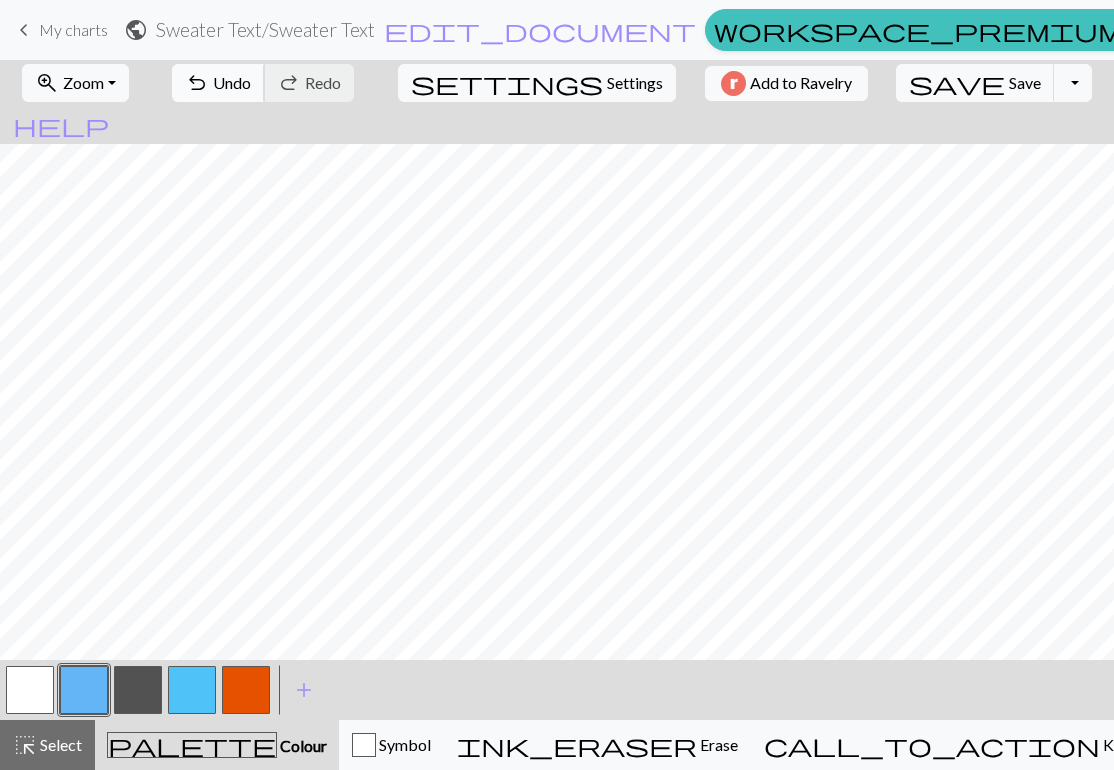 click on "undo" at bounding box center (197, 83) 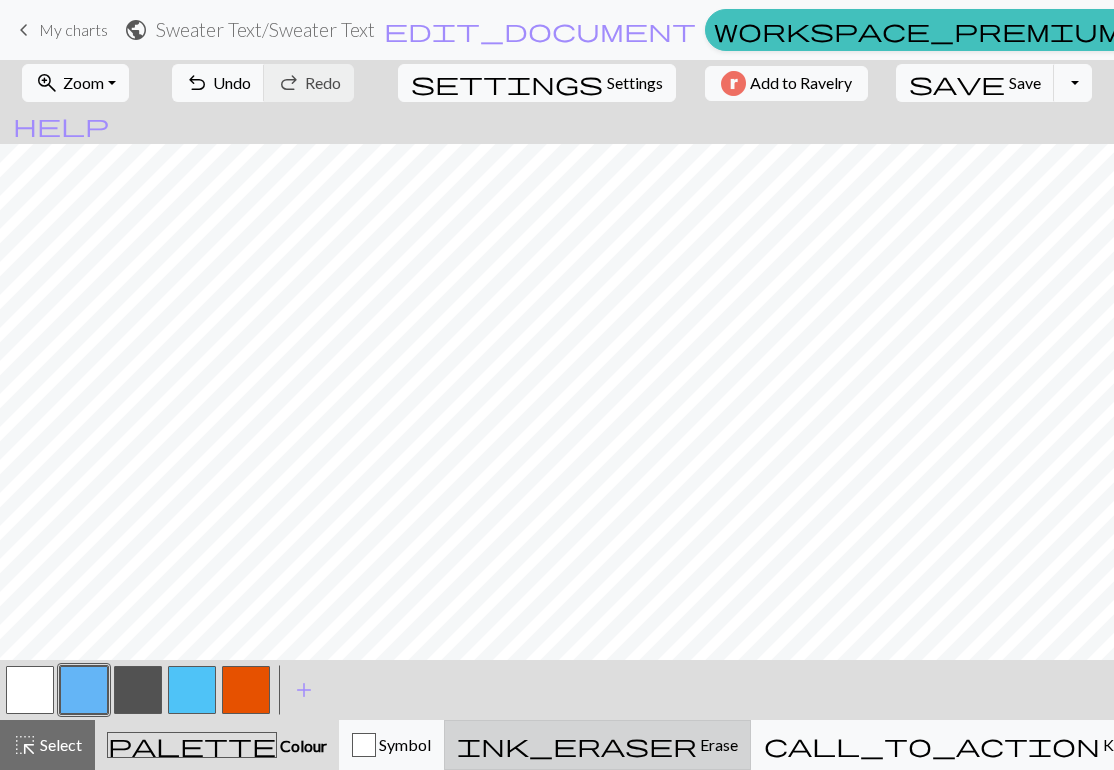 click on "Erase" at bounding box center [717, 744] 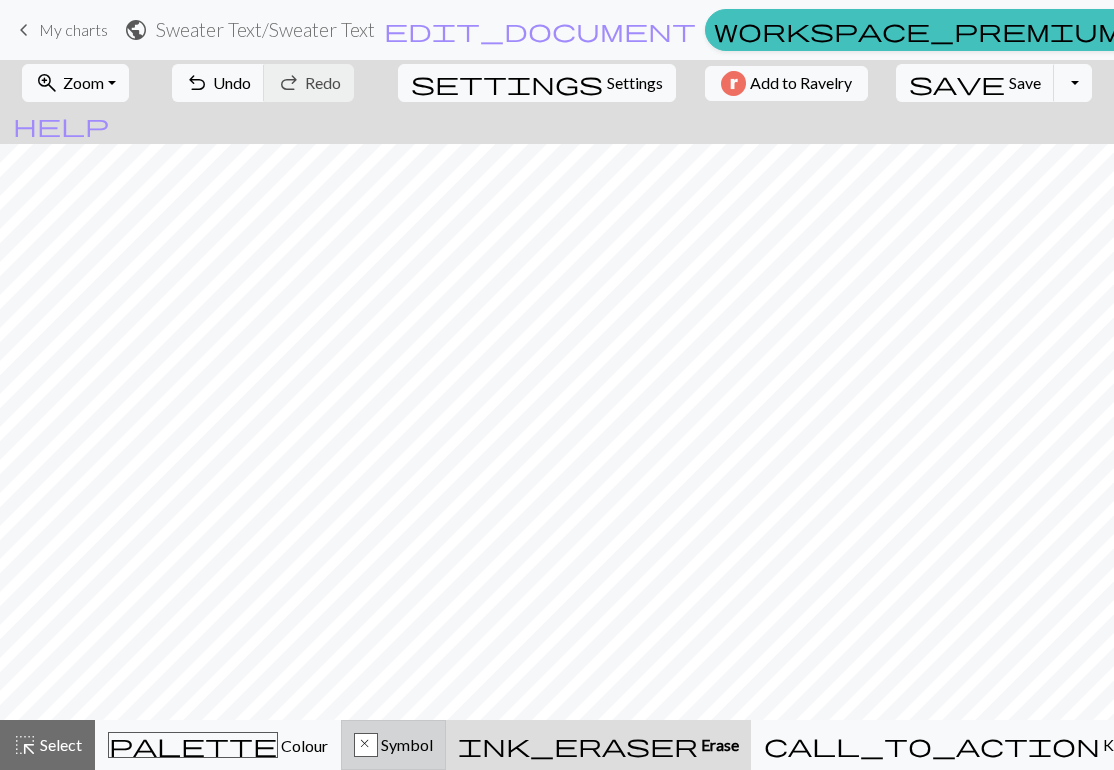 click on "Symbol" at bounding box center (405, 744) 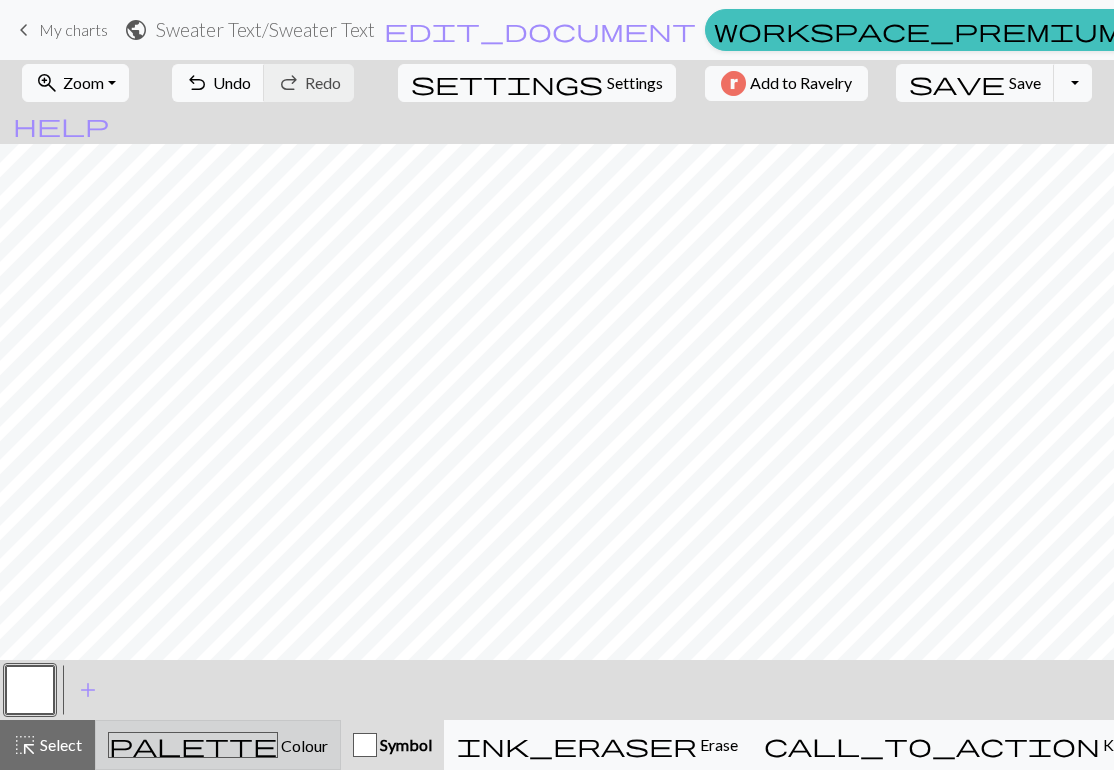 click on "palette   Colour   Colour" at bounding box center (218, 745) 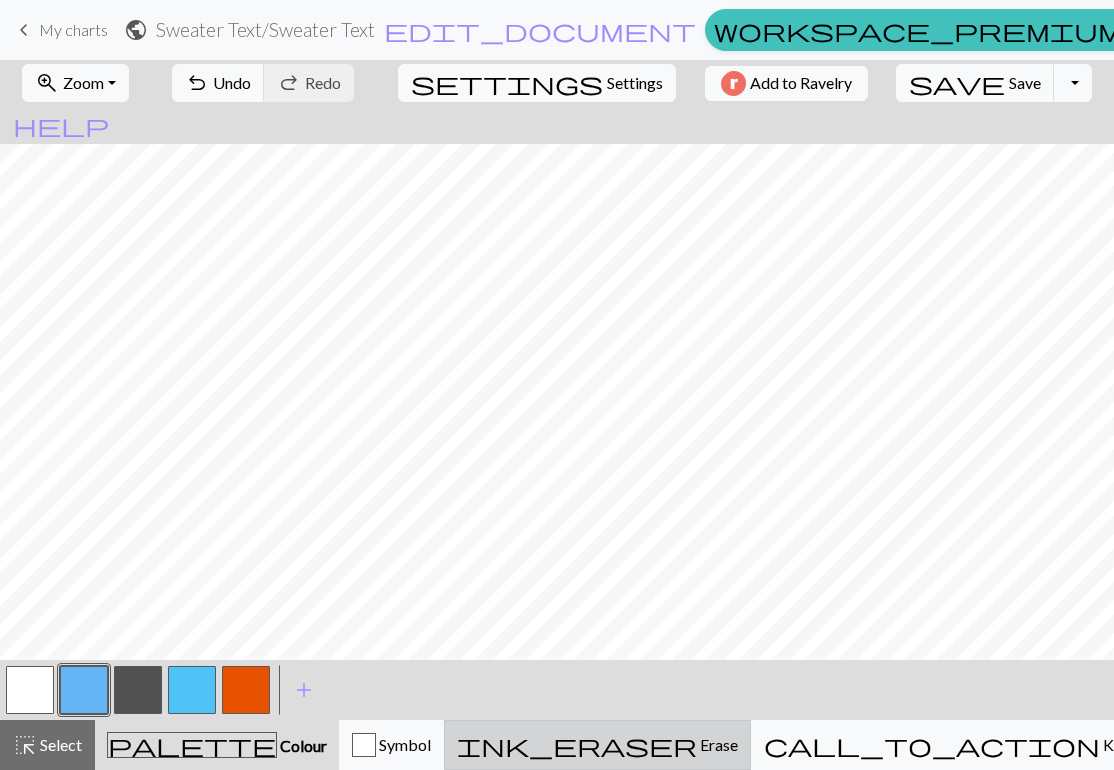 click on "ink_eraser   Erase   Erase" at bounding box center (597, 745) 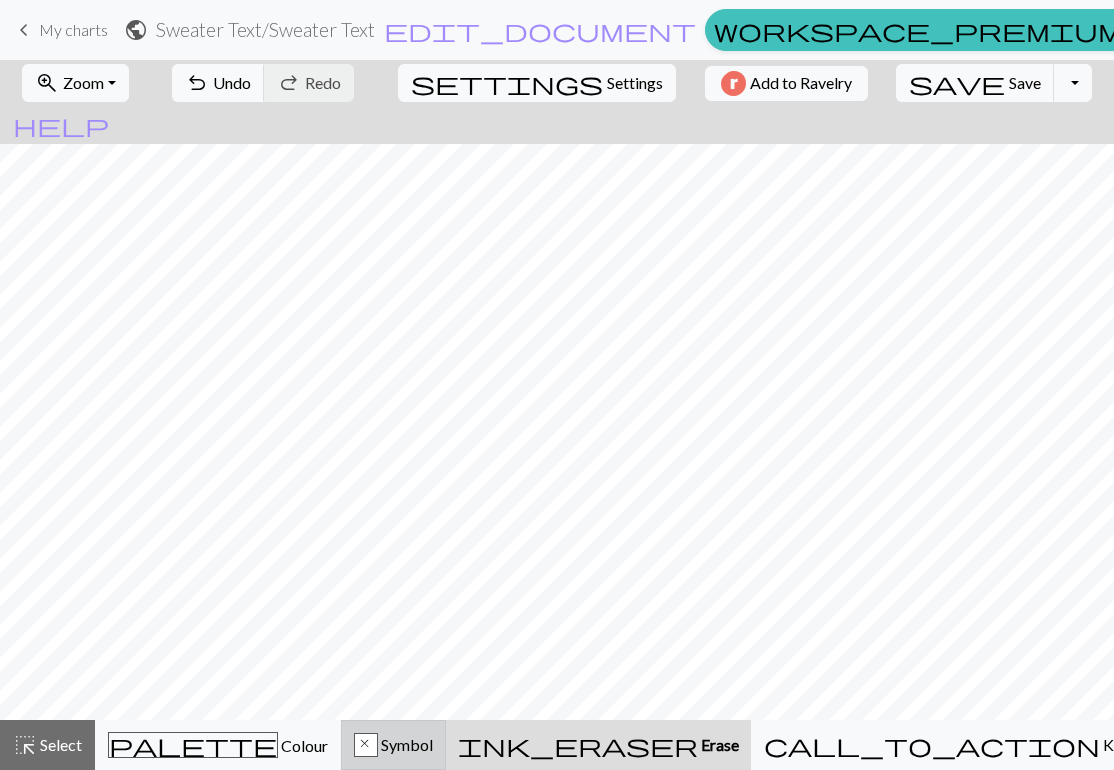 click on "x" at bounding box center (366, 746) 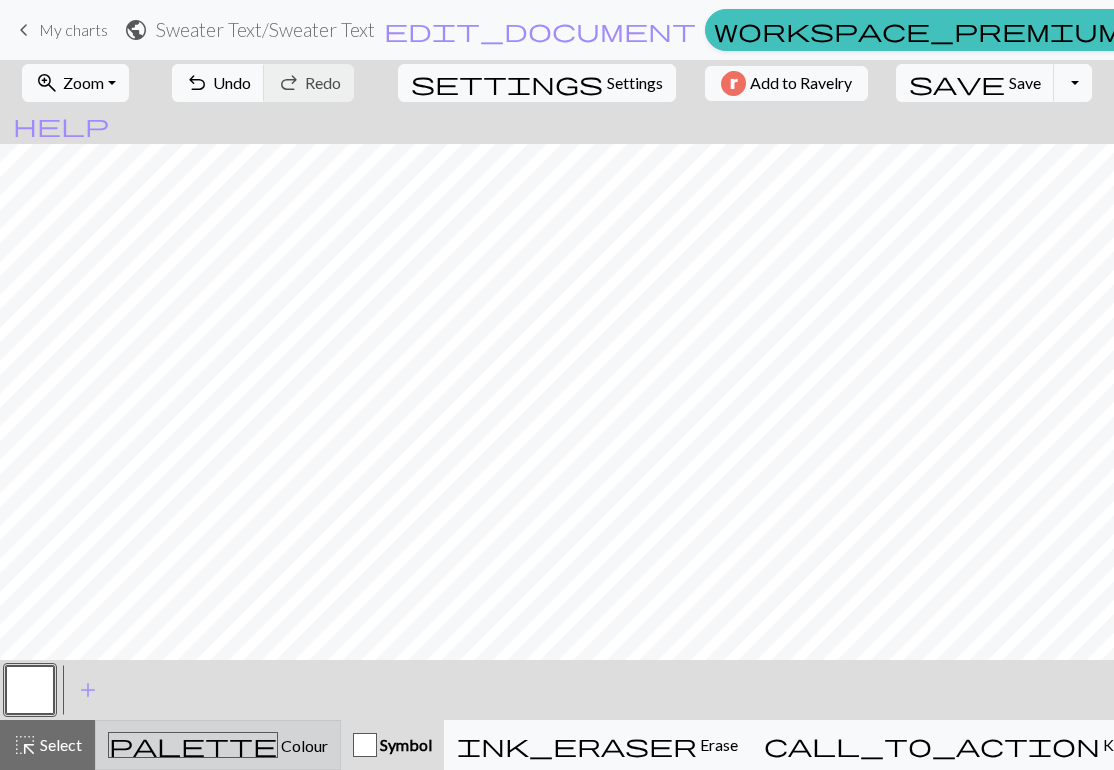 click on "Colour" at bounding box center (303, 745) 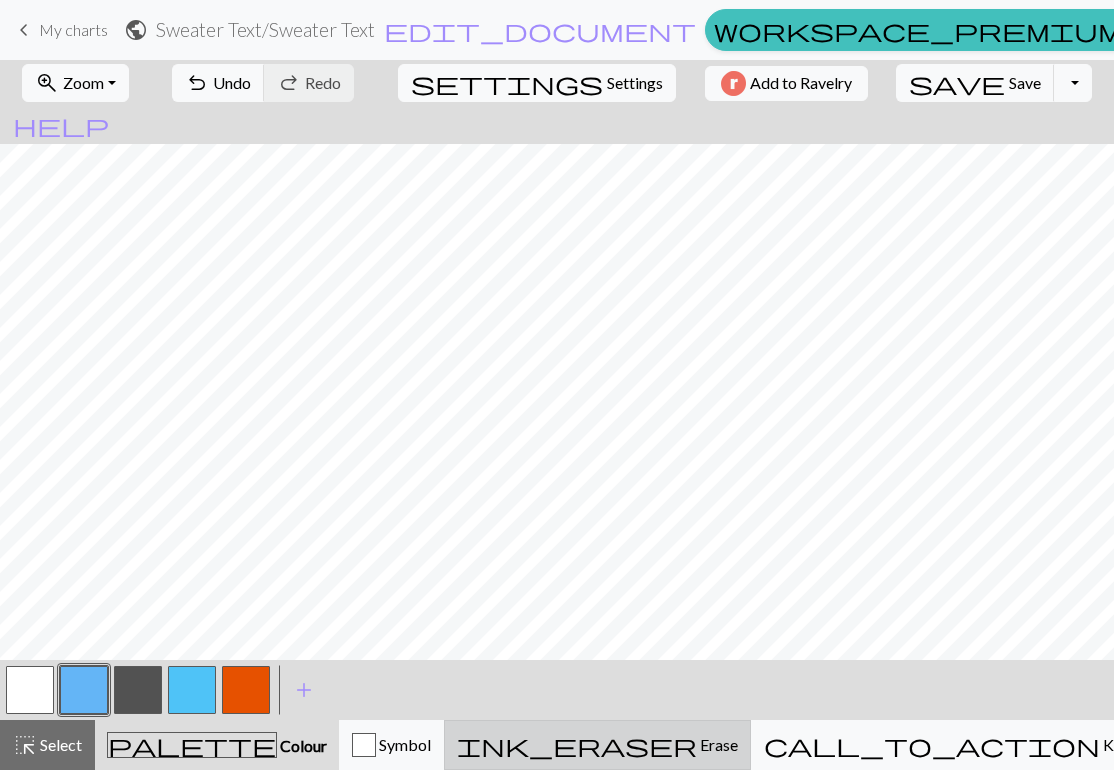 click on "ink_eraser" at bounding box center [577, 745] 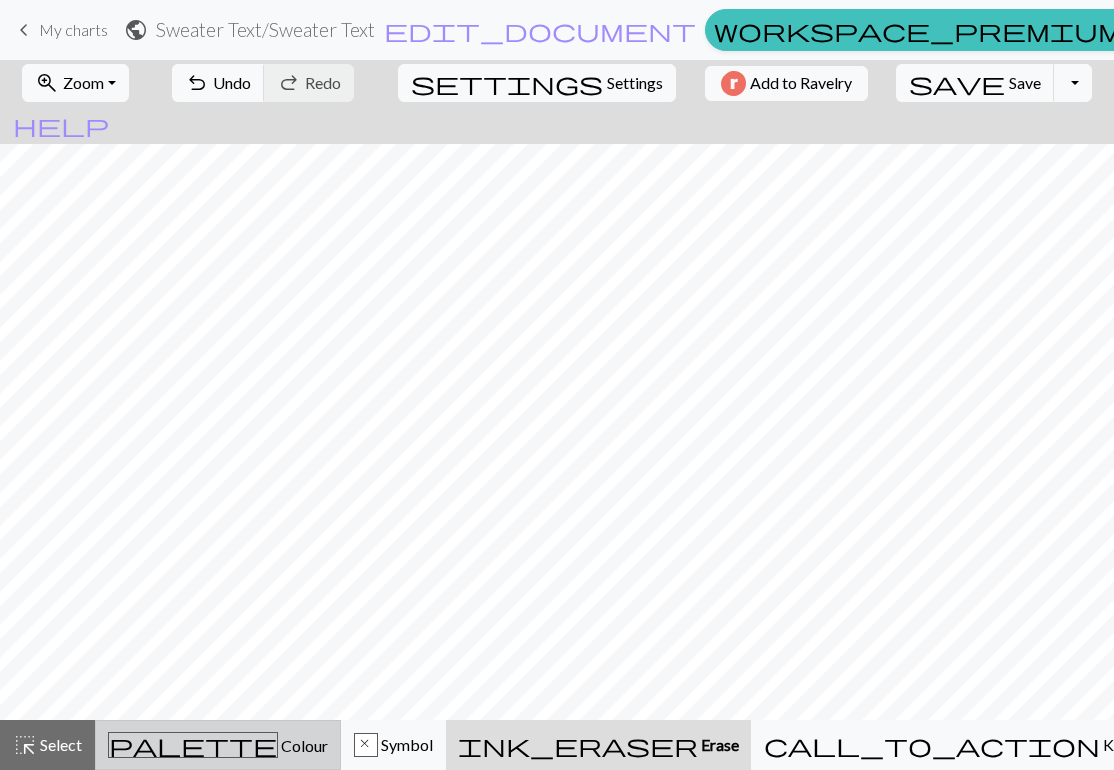 click on "palette   Colour   Colour" at bounding box center [218, 745] 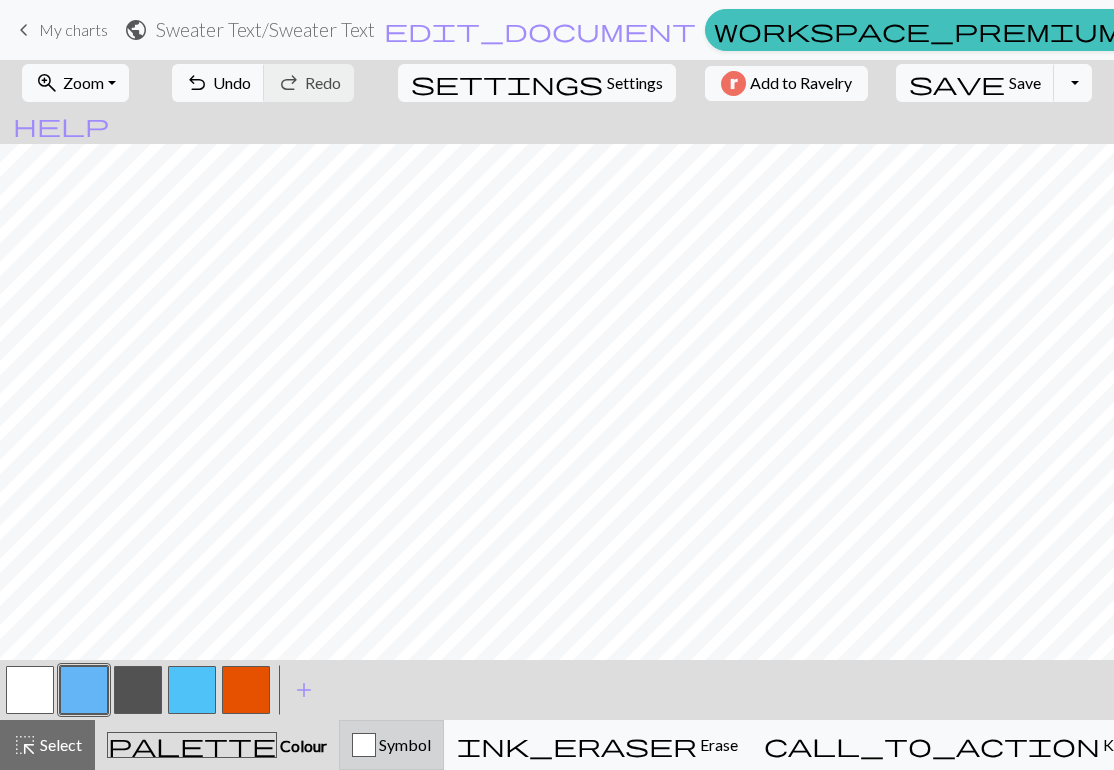 click on "Symbol" at bounding box center [391, 745] 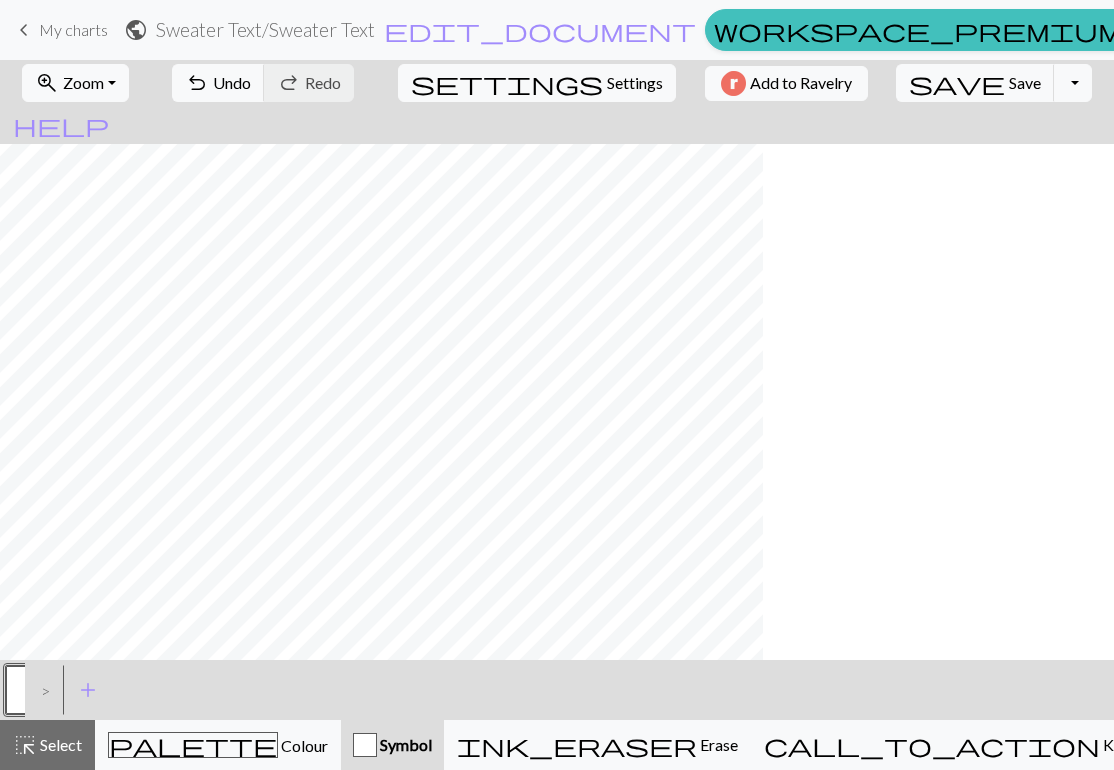 scroll, scrollTop: 0, scrollLeft: 0, axis: both 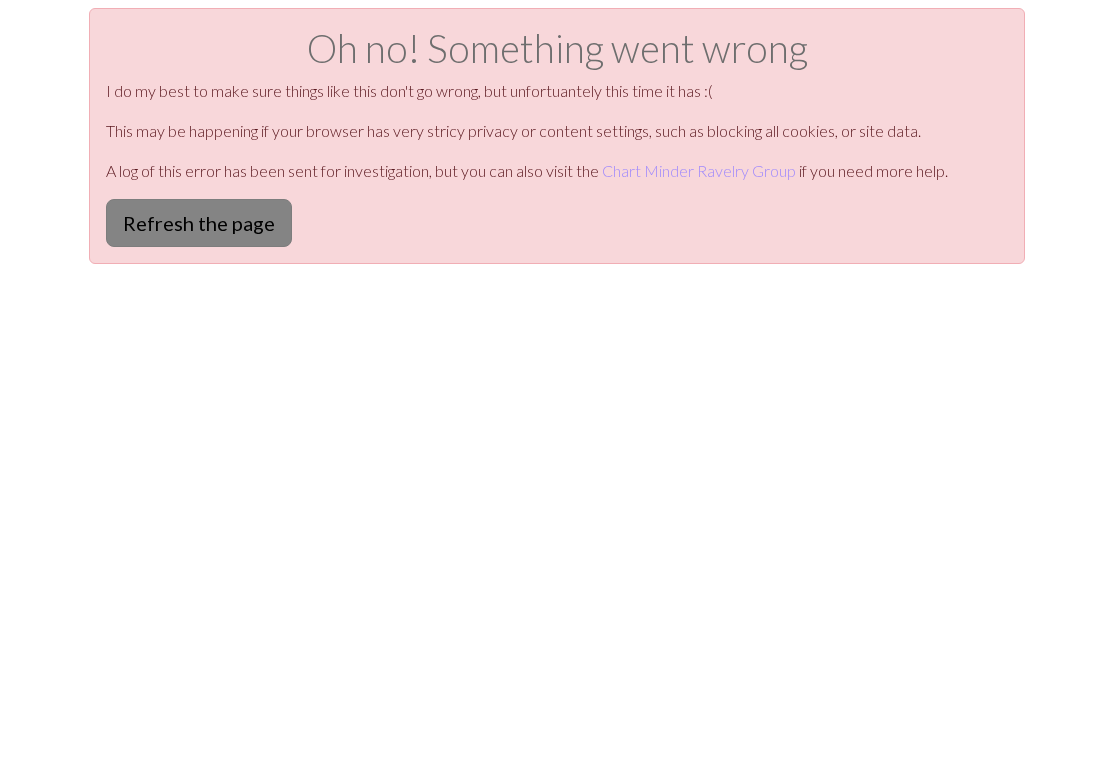 click on "Refresh the page" at bounding box center [199, 223] 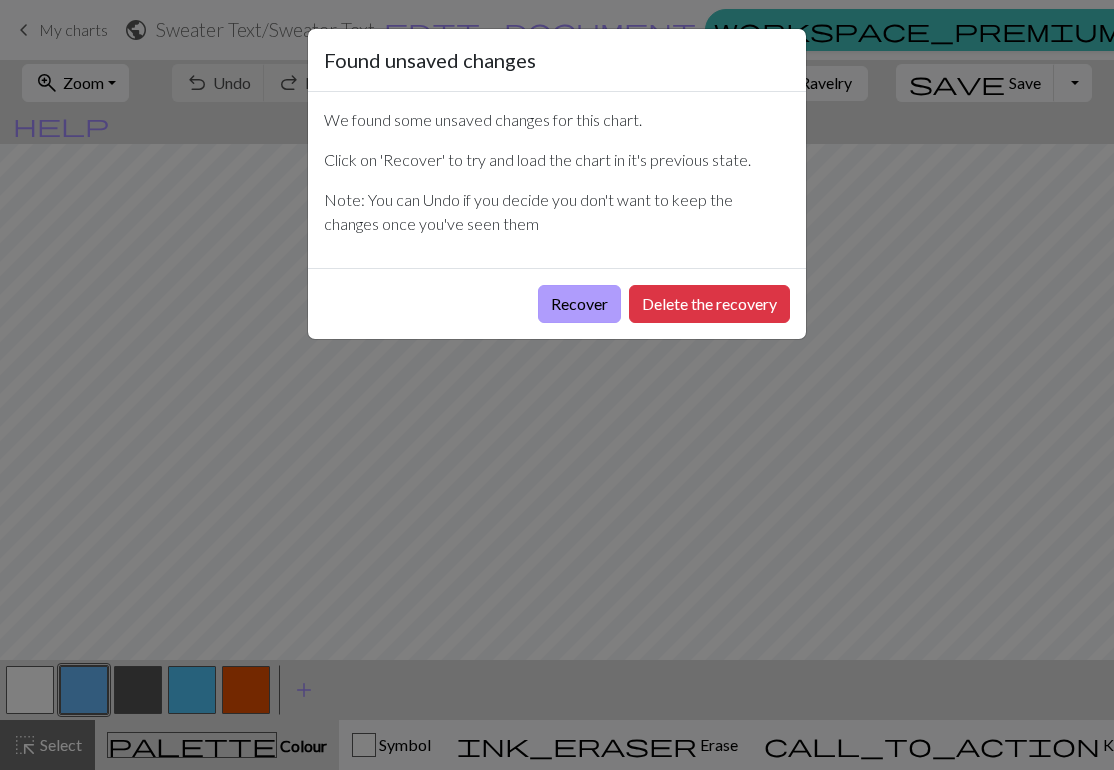 scroll, scrollTop: 0, scrollLeft: 0, axis: both 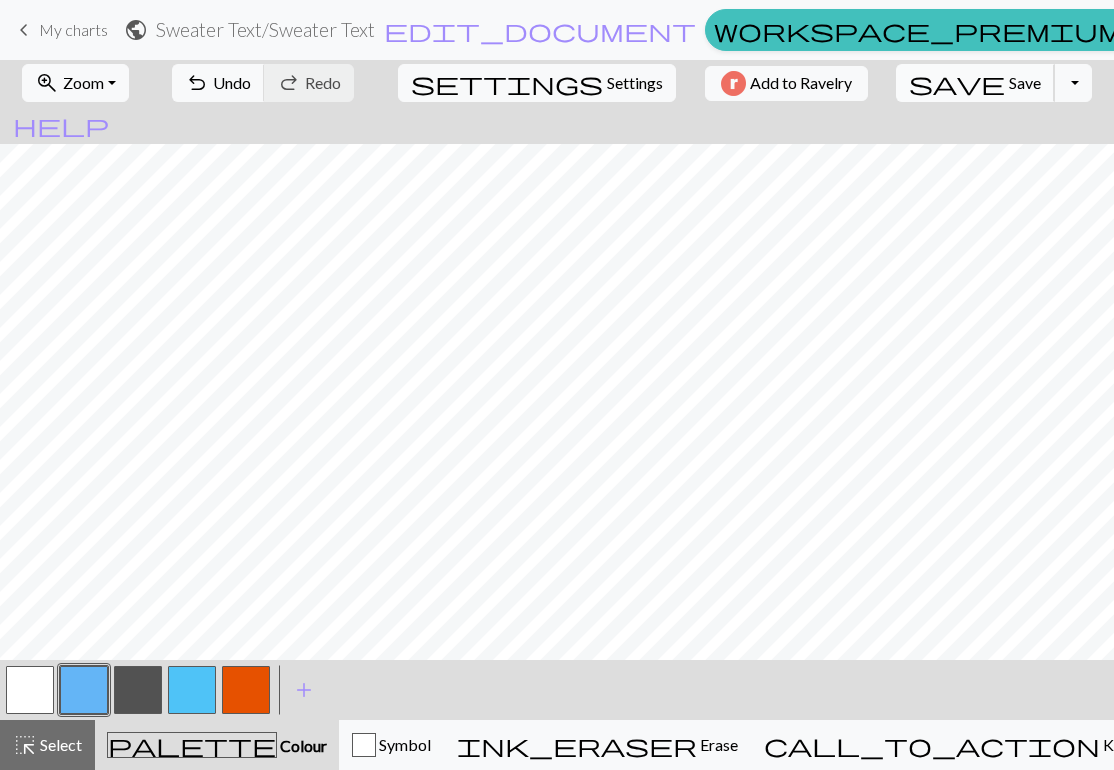 click on "Save" at bounding box center [1025, 82] 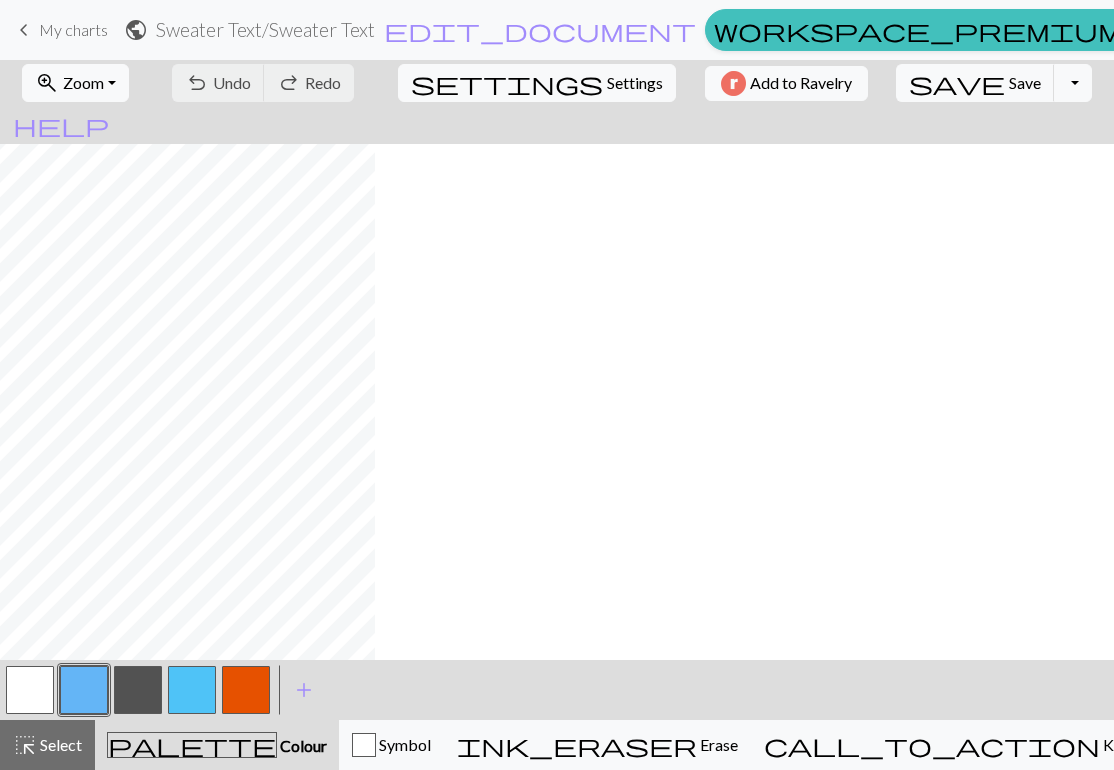 scroll, scrollTop: 0, scrollLeft: 0, axis: both 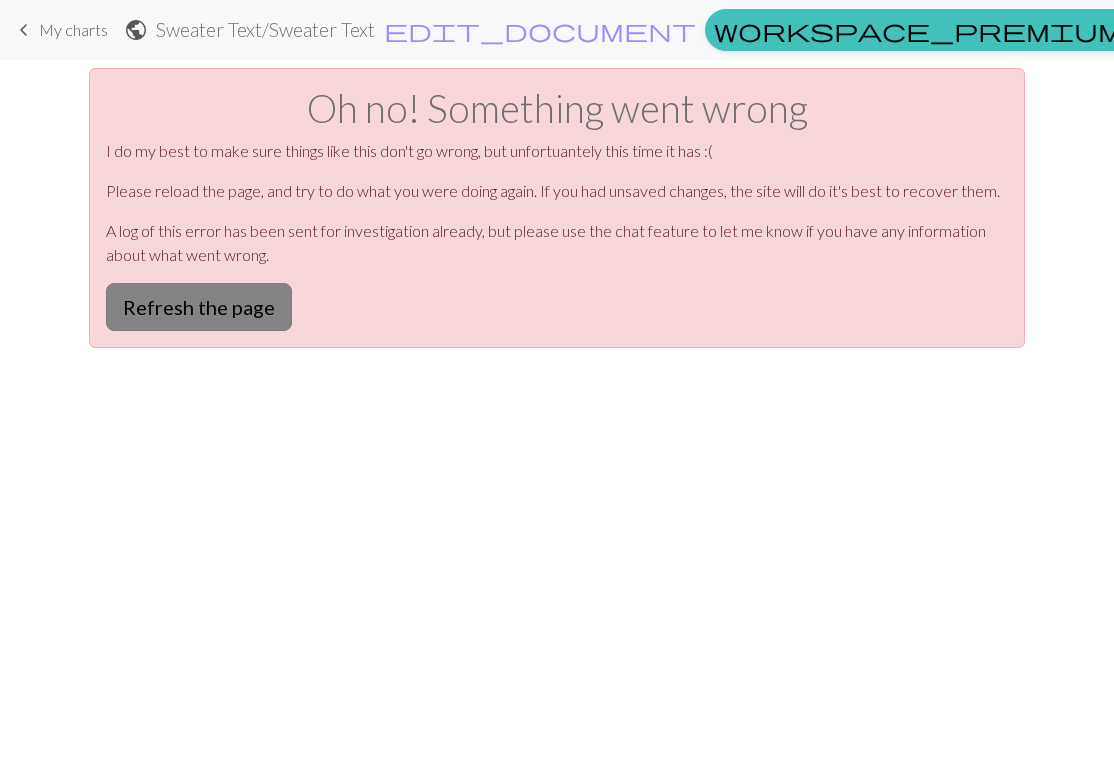 click on "Refresh the page" at bounding box center [199, 307] 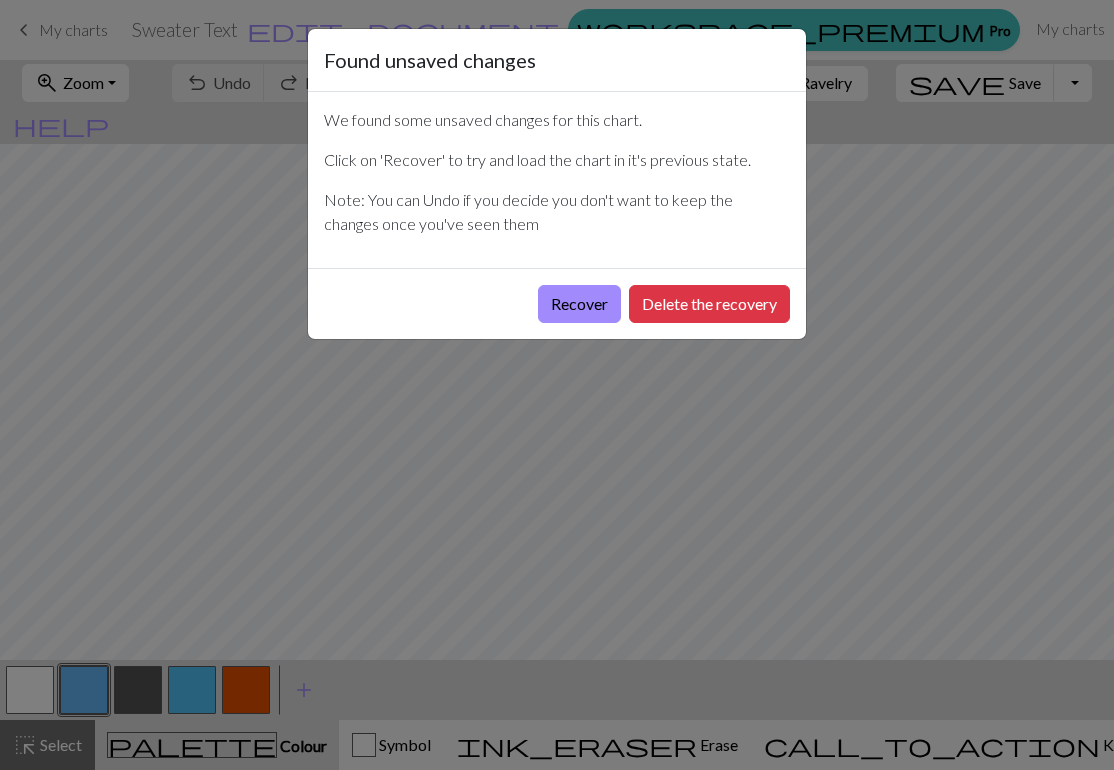 scroll, scrollTop: 0, scrollLeft: 0, axis: both 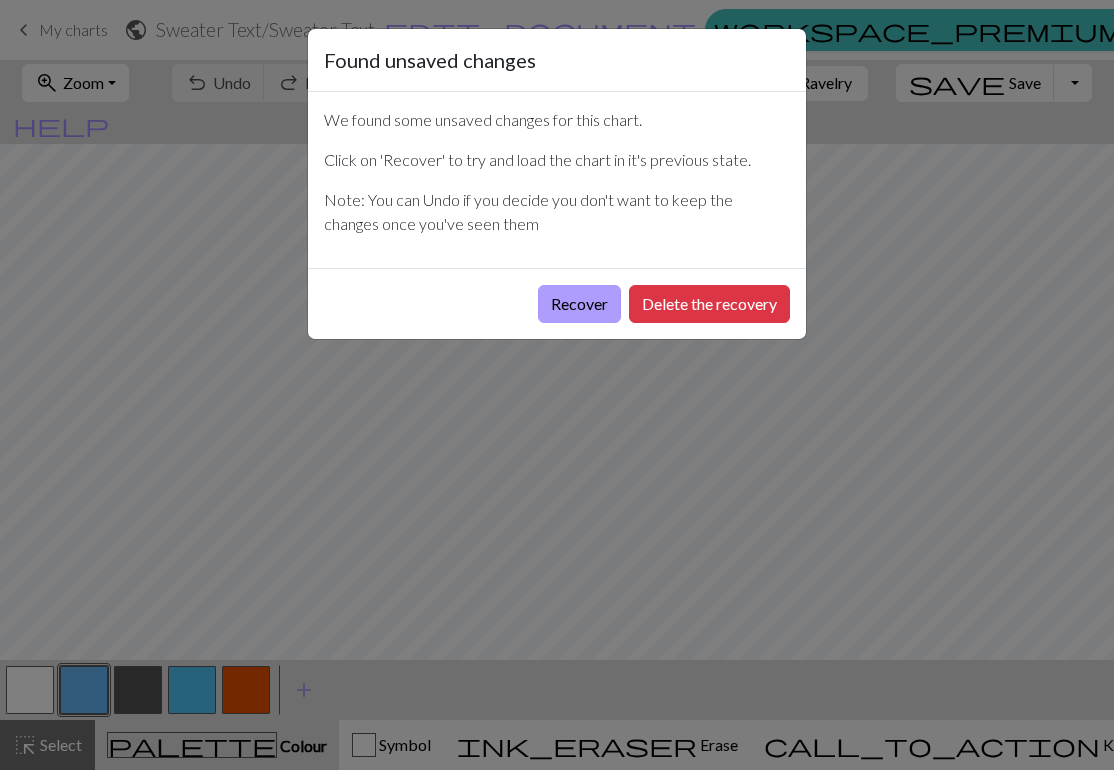 click on "Recover" at bounding box center [579, 304] 